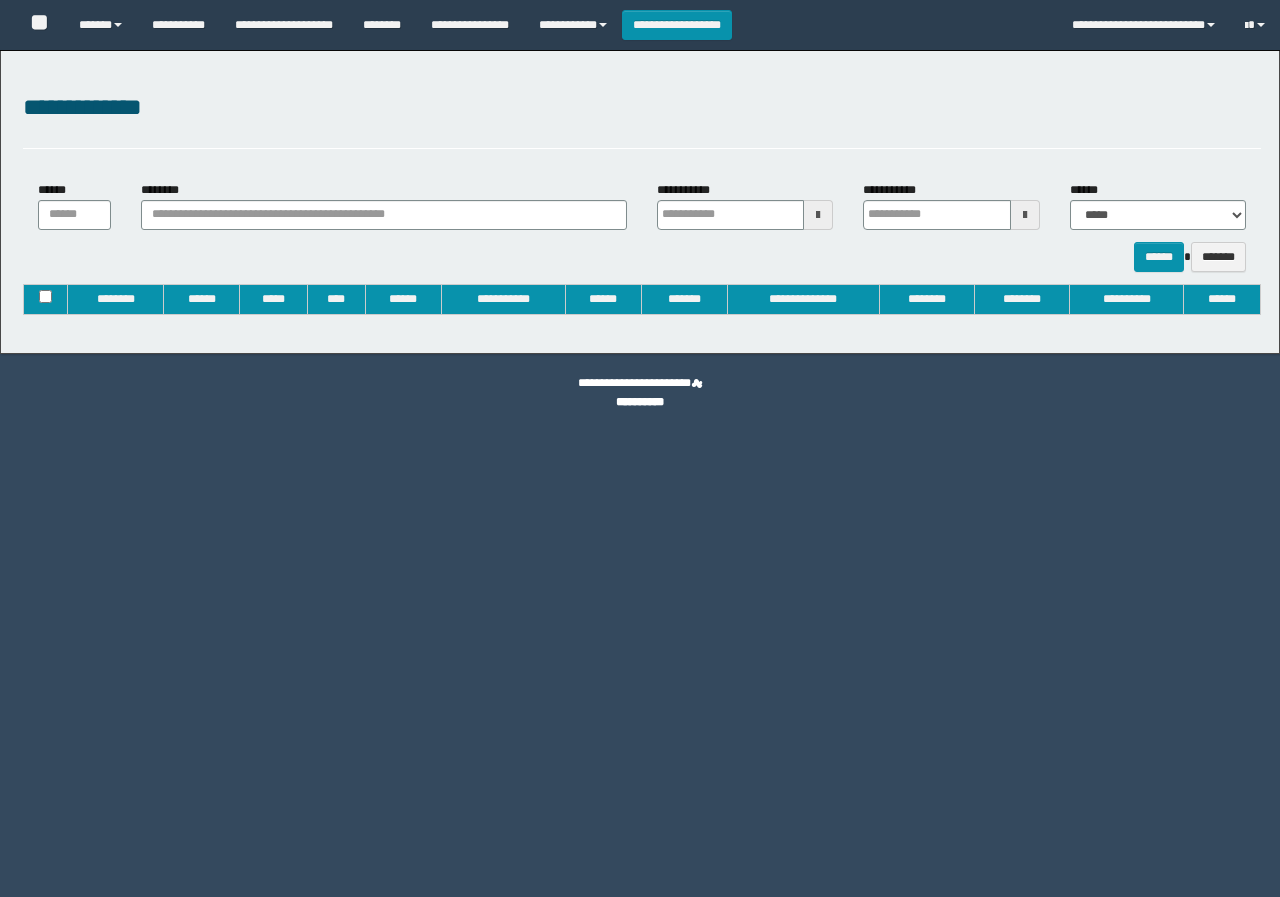 type on "**********" 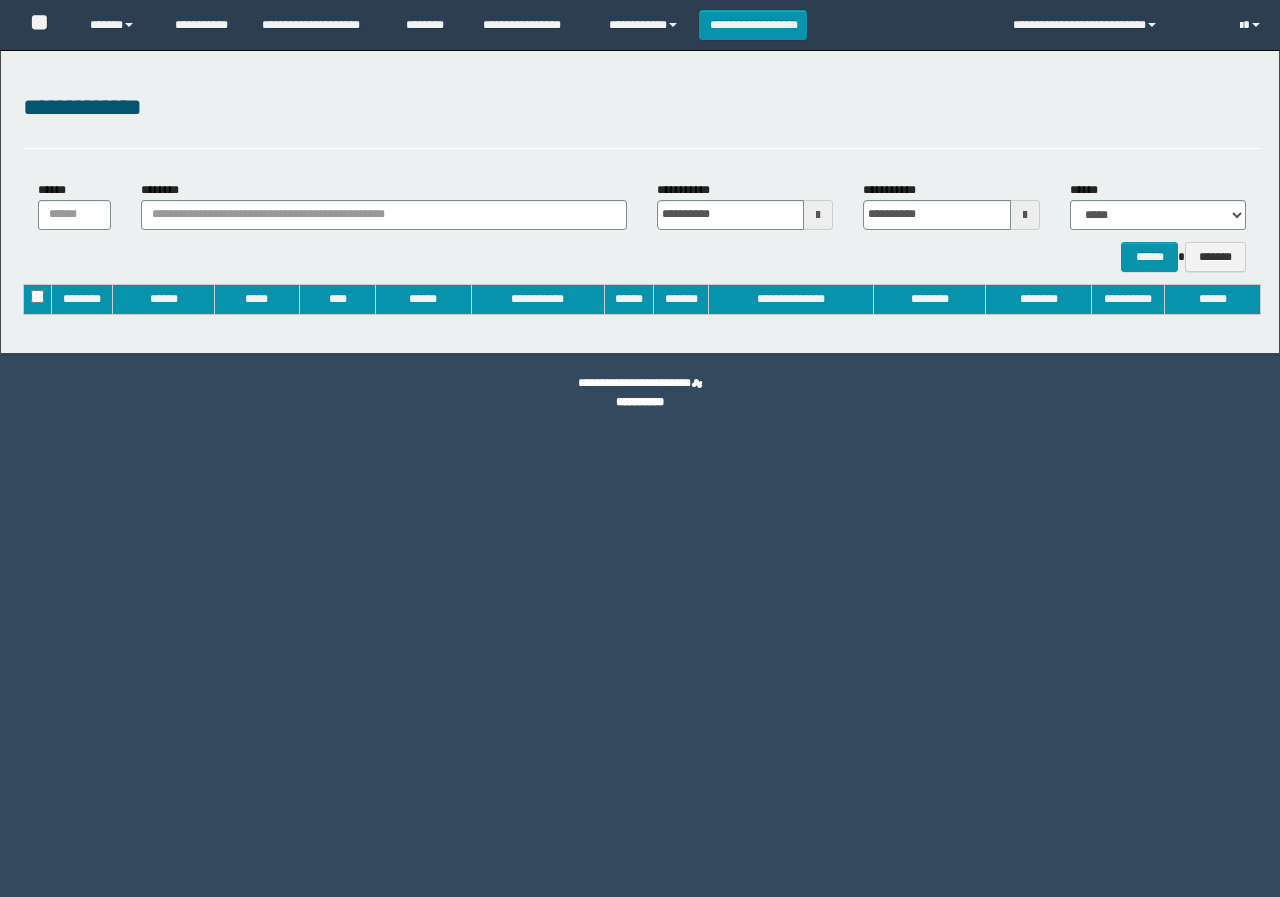 scroll, scrollTop: 0, scrollLeft: 0, axis: both 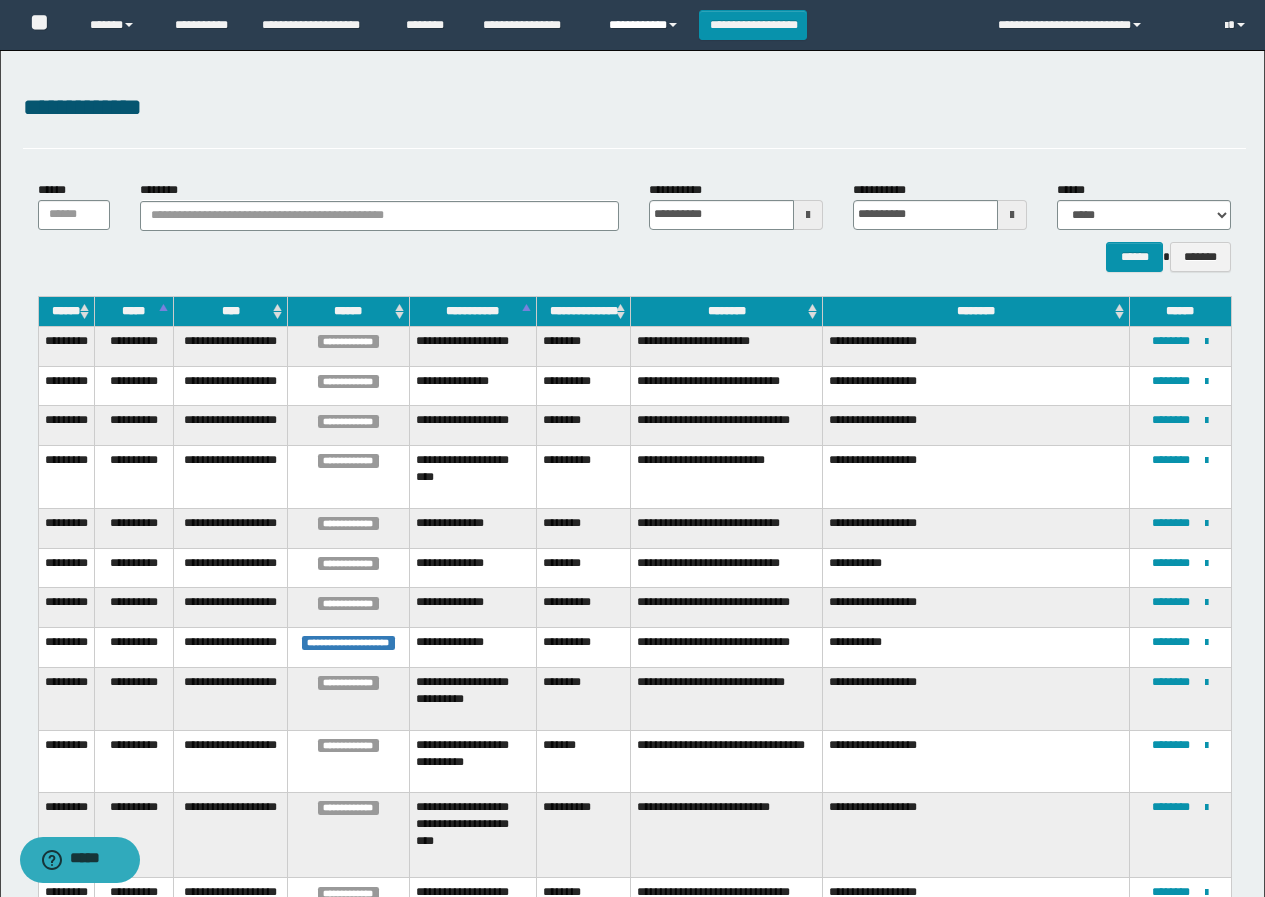 click on "**********" at bounding box center (646, 25) 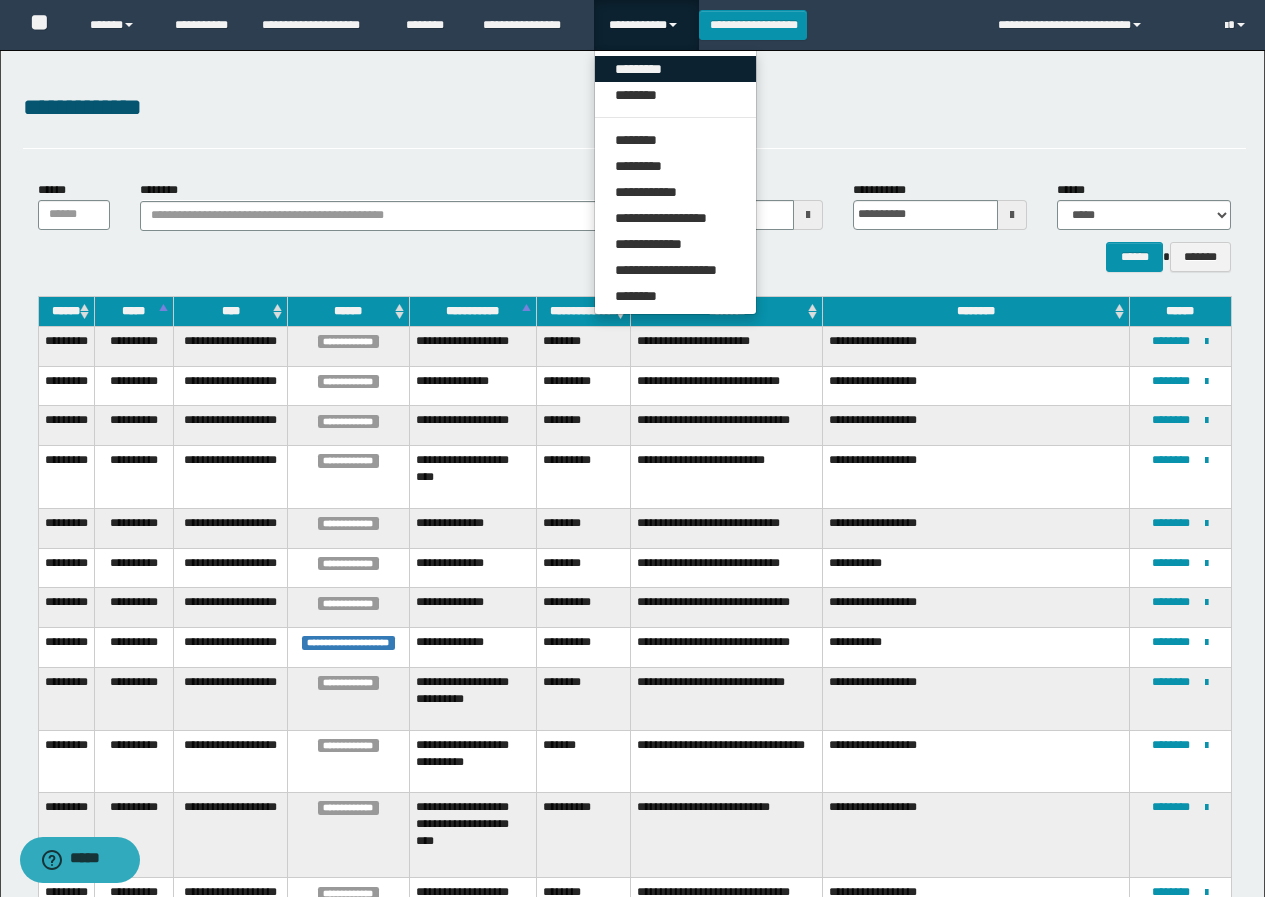 click on "*********" at bounding box center (675, 69) 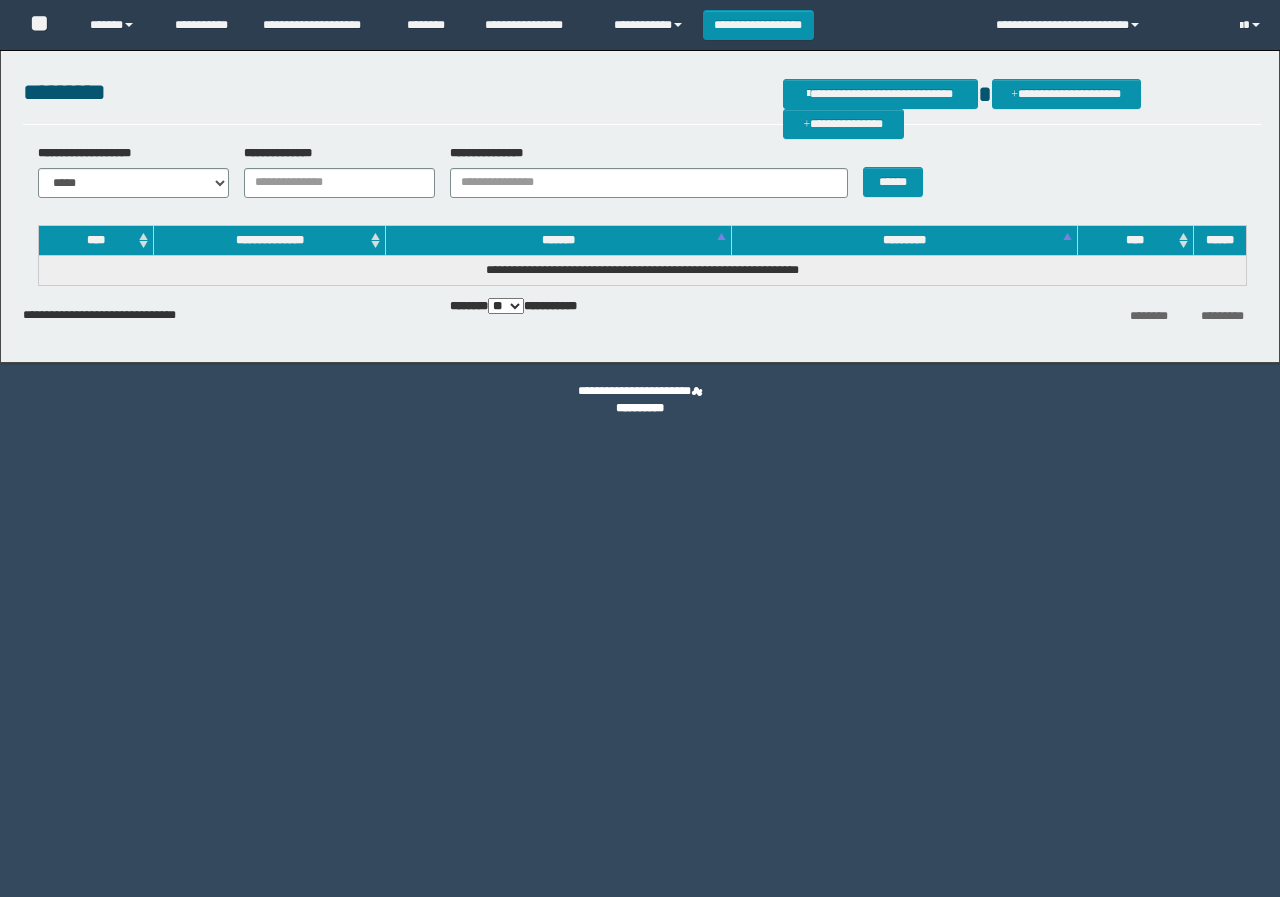 scroll, scrollTop: 0, scrollLeft: 0, axis: both 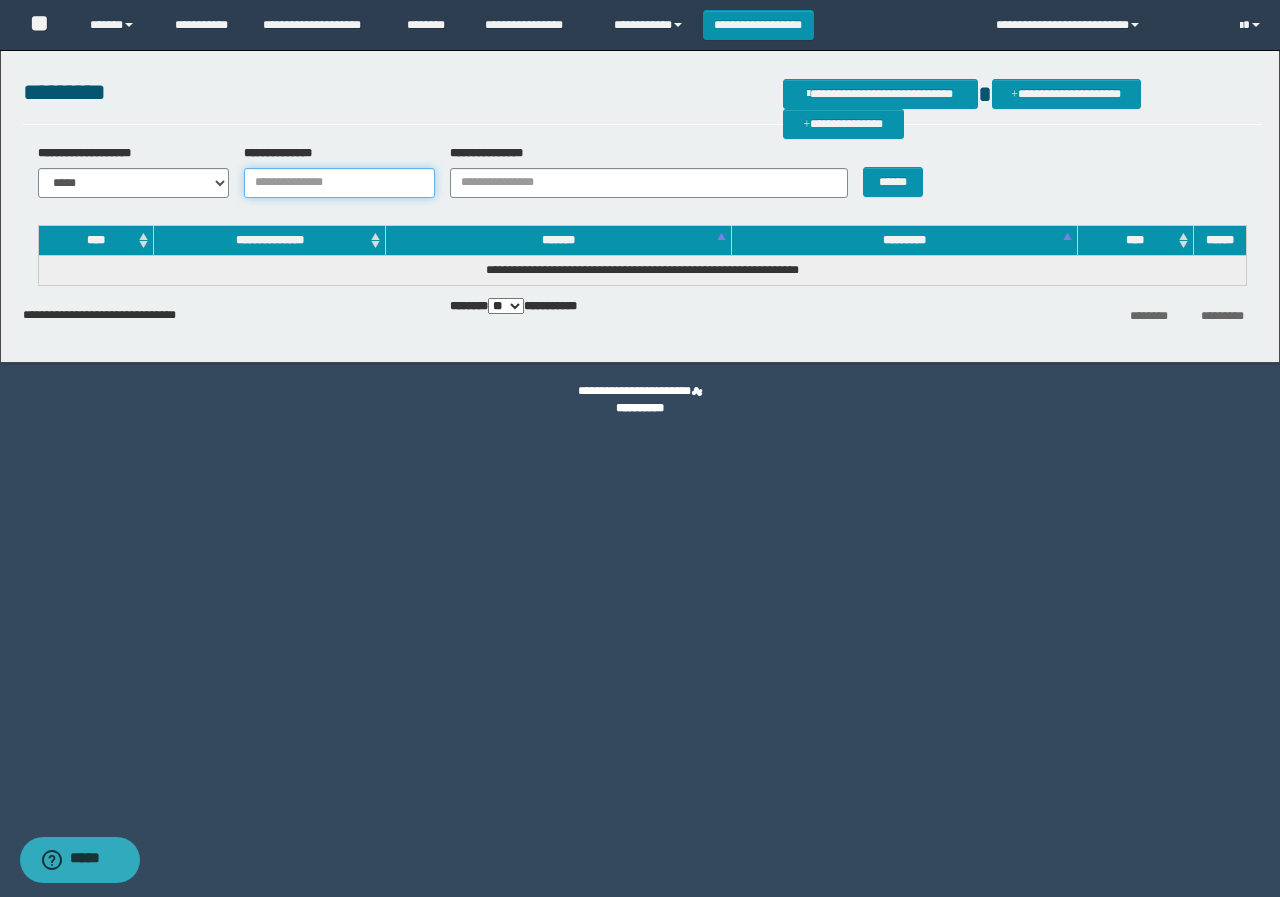 click on "**********" at bounding box center [339, 183] 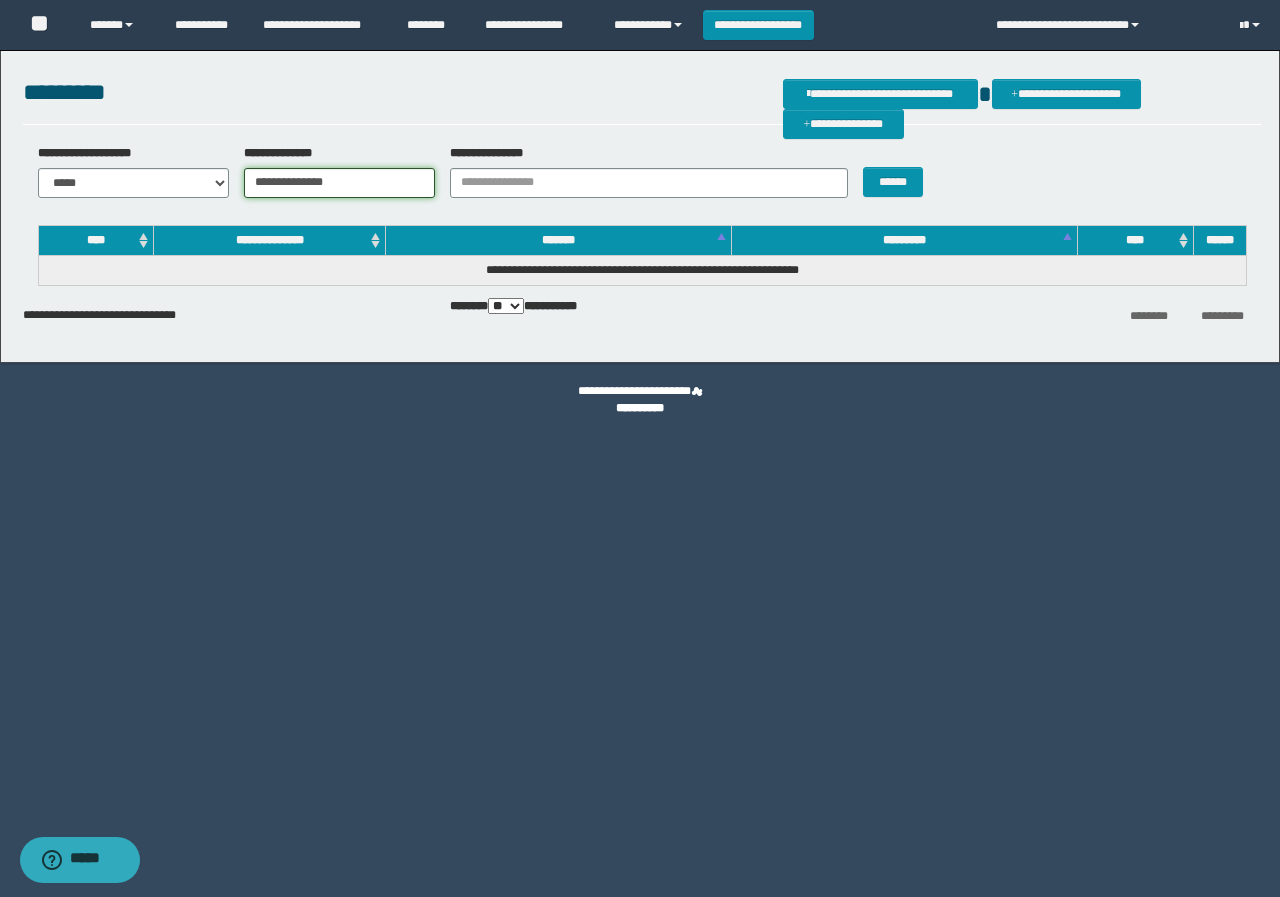 click on "**********" at bounding box center (339, 183) 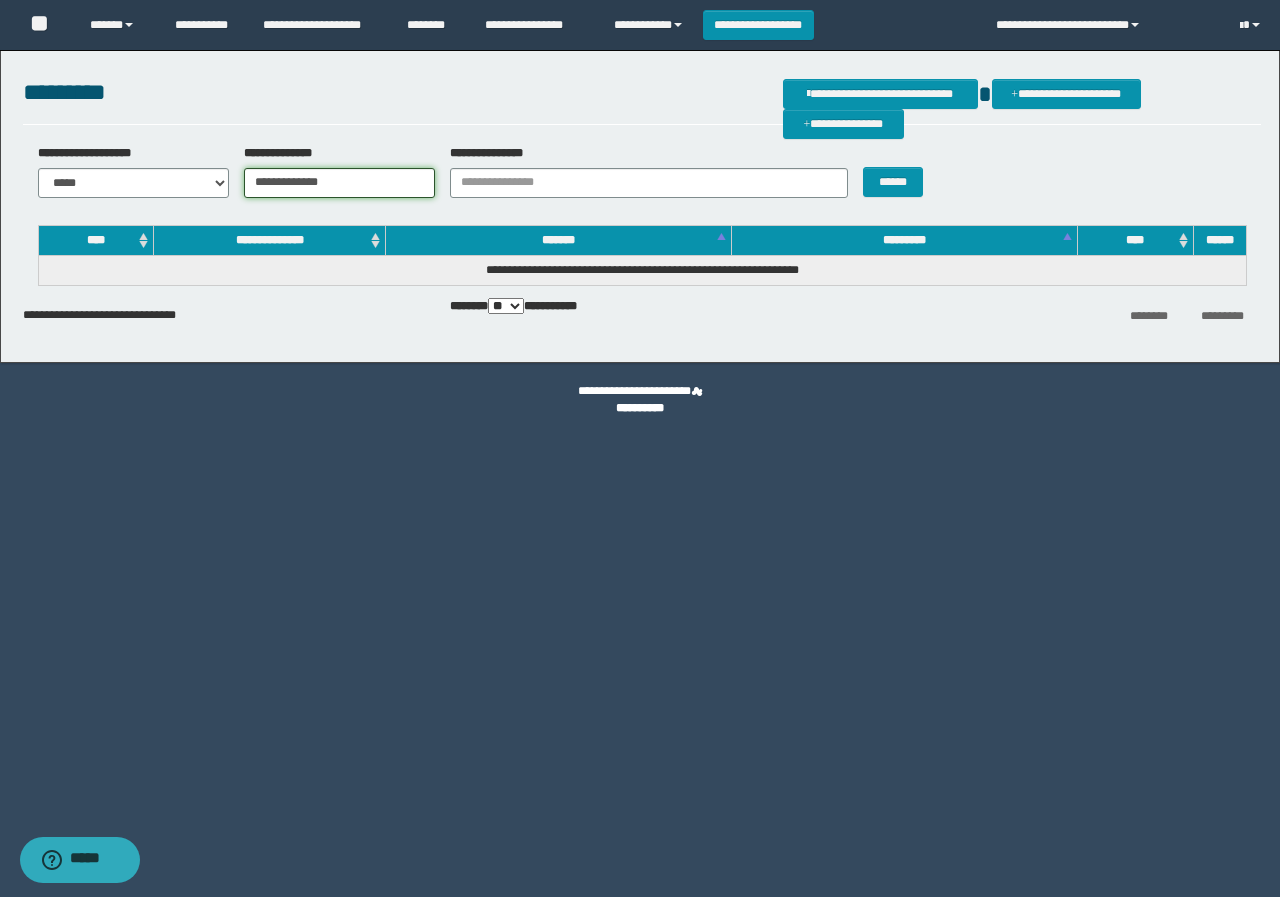click on "**********" at bounding box center [339, 183] 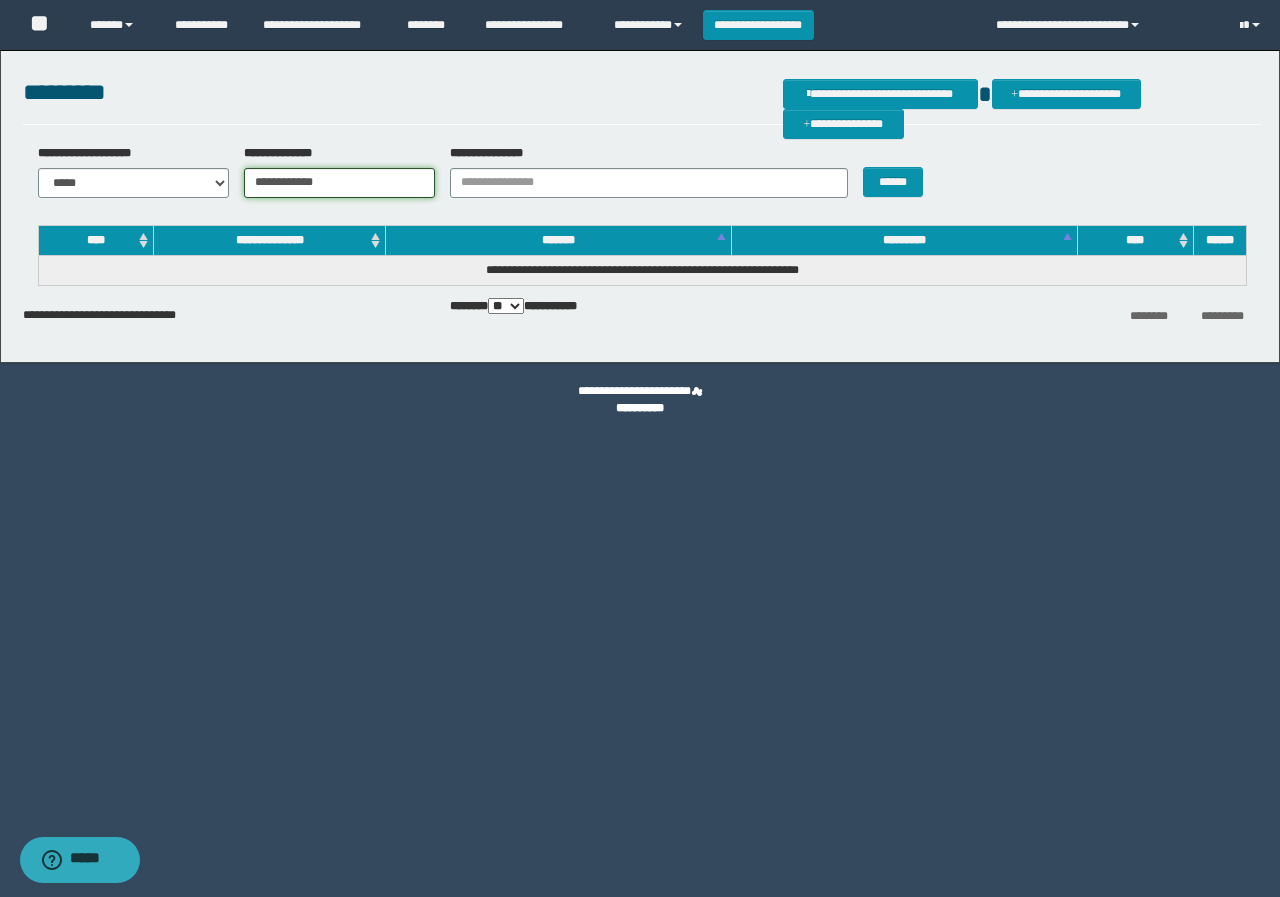 click on "**********" at bounding box center (339, 183) 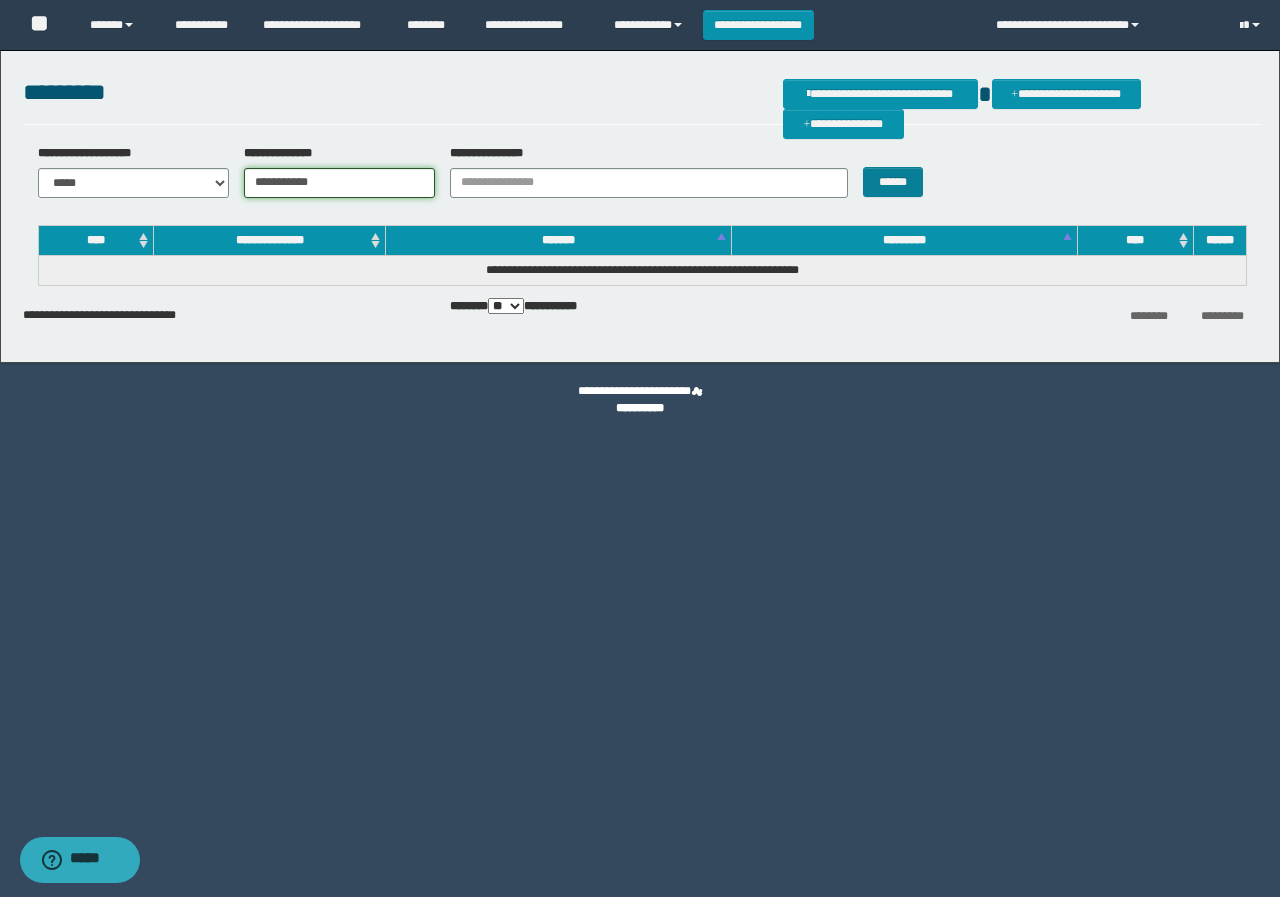 type on "**********" 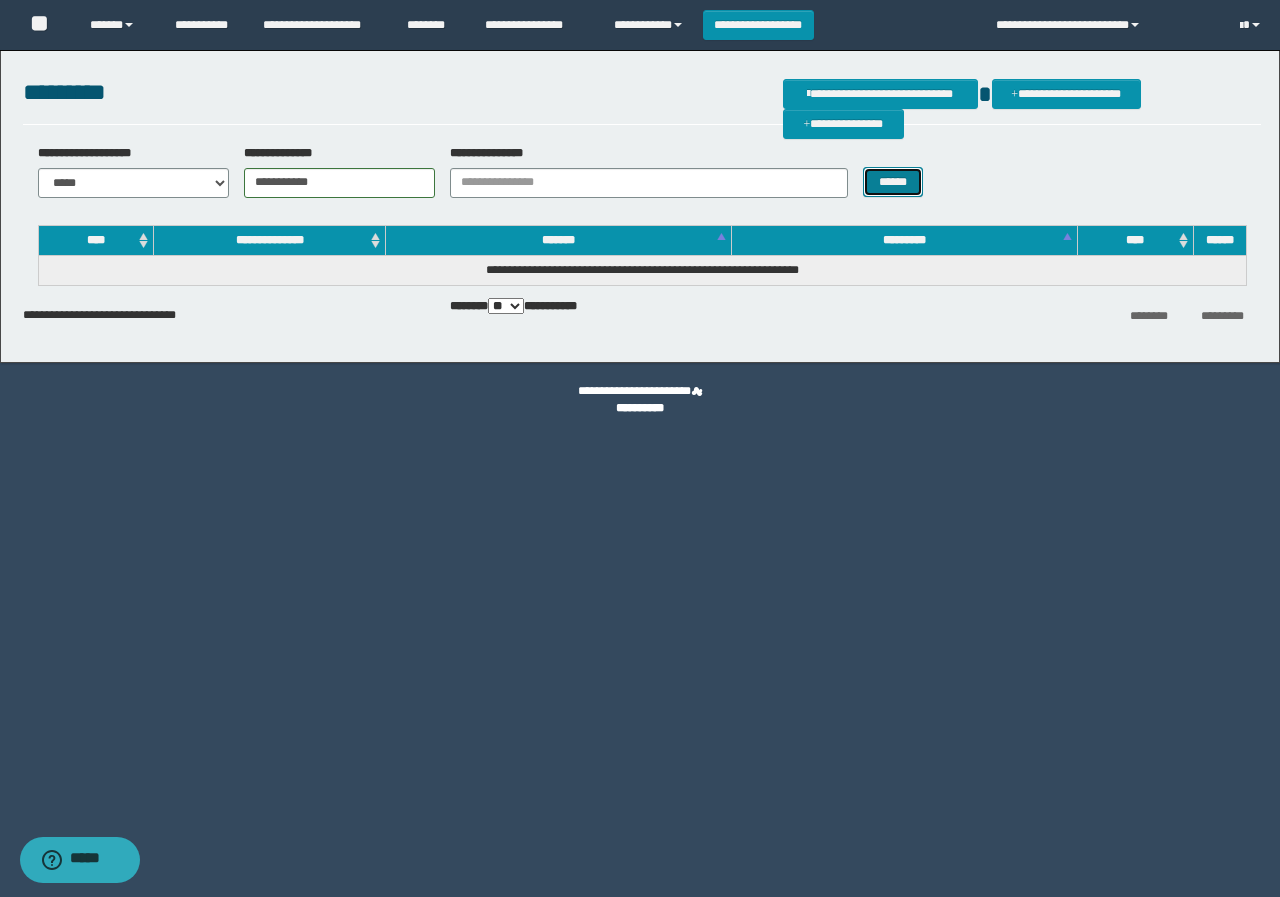 click on "******" at bounding box center (892, 182) 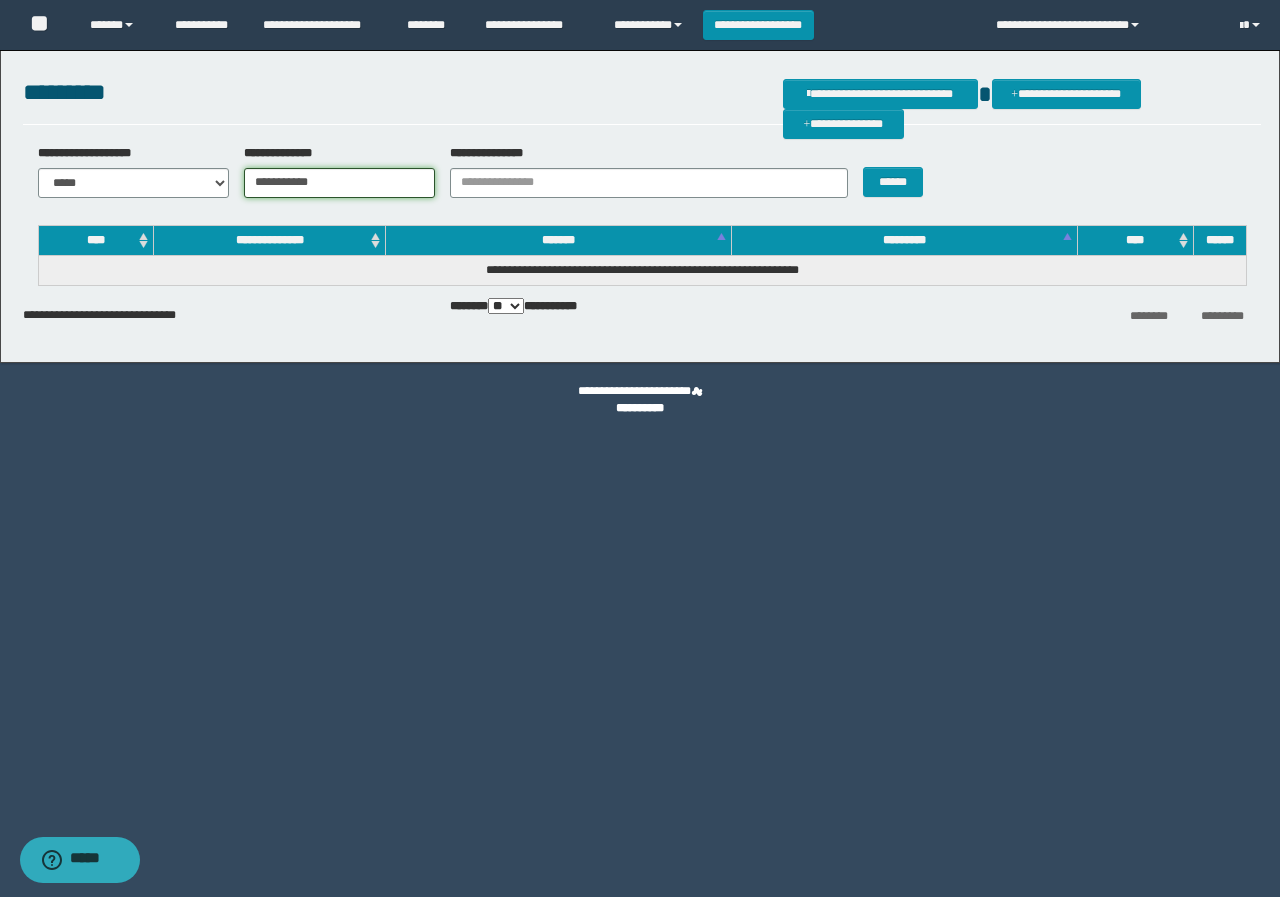 click on "**********" at bounding box center (339, 183) 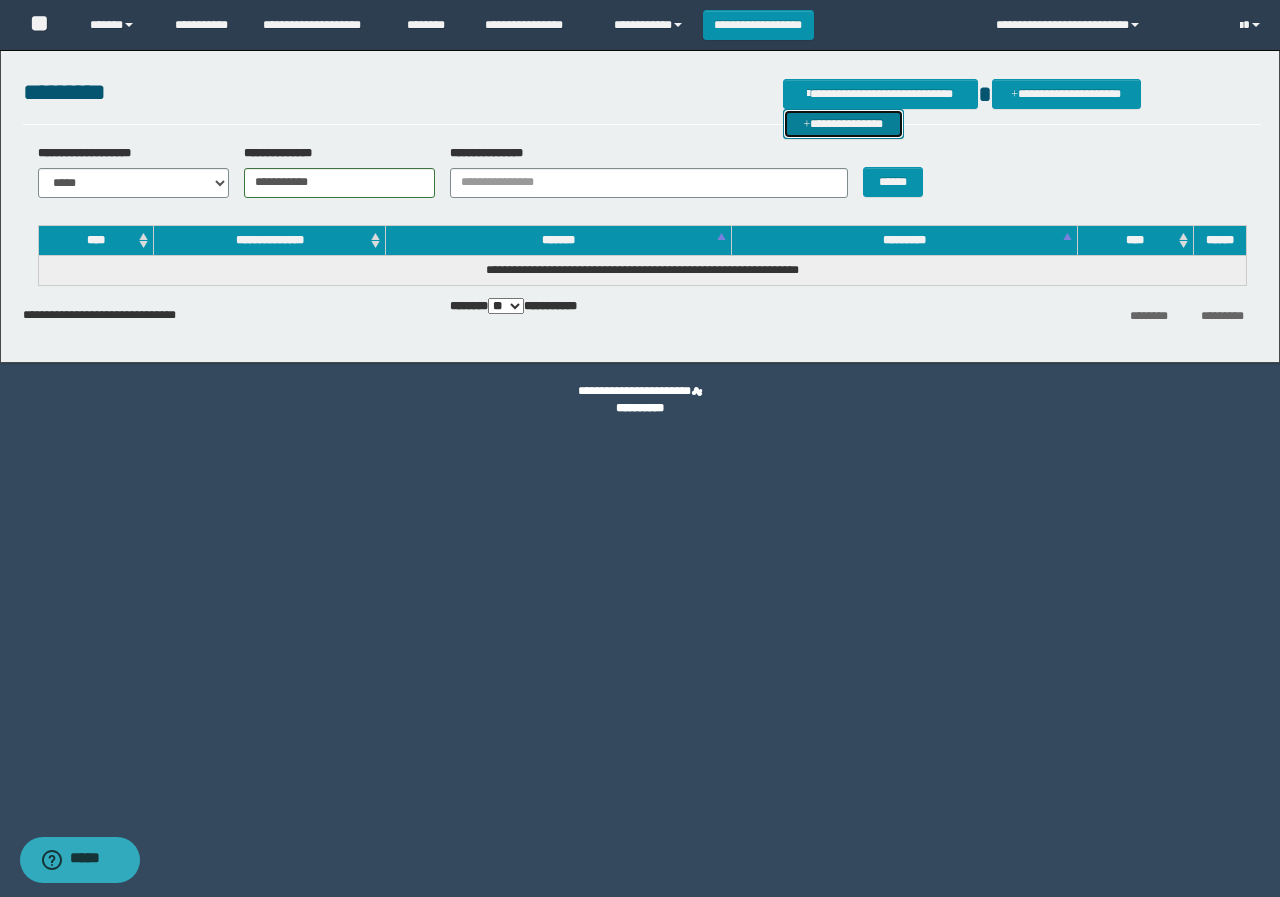 click at bounding box center [807, 125] 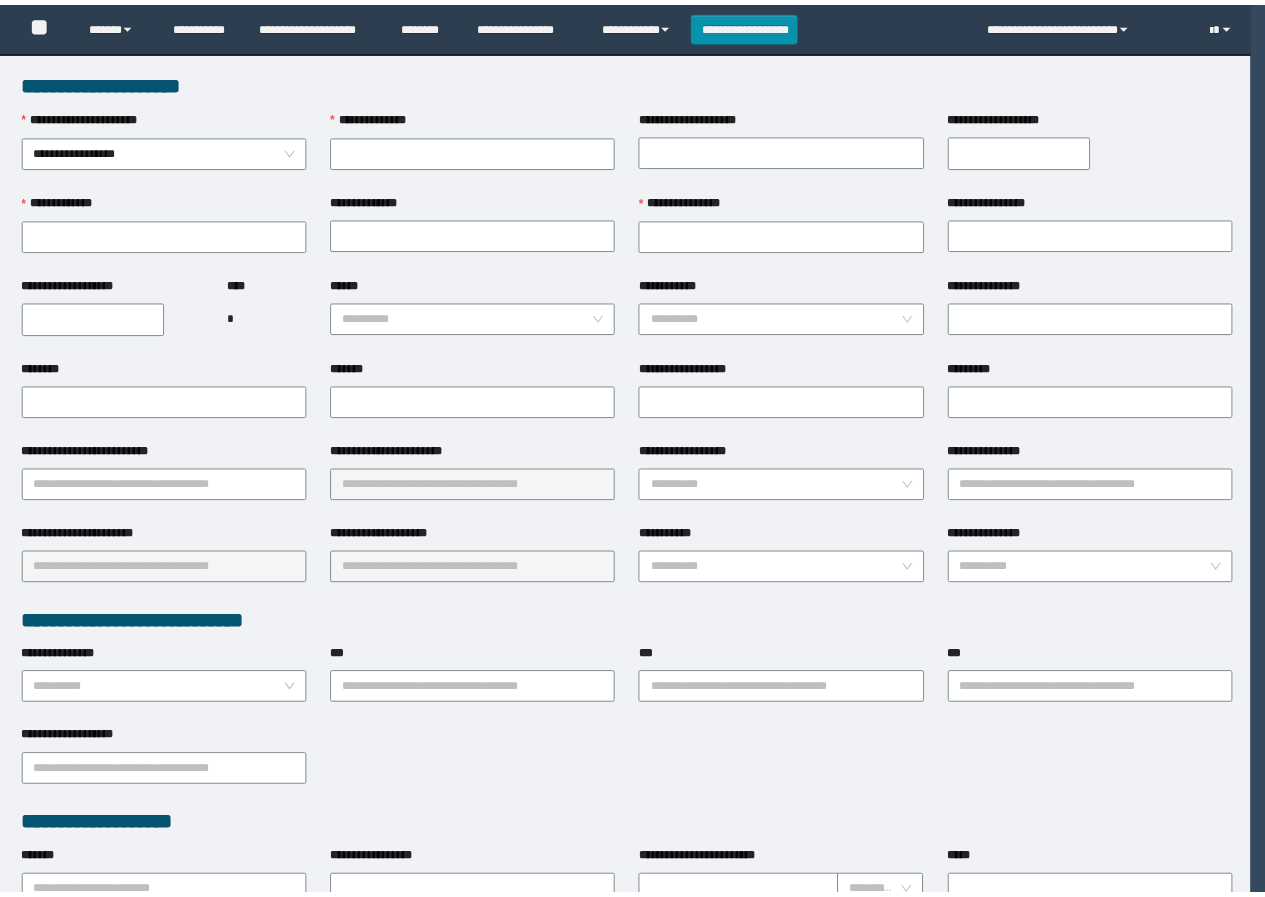 scroll, scrollTop: 0, scrollLeft: 0, axis: both 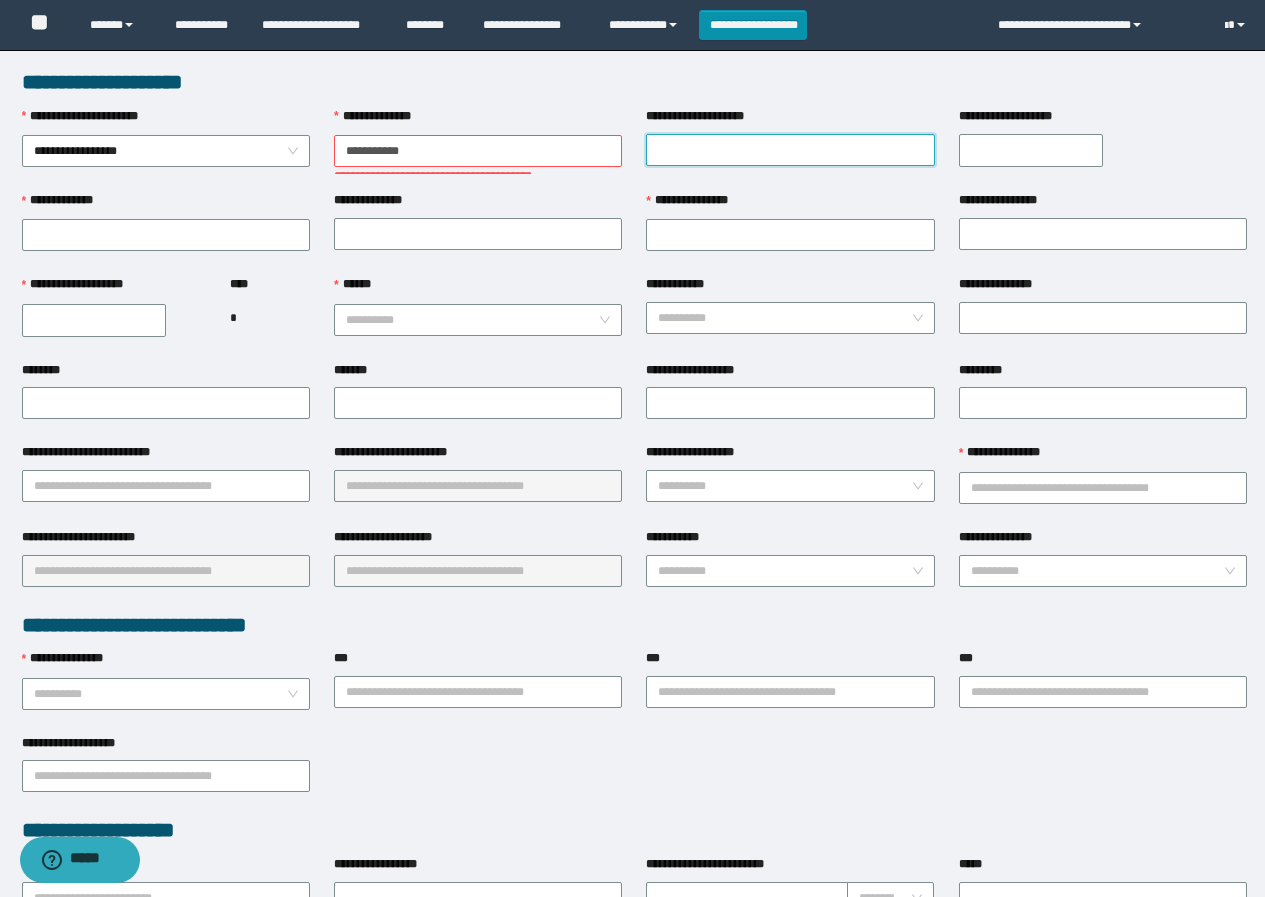 click on "**********" at bounding box center (790, 150) 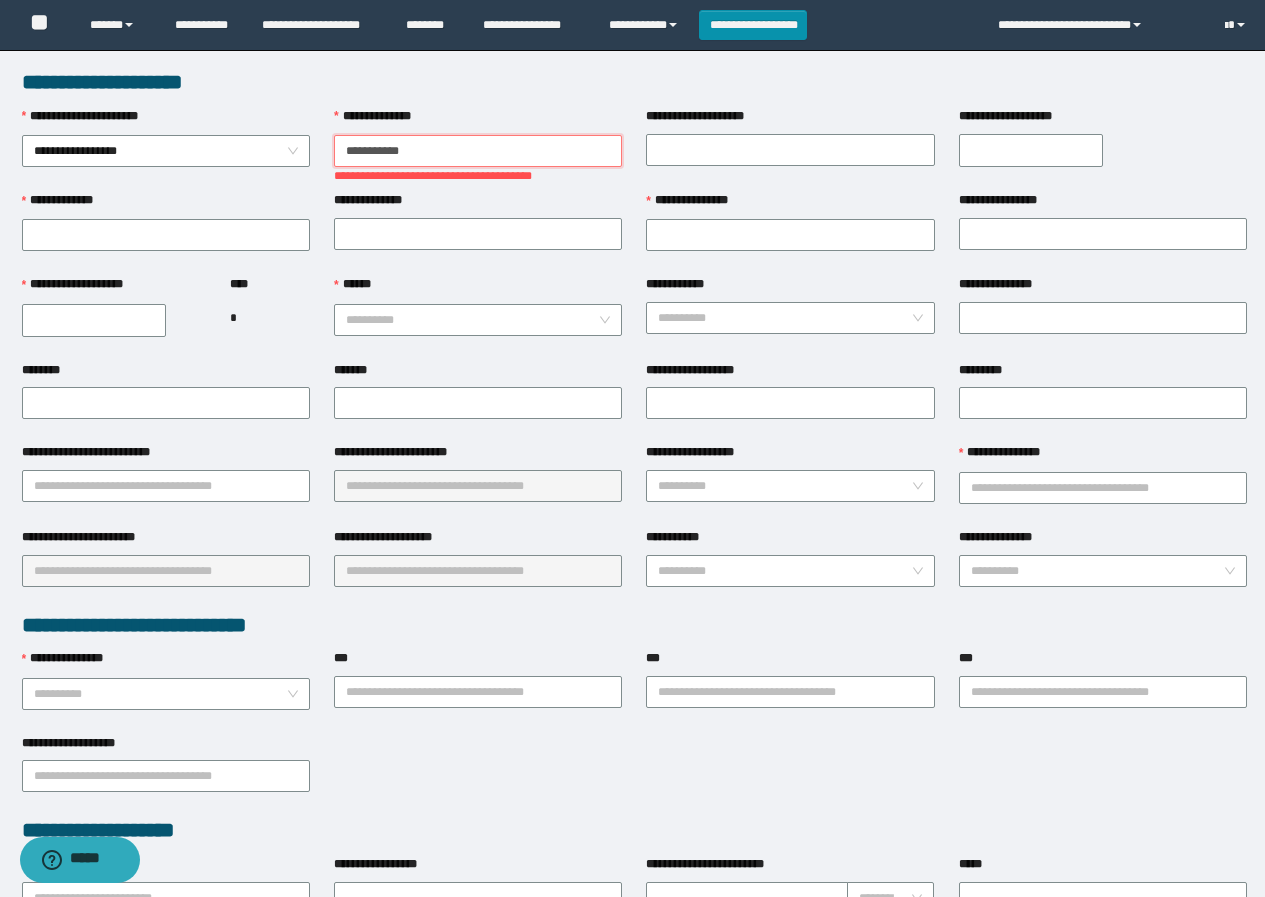 click on "**********" at bounding box center [478, 151] 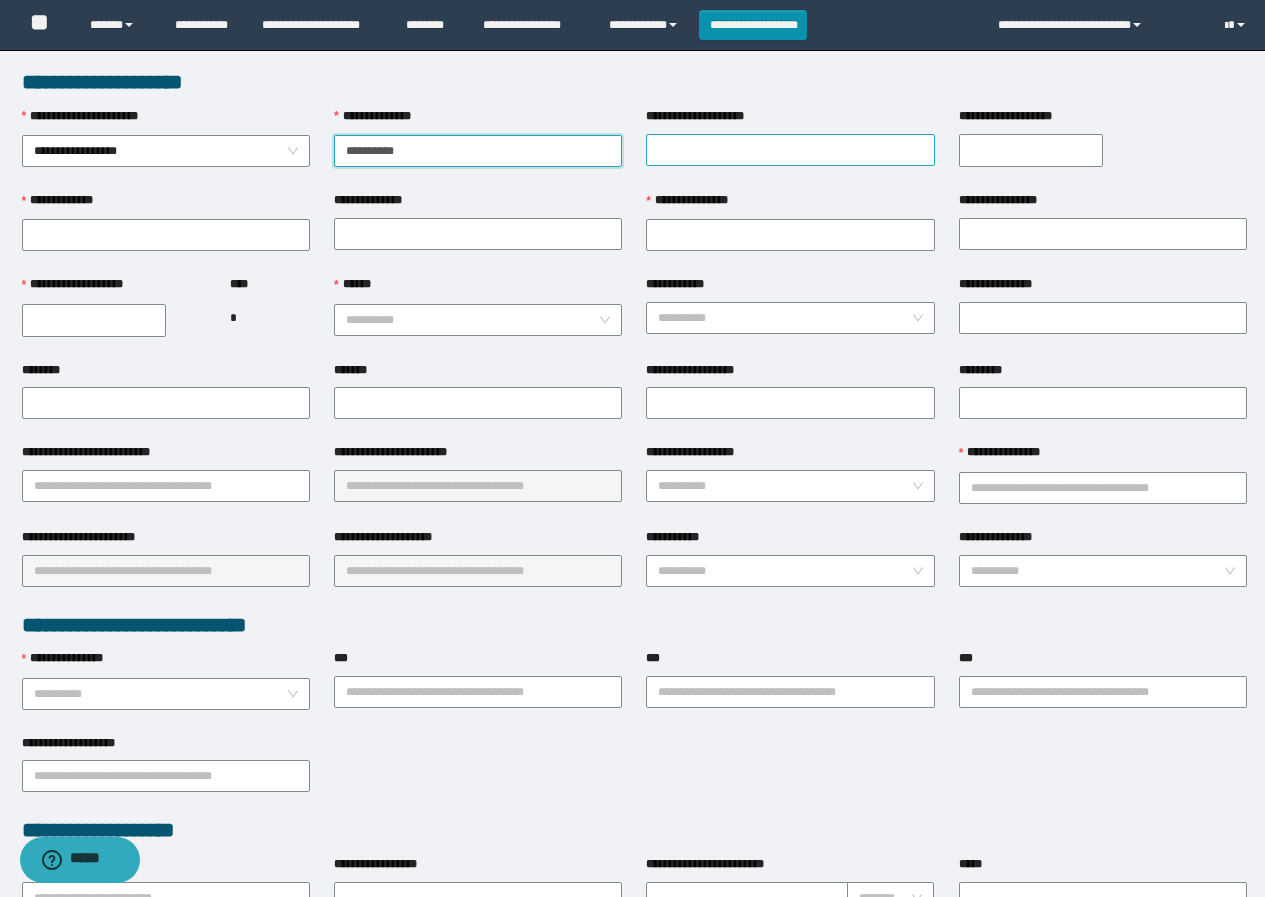 type on "**********" 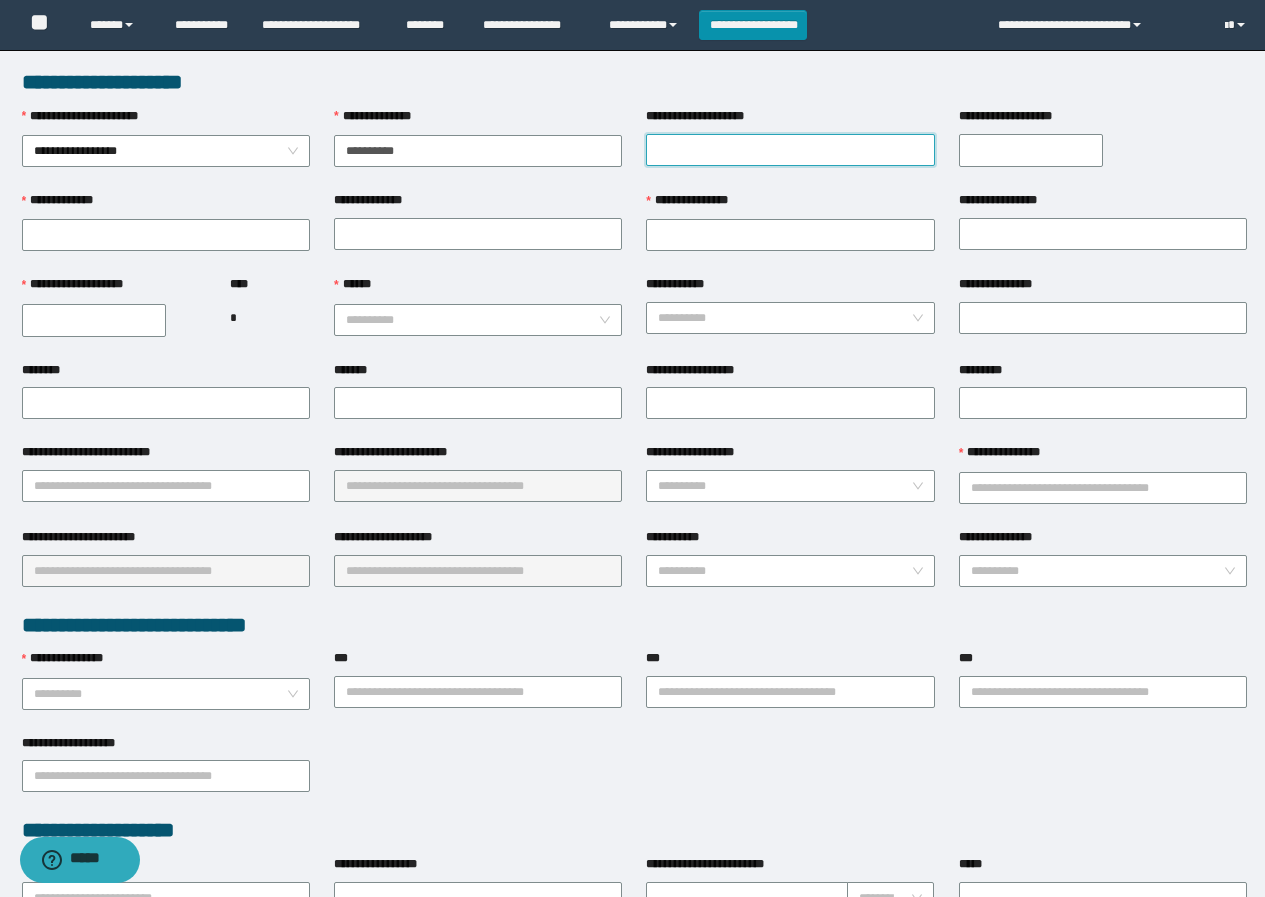 click on "**********" at bounding box center (790, 150) 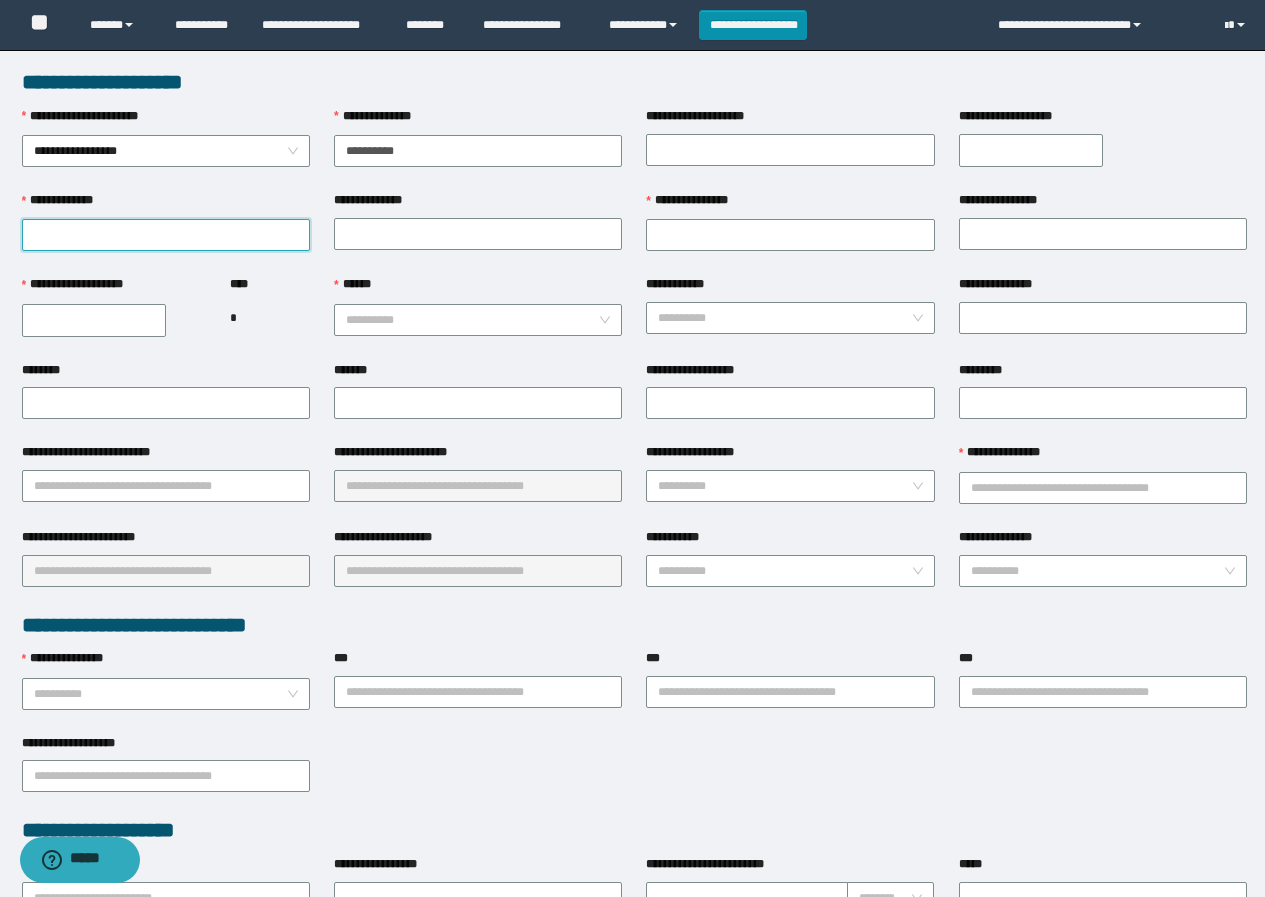 click on "**********" at bounding box center (166, 235) 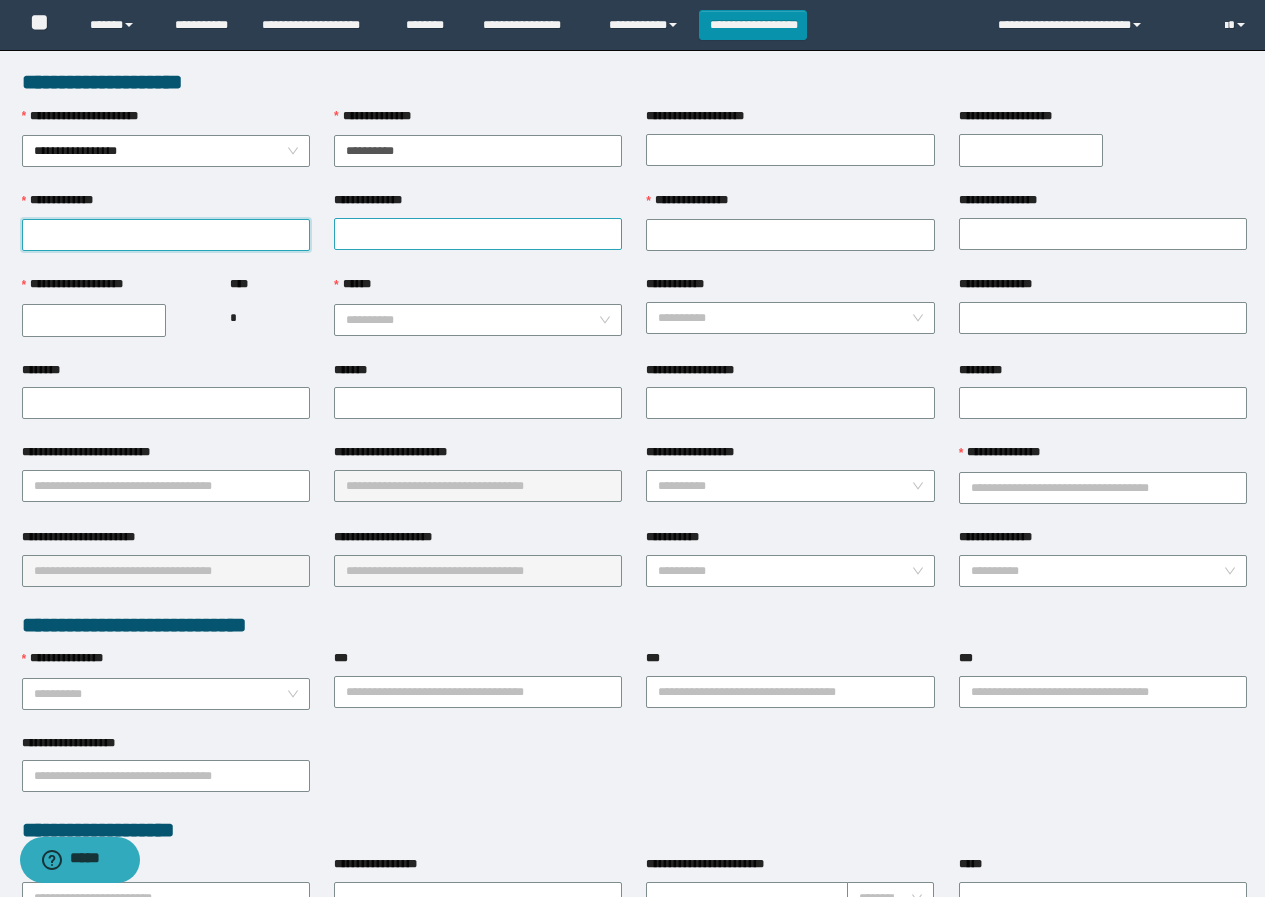 paste on "**********" 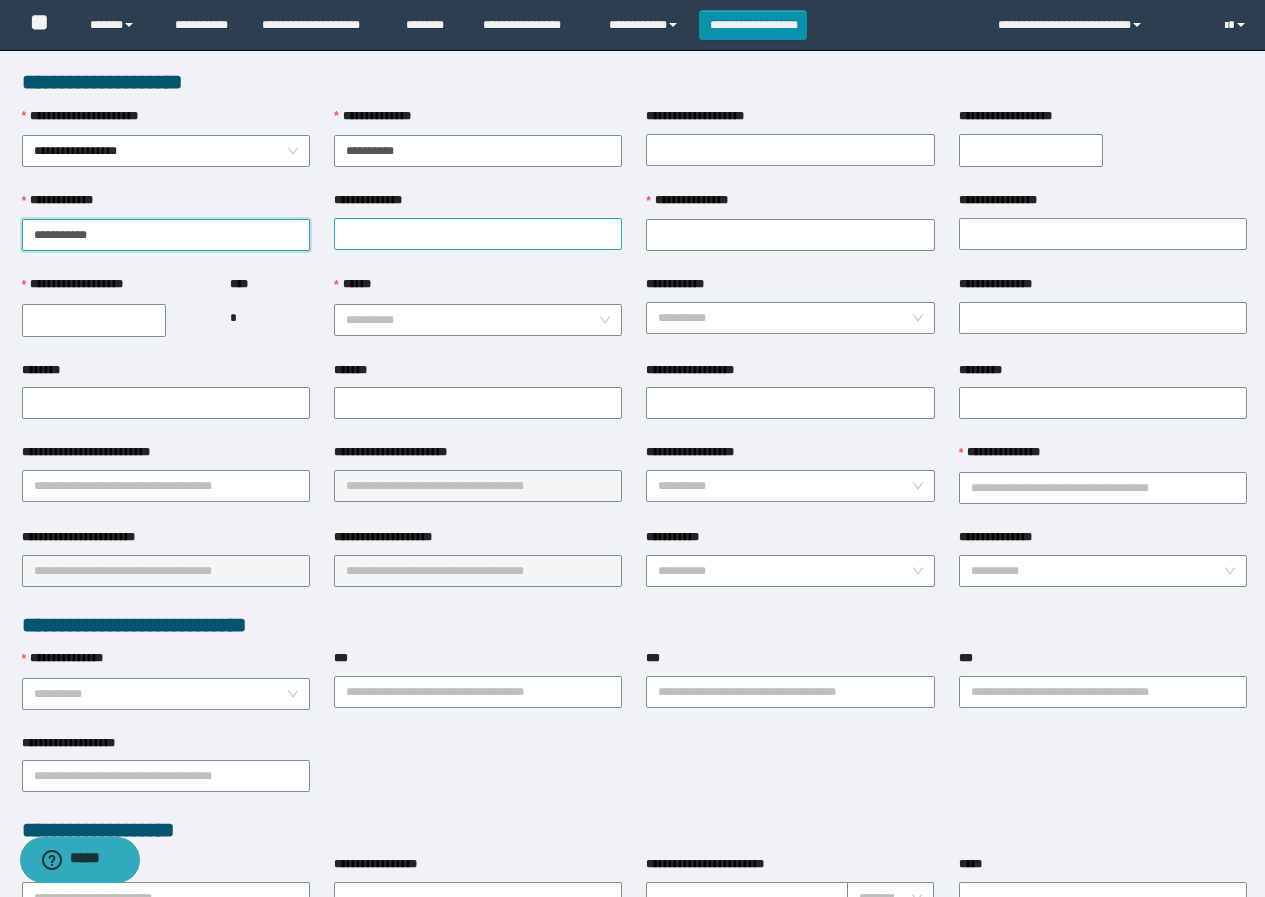 type on "**********" 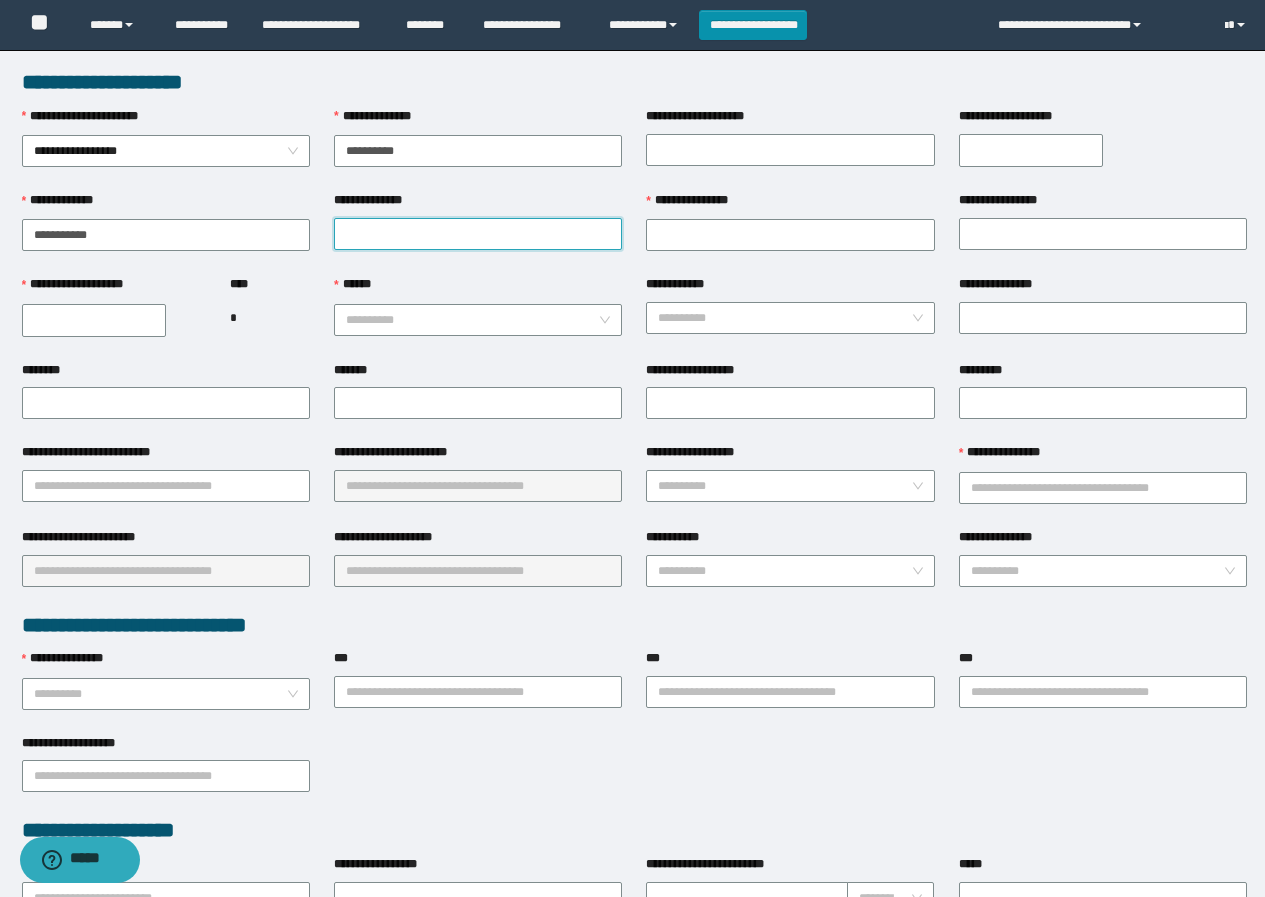 click on "**********" at bounding box center [478, 234] 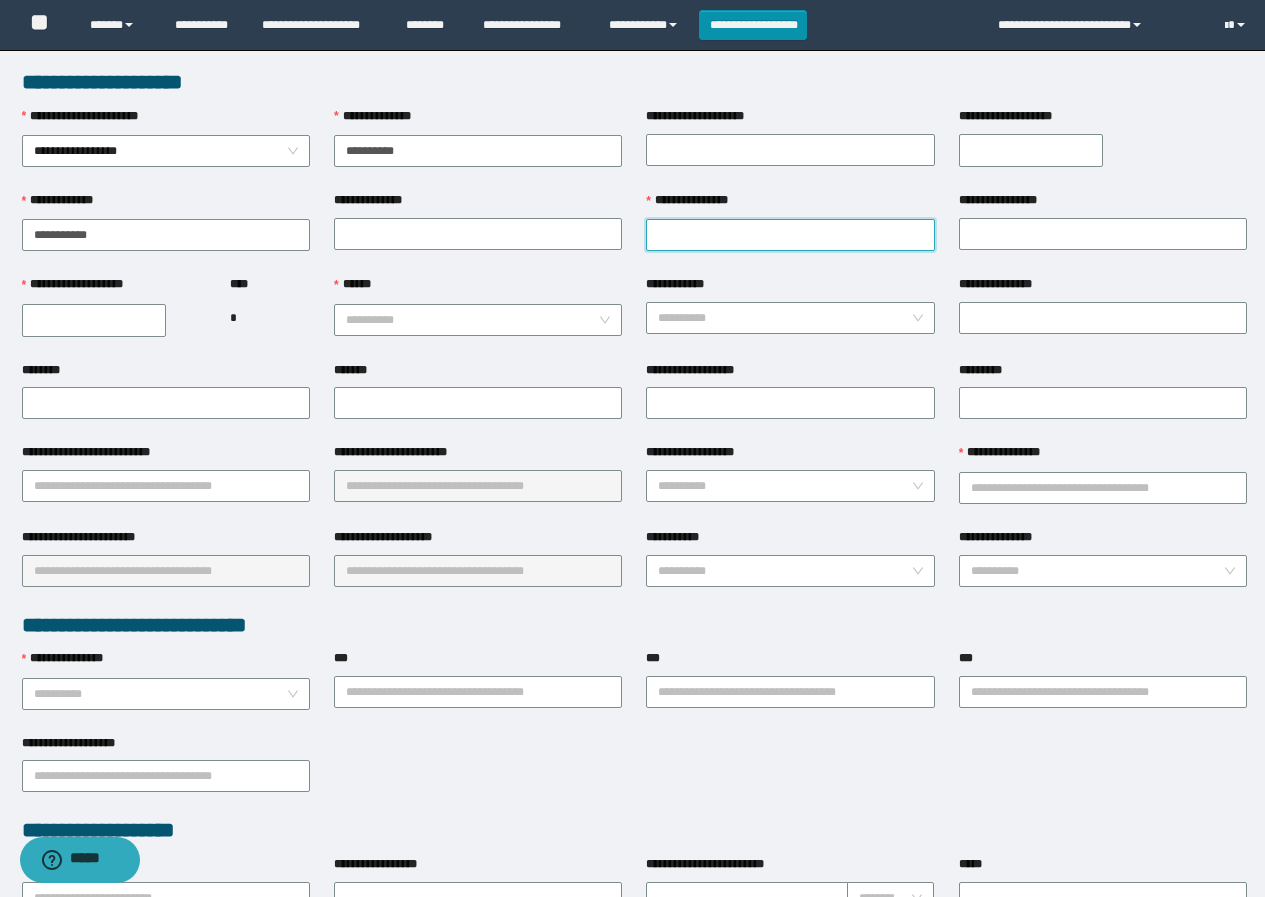click on "**********" at bounding box center (790, 235) 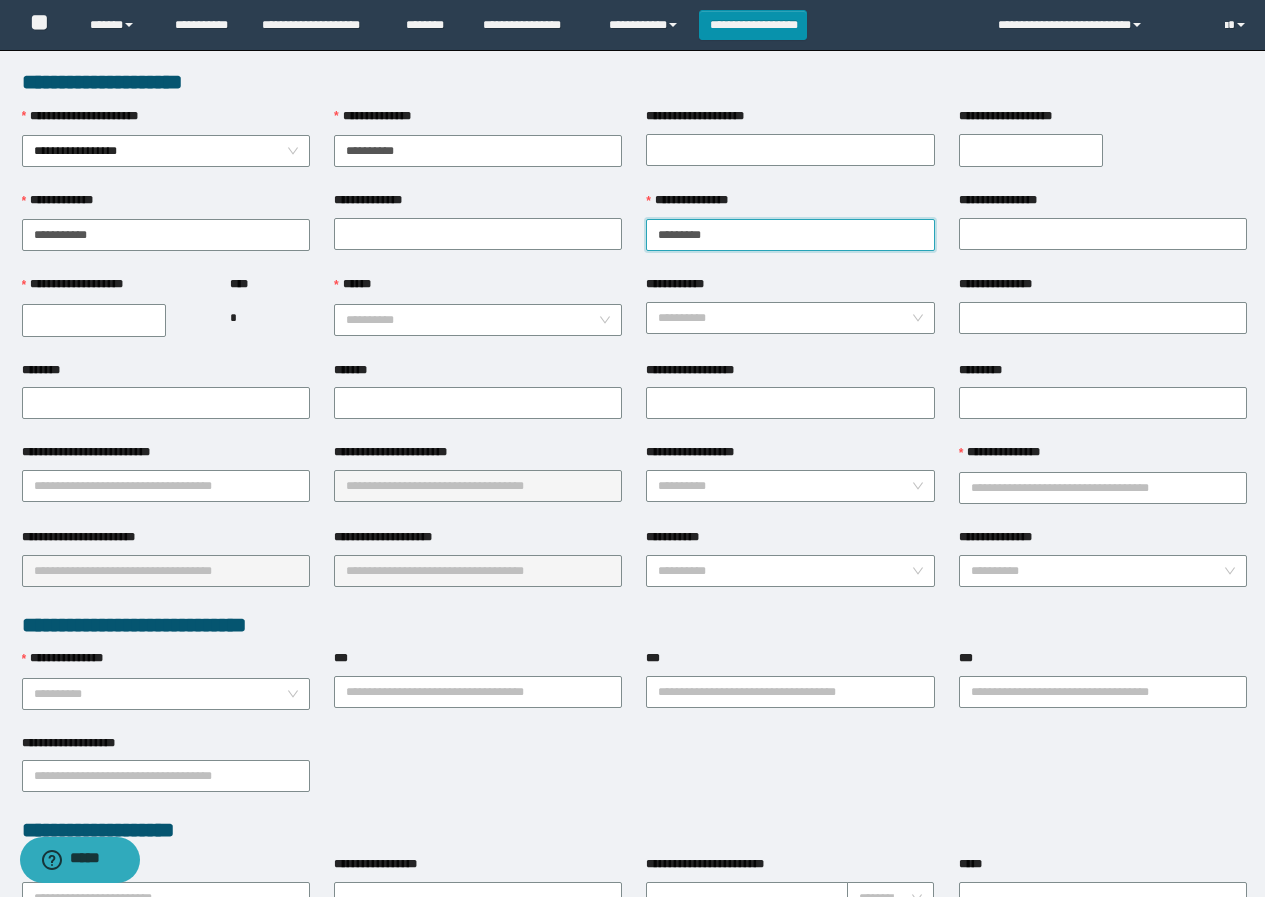type on "********" 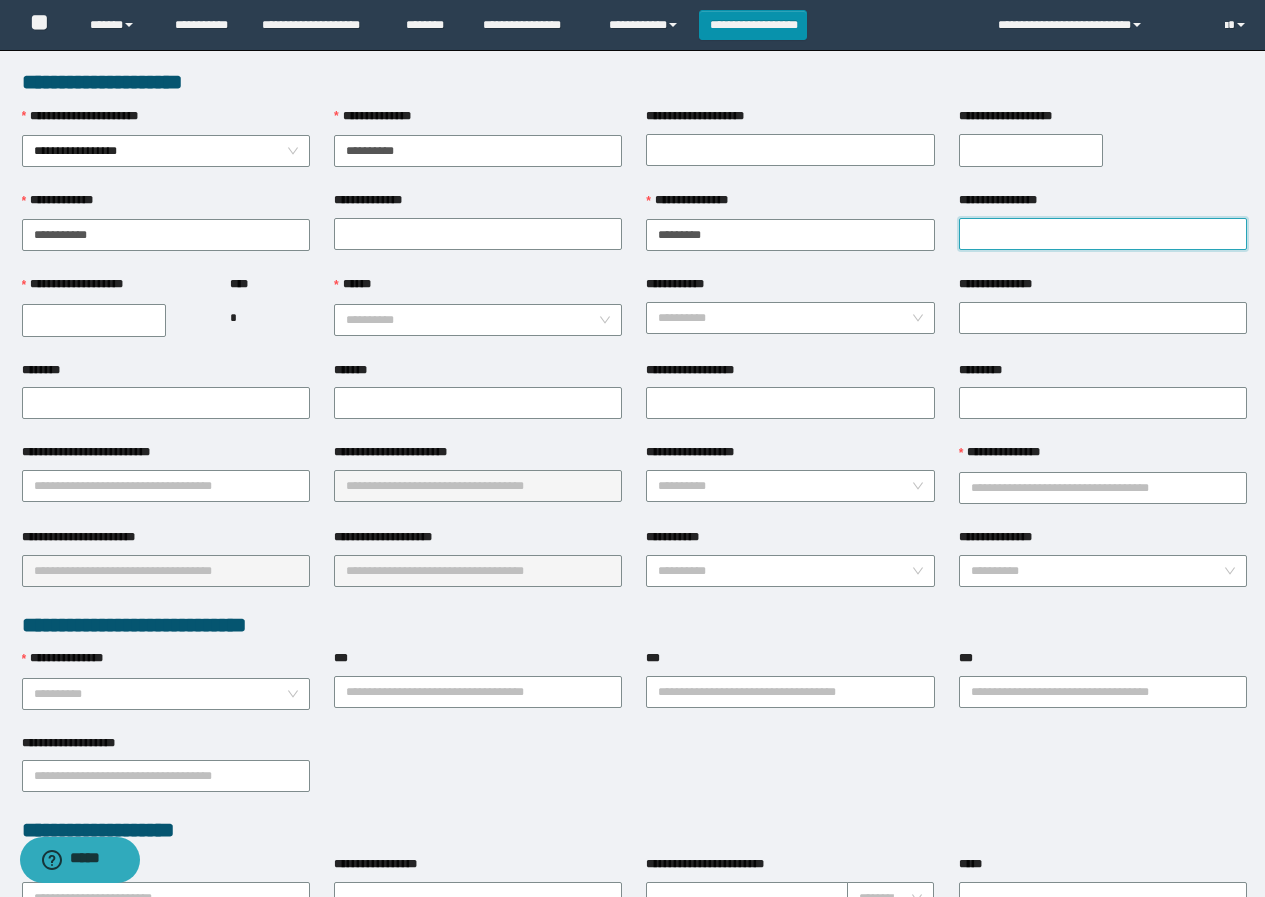 click on "**********" at bounding box center (1103, 234) 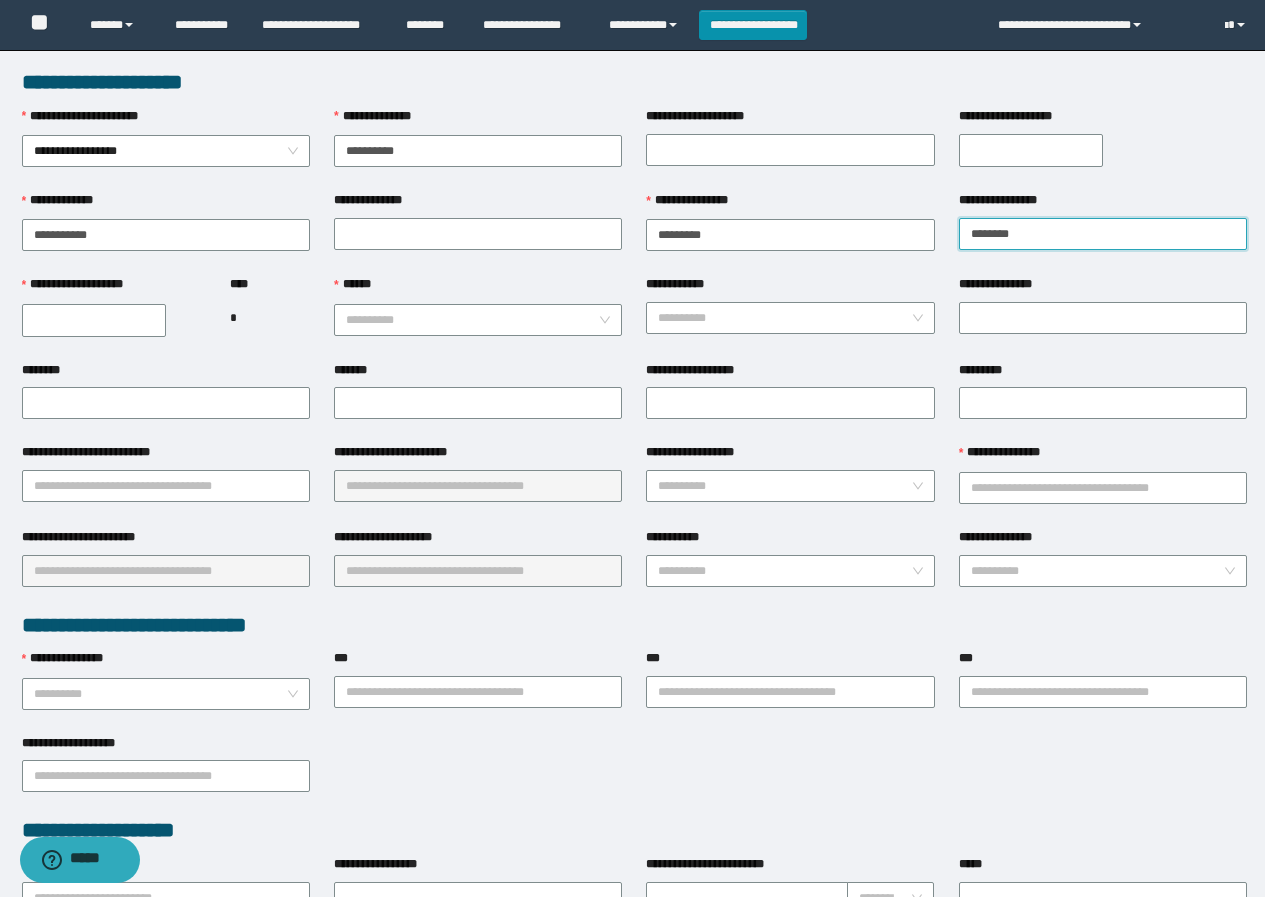 type on "*******" 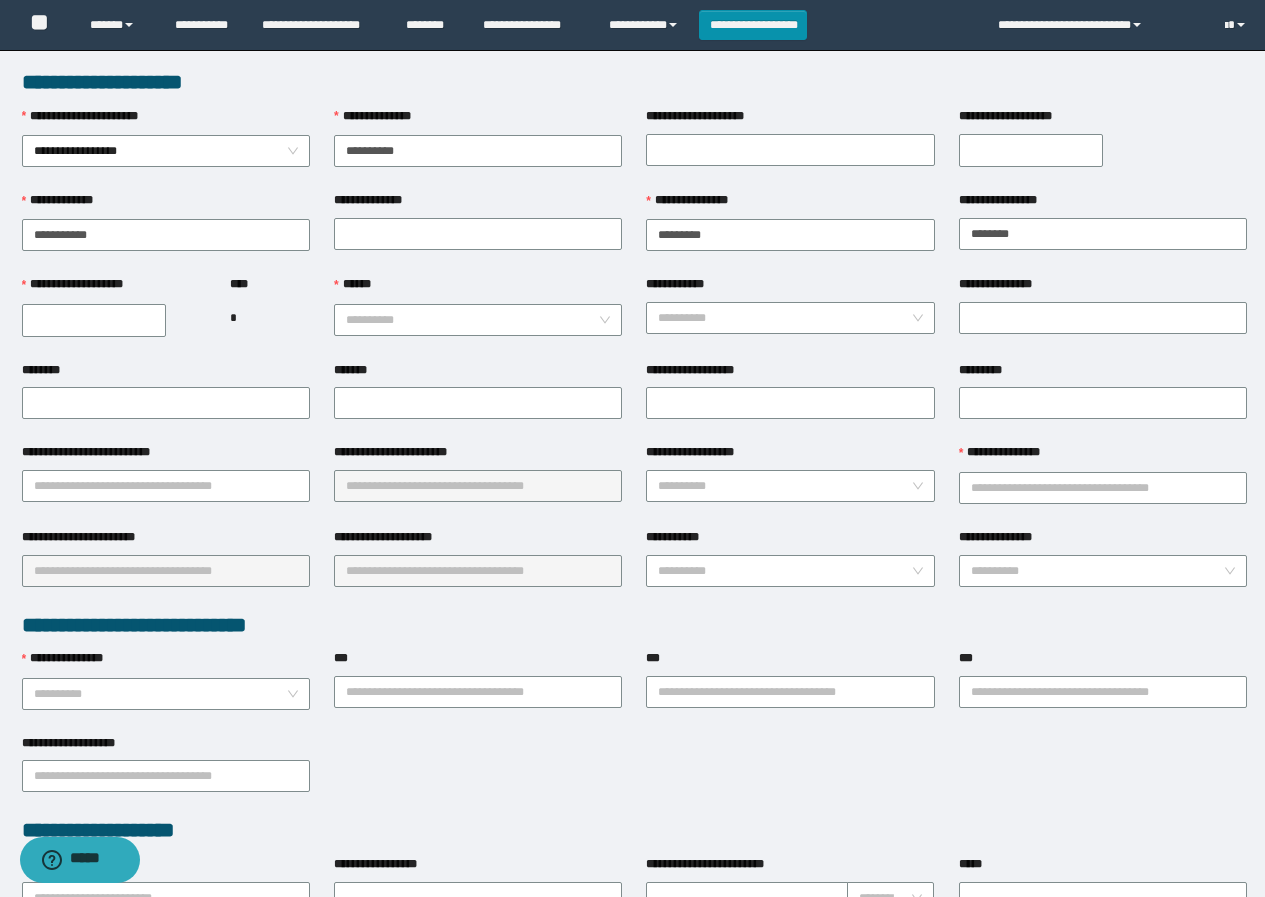 click on "**********" at bounding box center [94, 320] 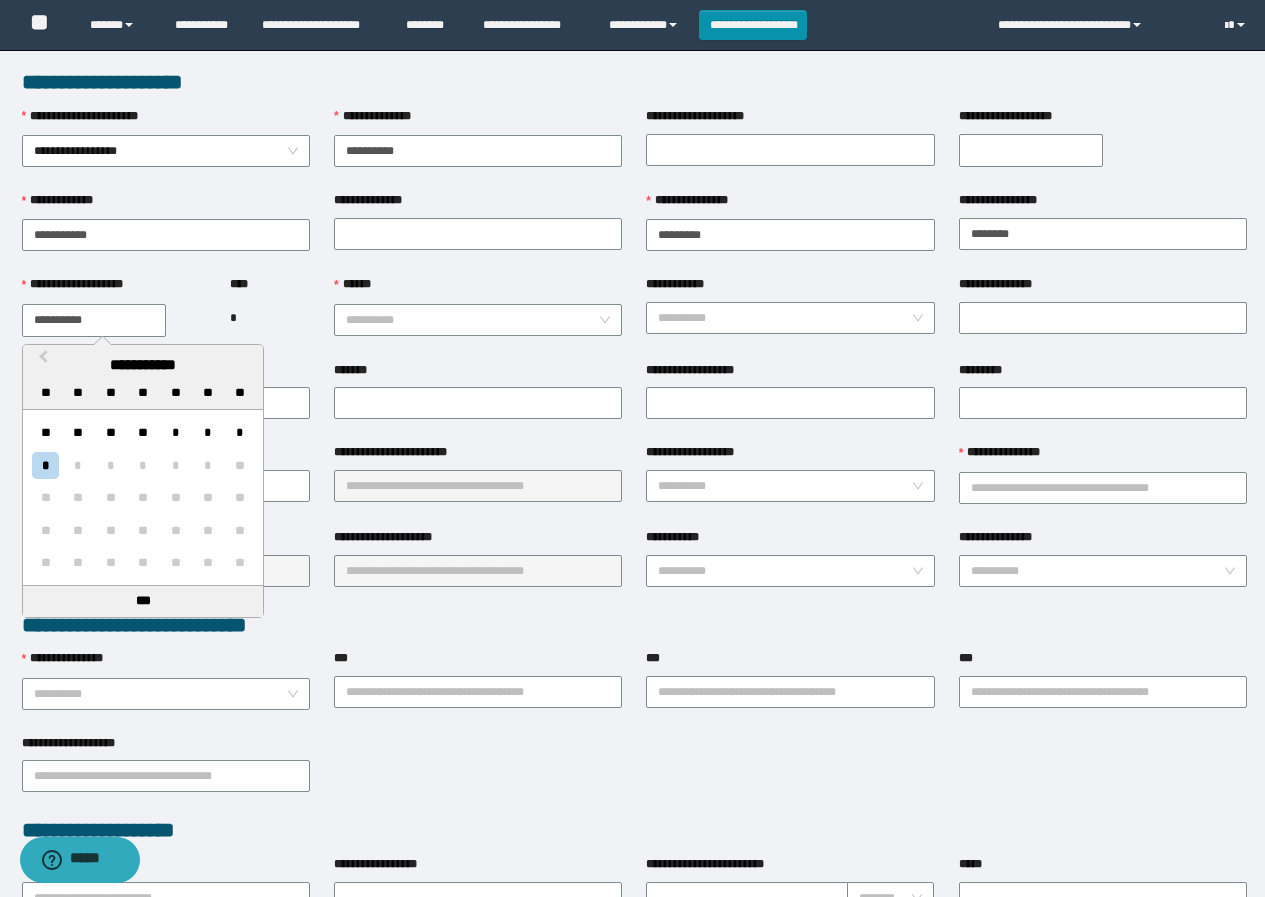 paste 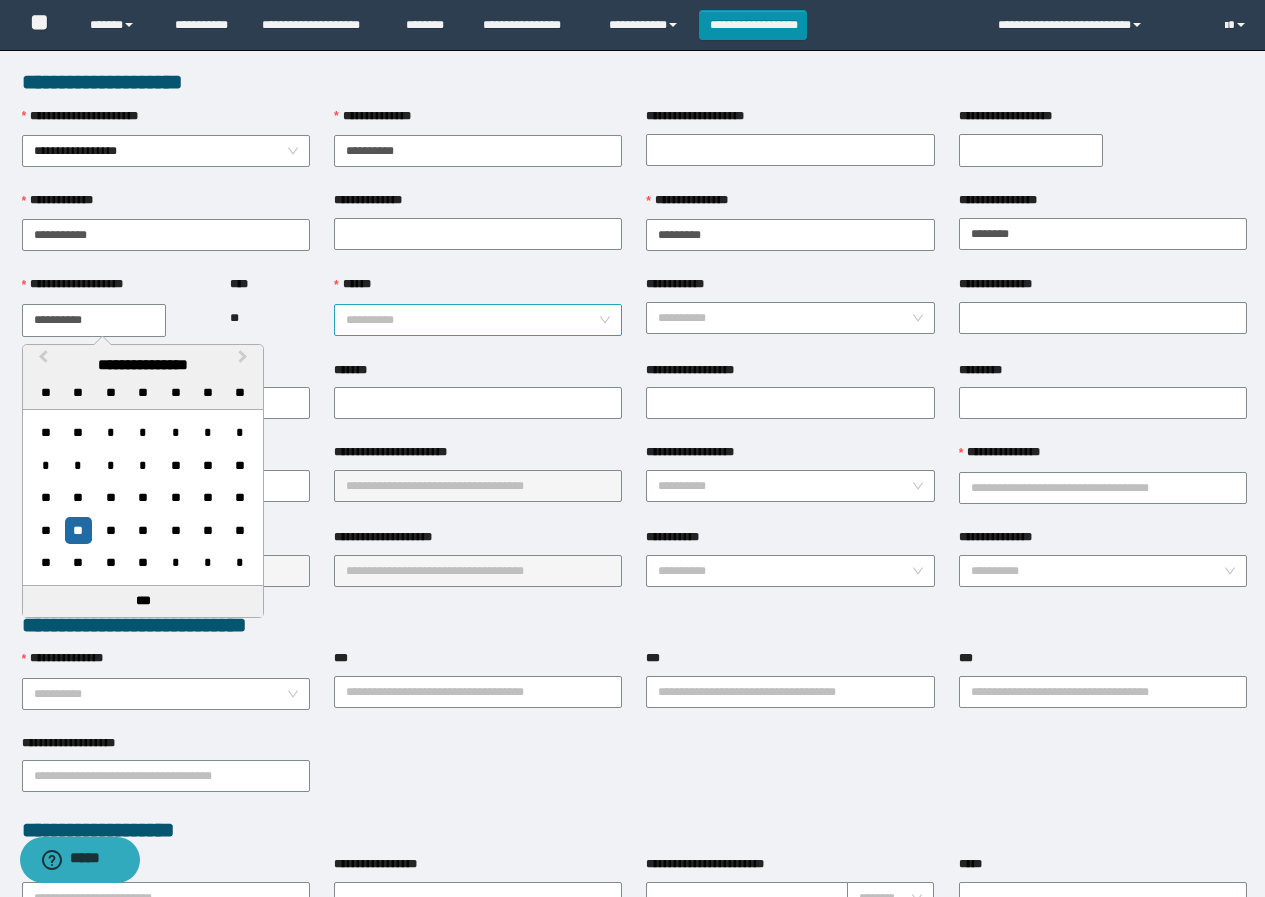 type on "**********" 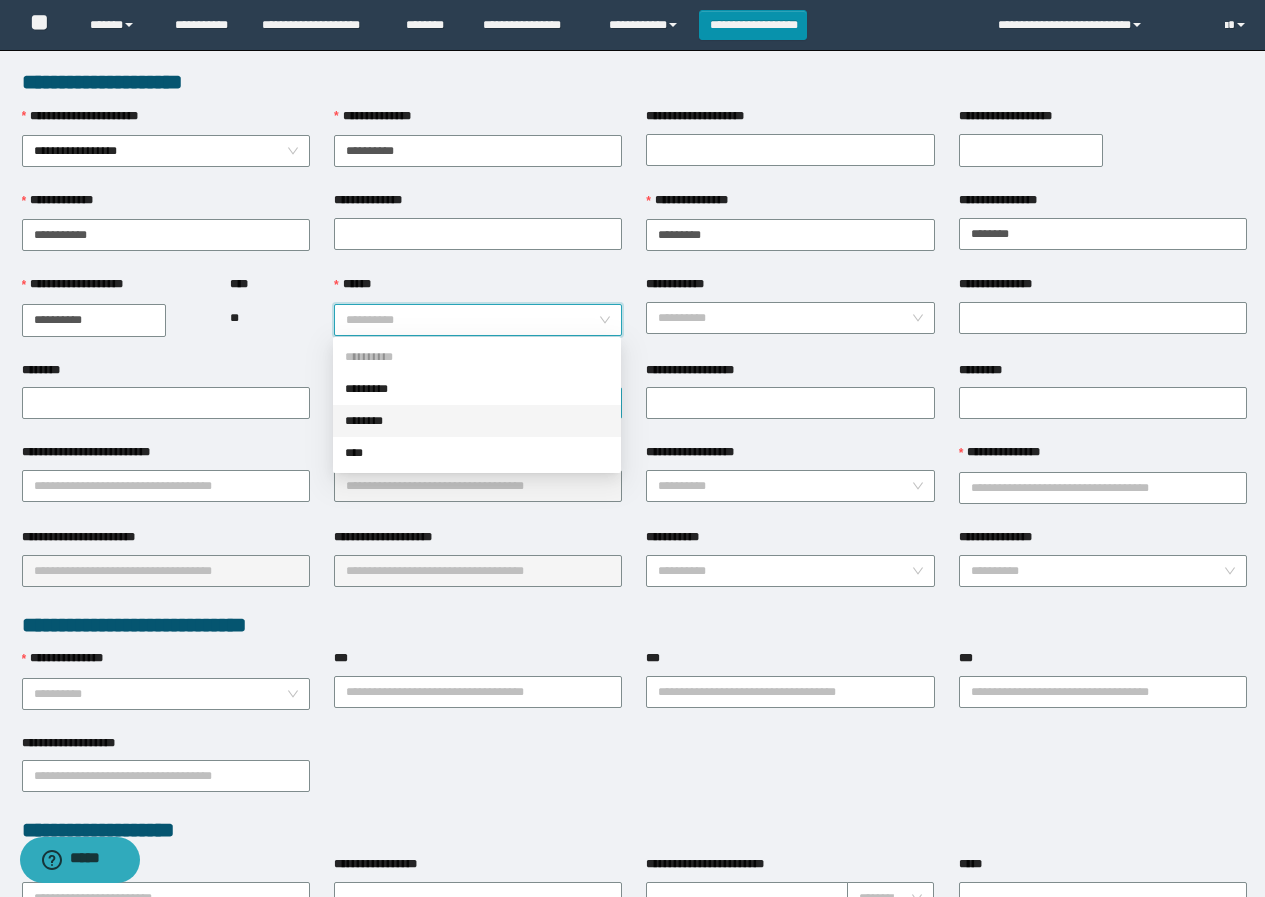 drag, startPoint x: 416, startPoint y: 423, endPoint x: 469, endPoint y: 395, distance: 59.94164 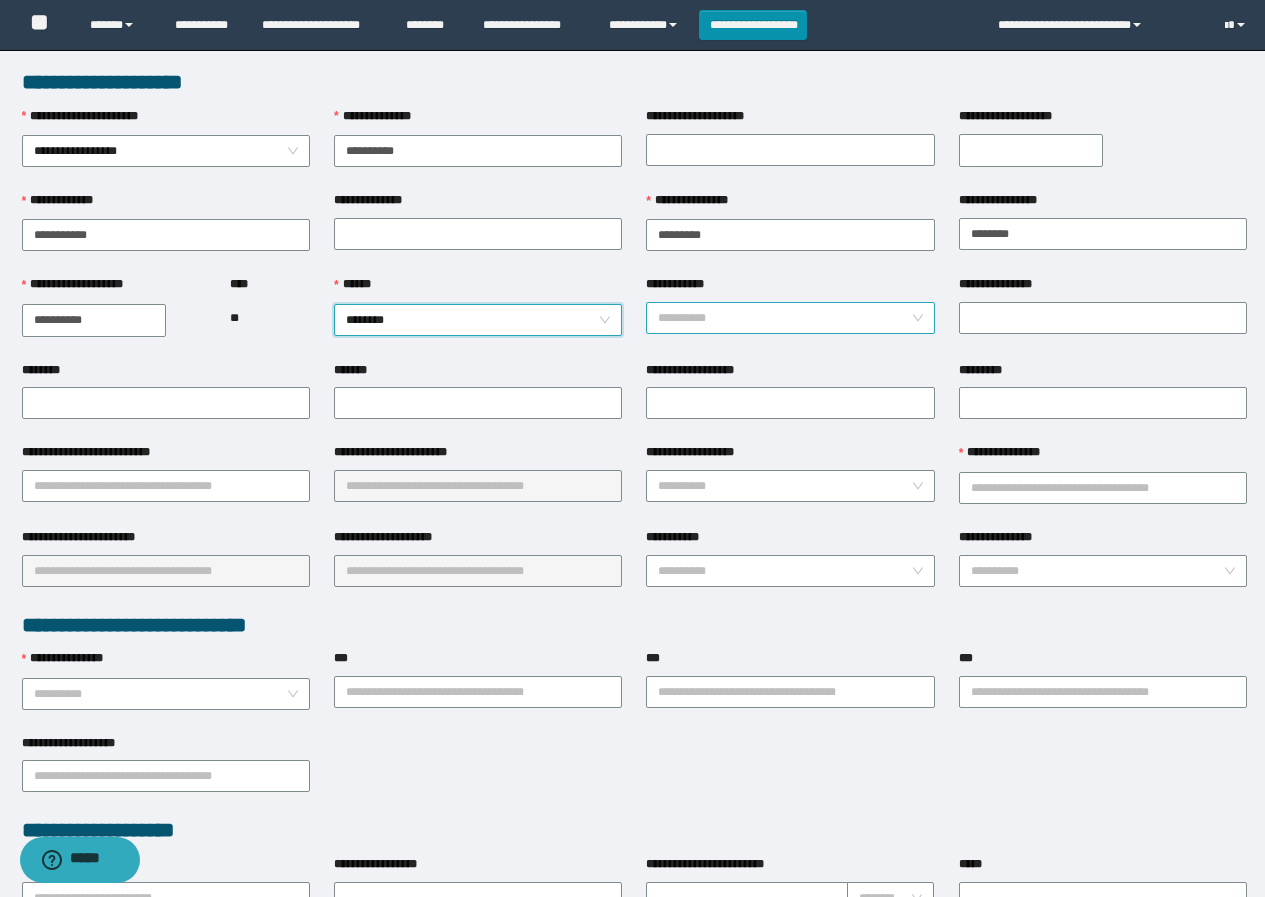 click on "**********" at bounding box center (784, 318) 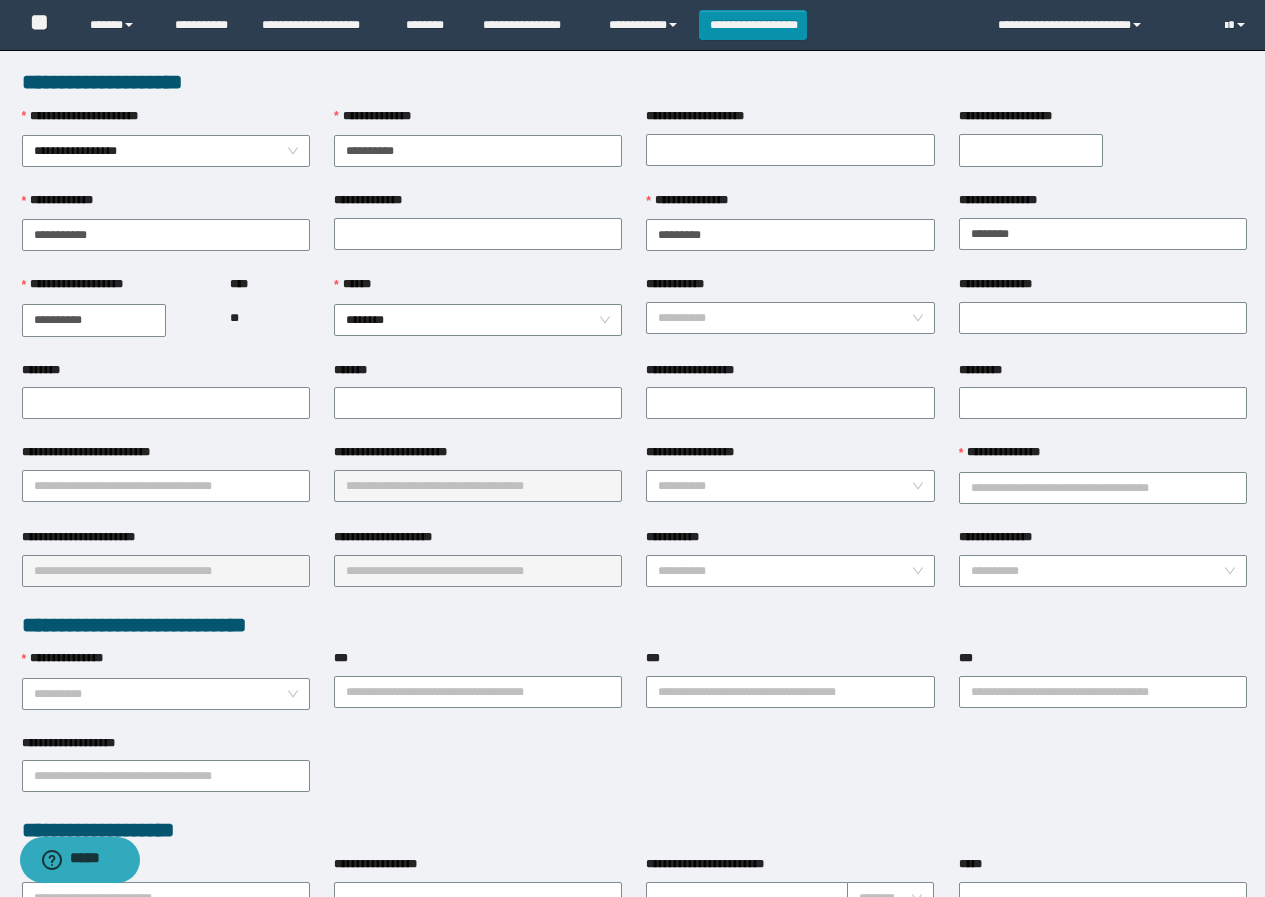 click on "**********" at bounding box center [790, 288] 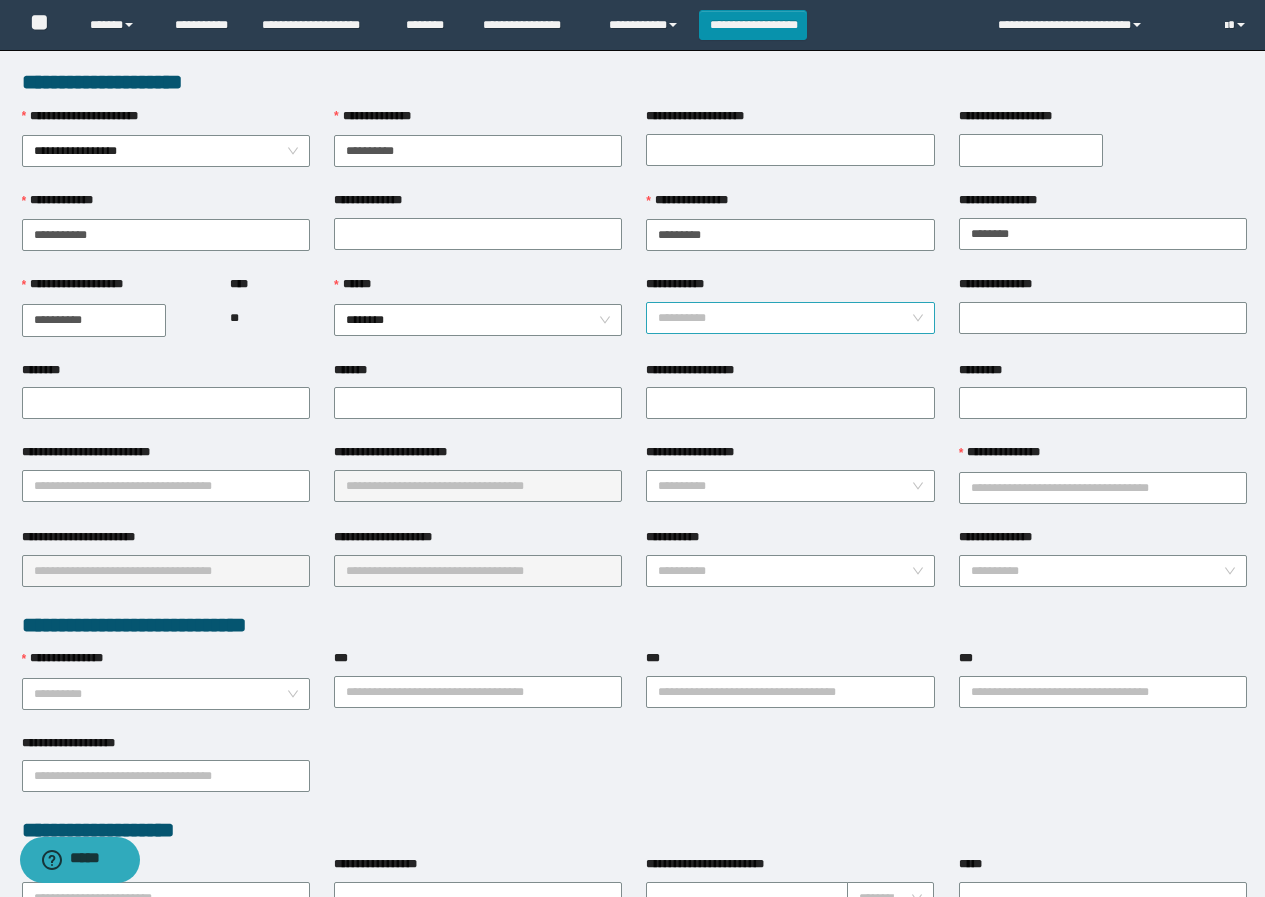 click on "**********" at bounding box center [784, 318] 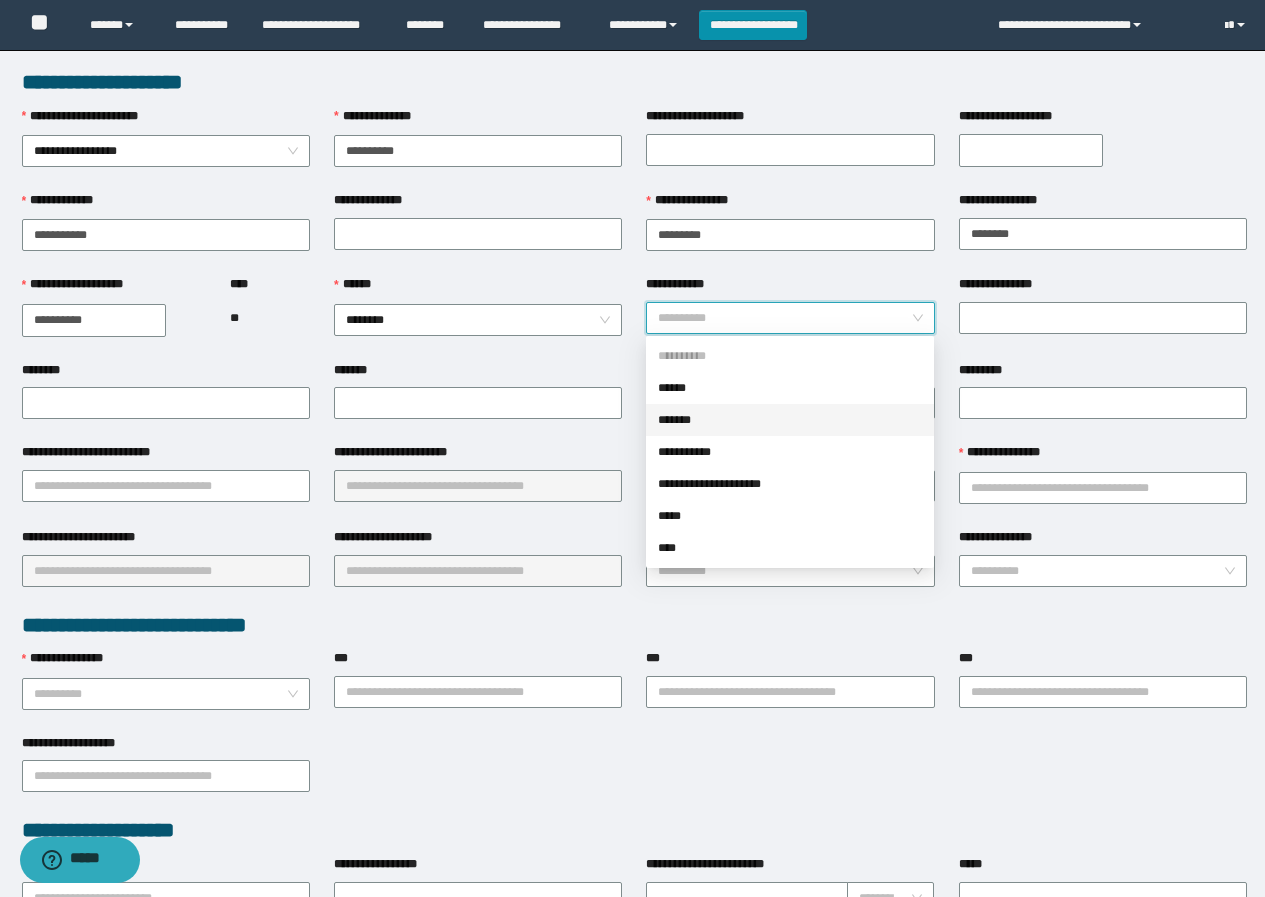 drag, startPoint x: 694, startPoint y: 398, endPoint x: 699, endPoint y: 422, distance: 24.5153 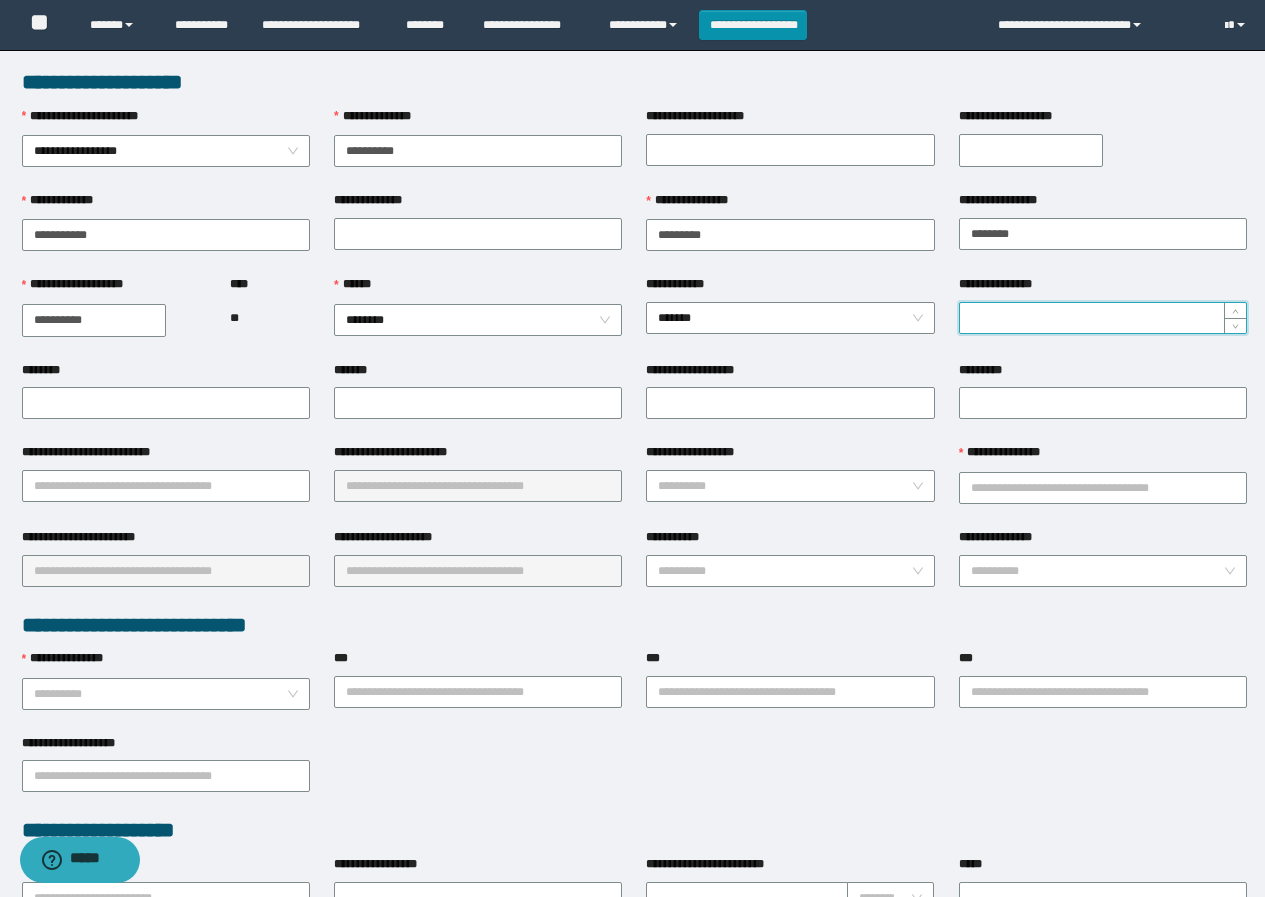 click on "**********" at bounding box center (1103, 318) 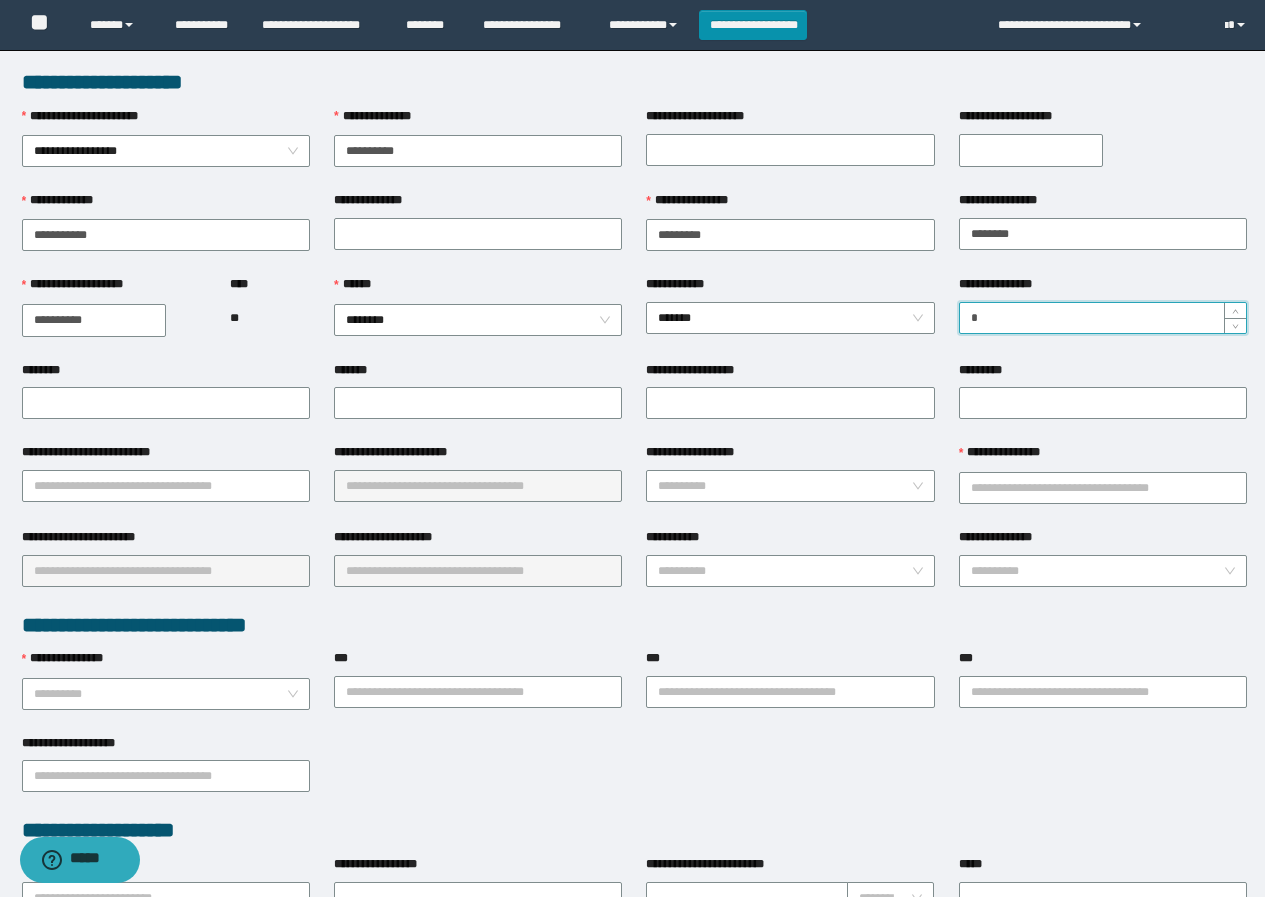 type on "*" 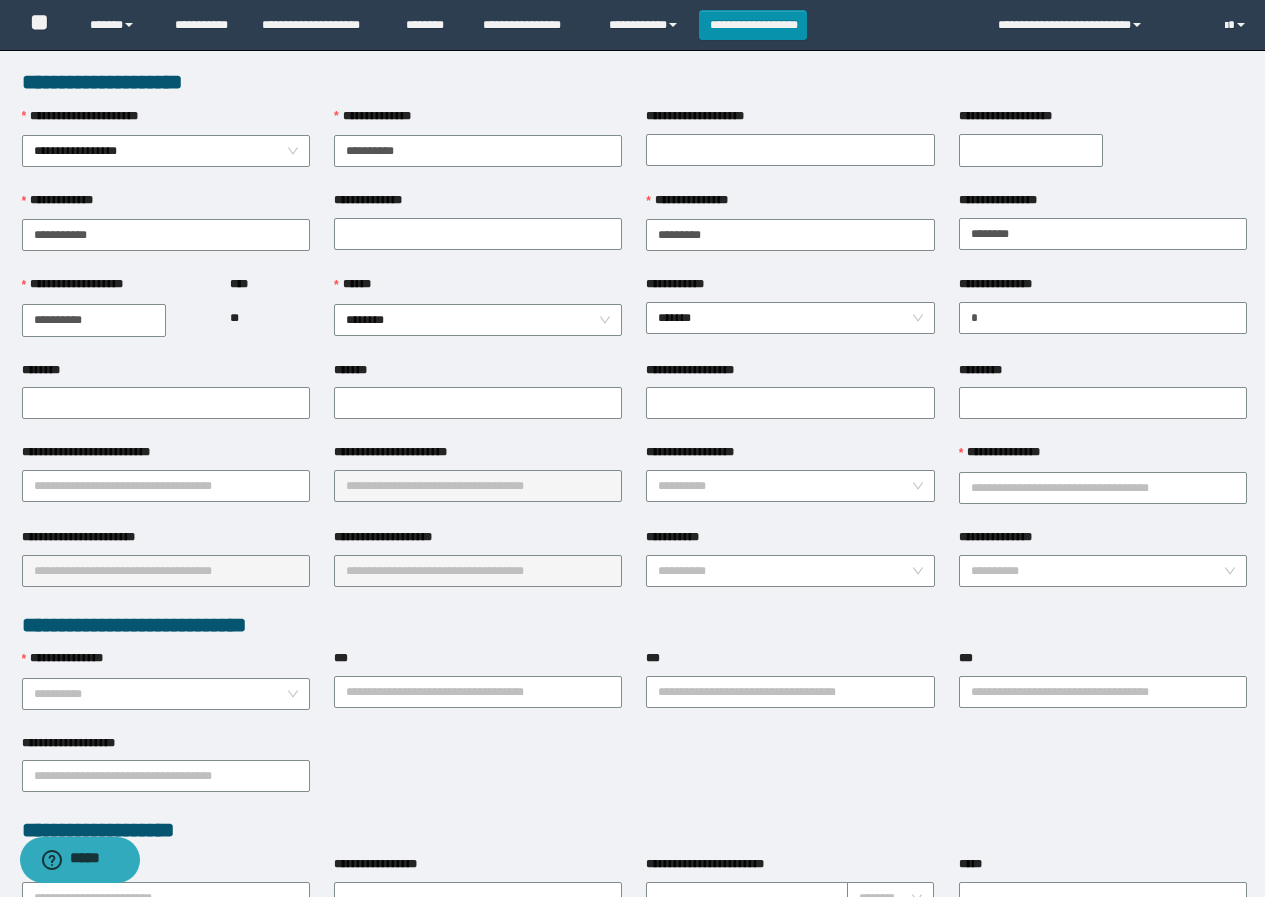 click on "********" at bounding box center [166, 374] 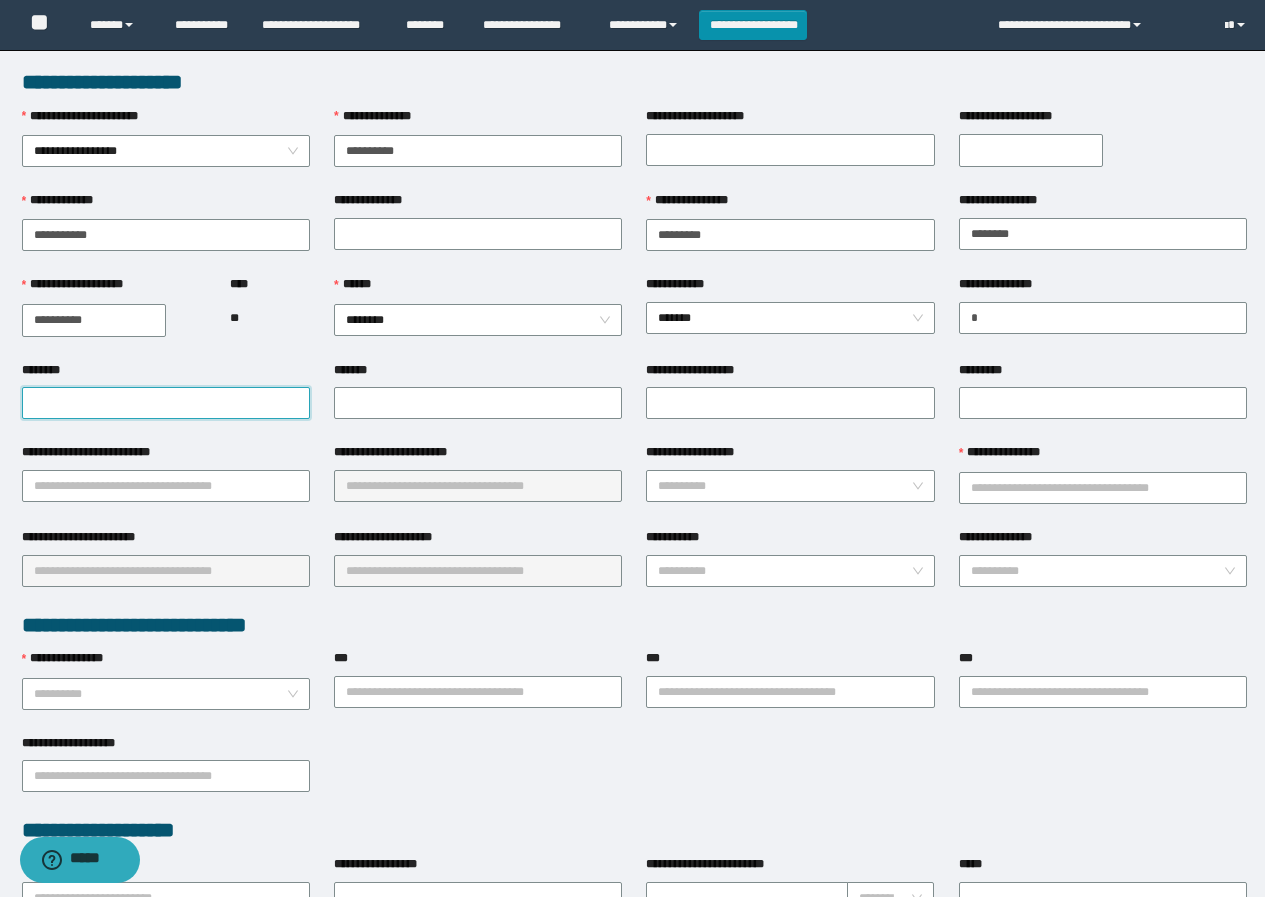 click on "********" at bounding box center (166, 403) 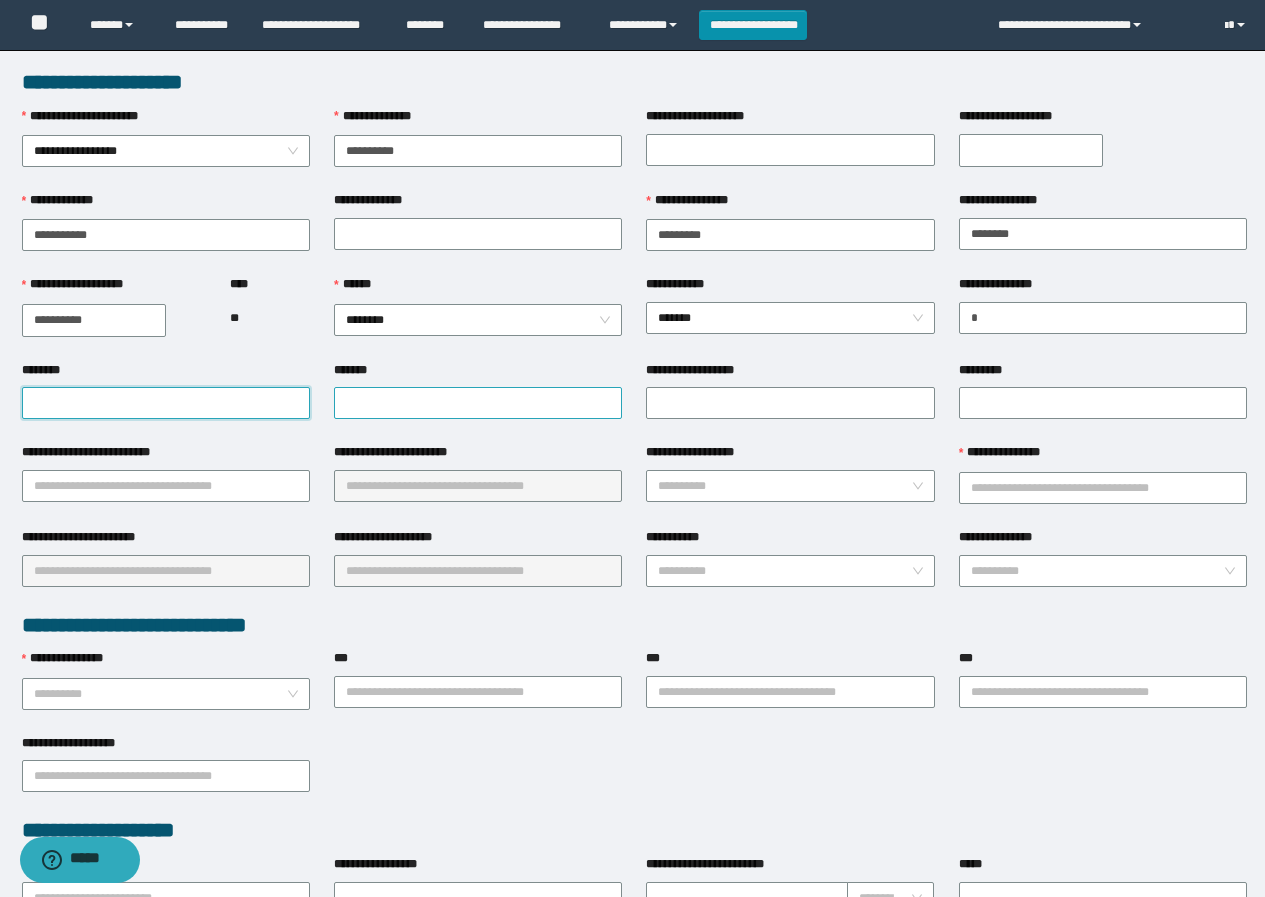 paste on "**********" 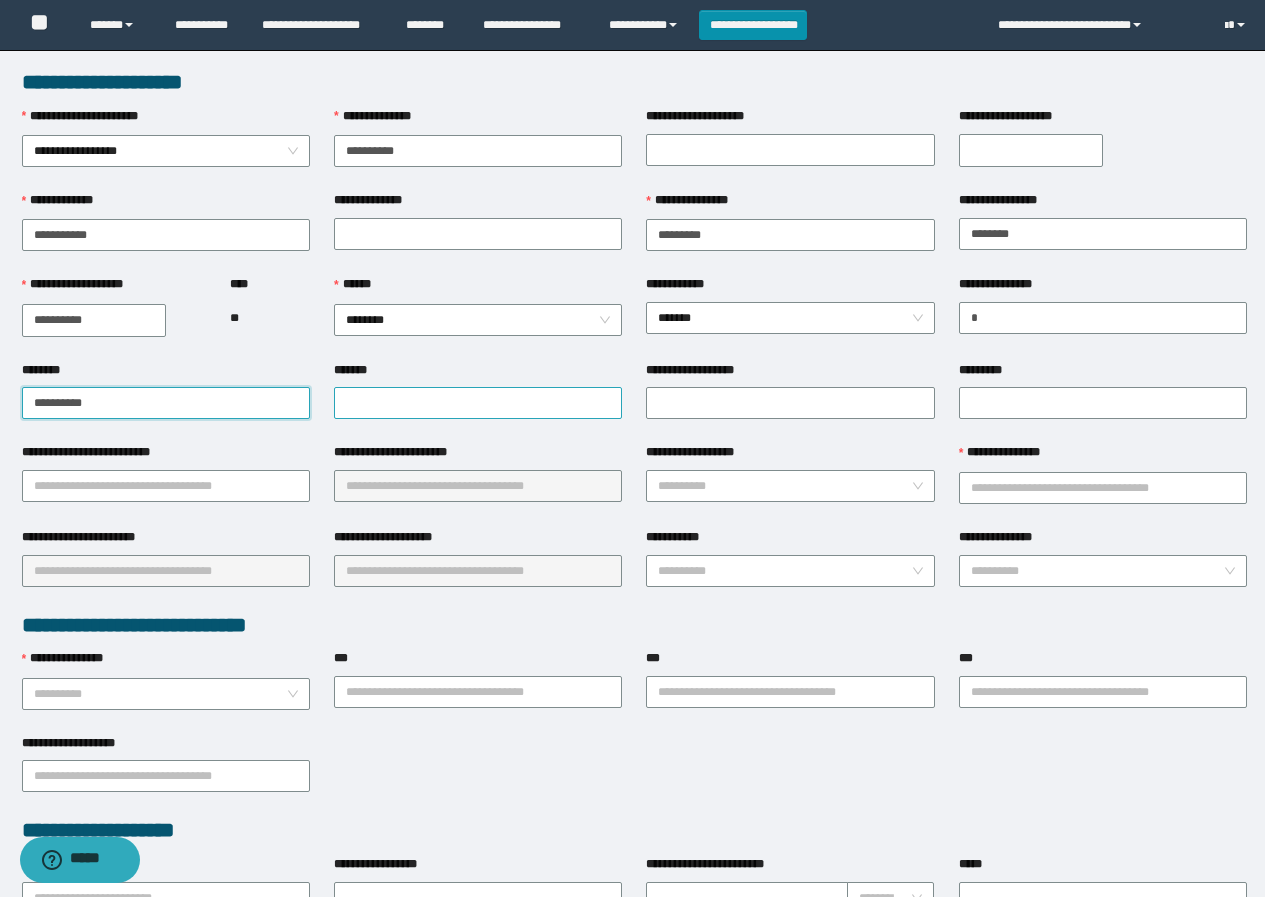 type on "**********" 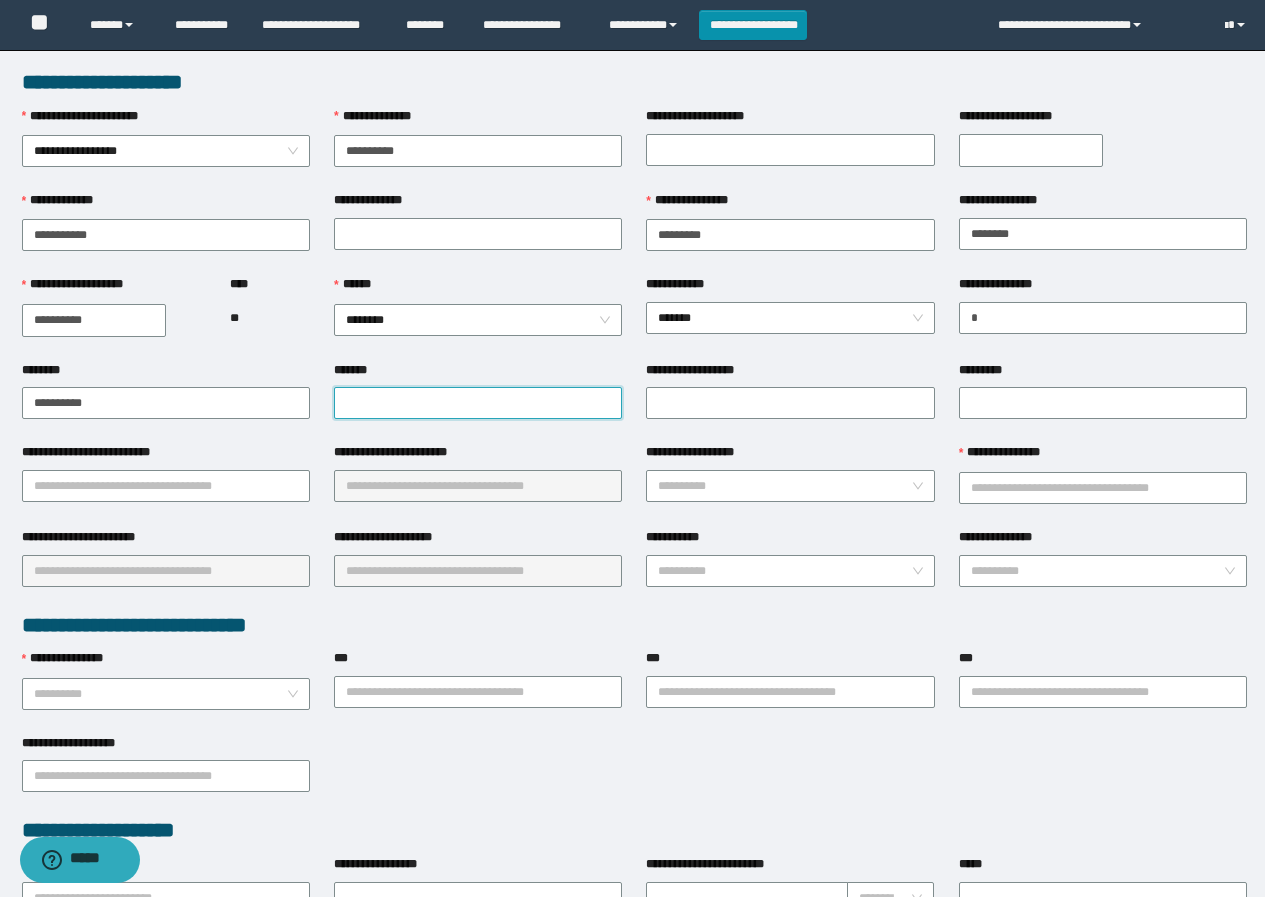 click on "*******" at bounding box center [478, 403] 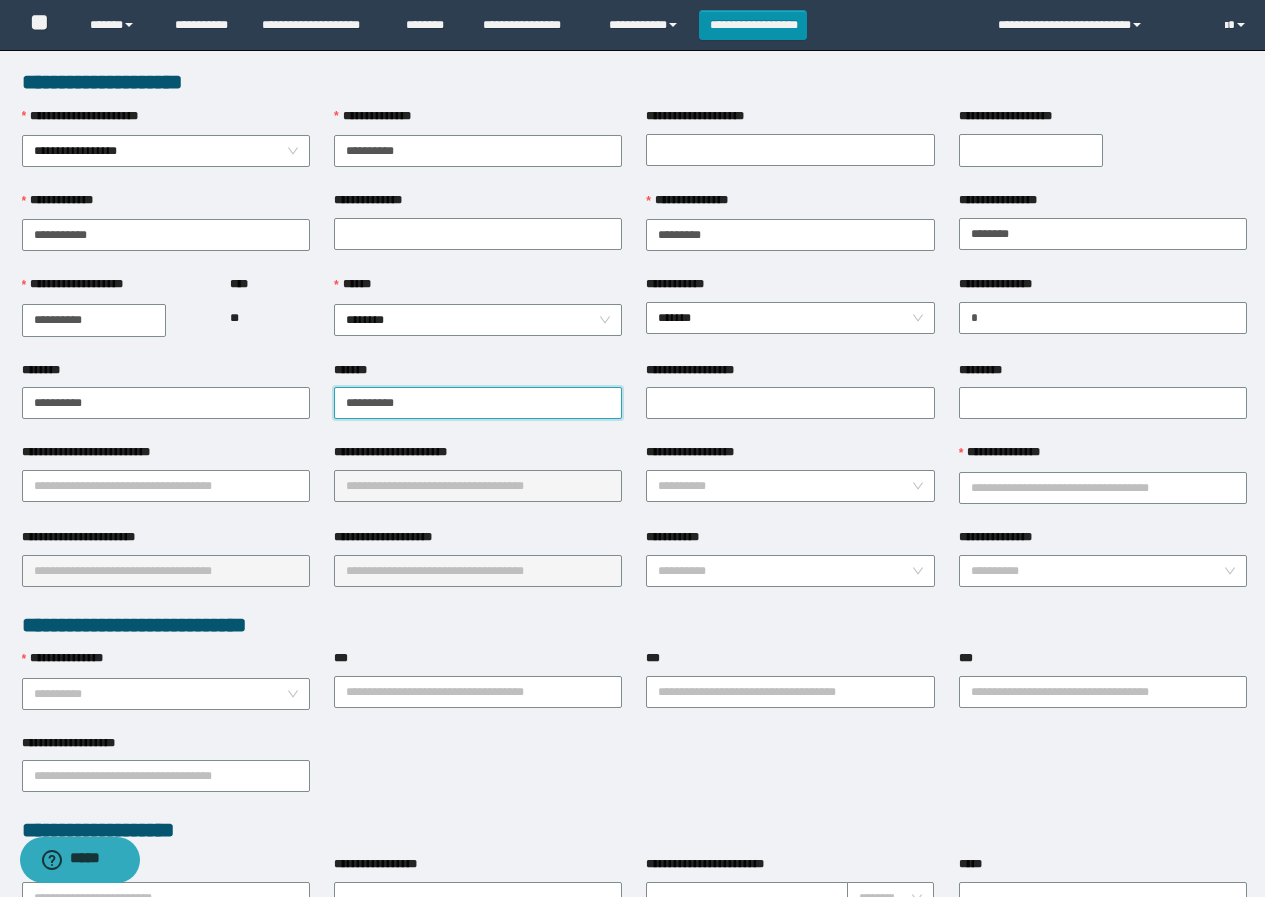 type on "**********" 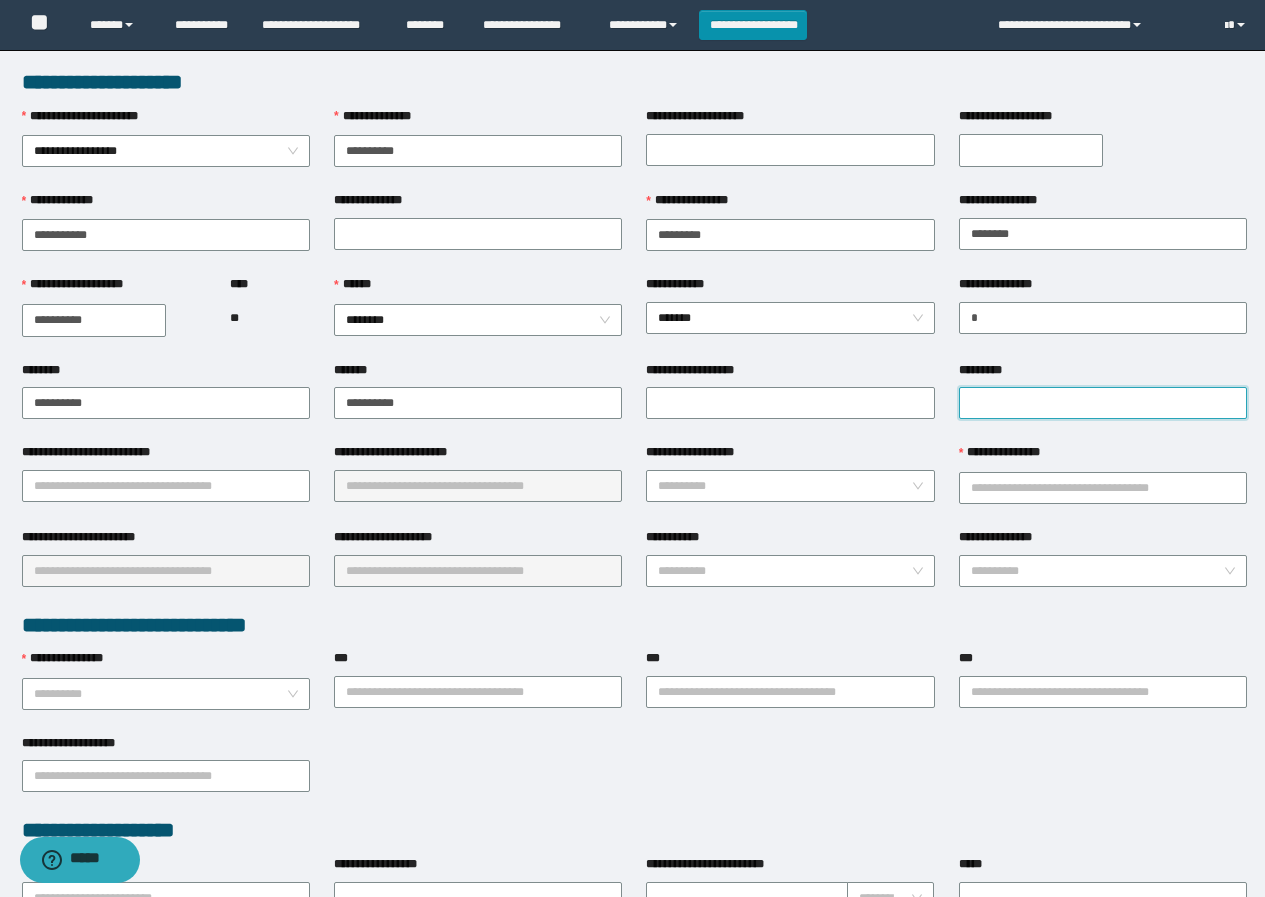 click on "*********" at bounding box center [1103, 403] 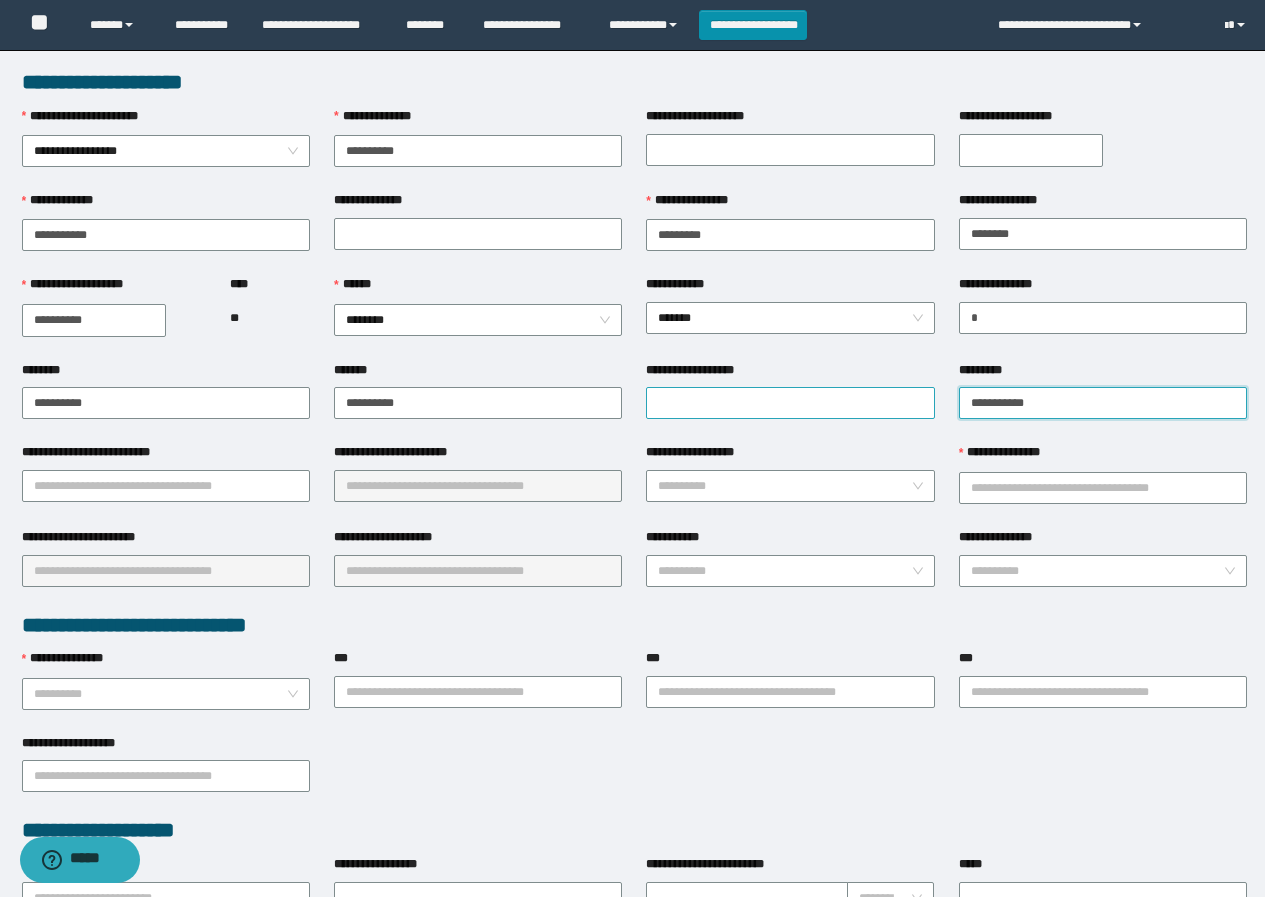 type on "**********" 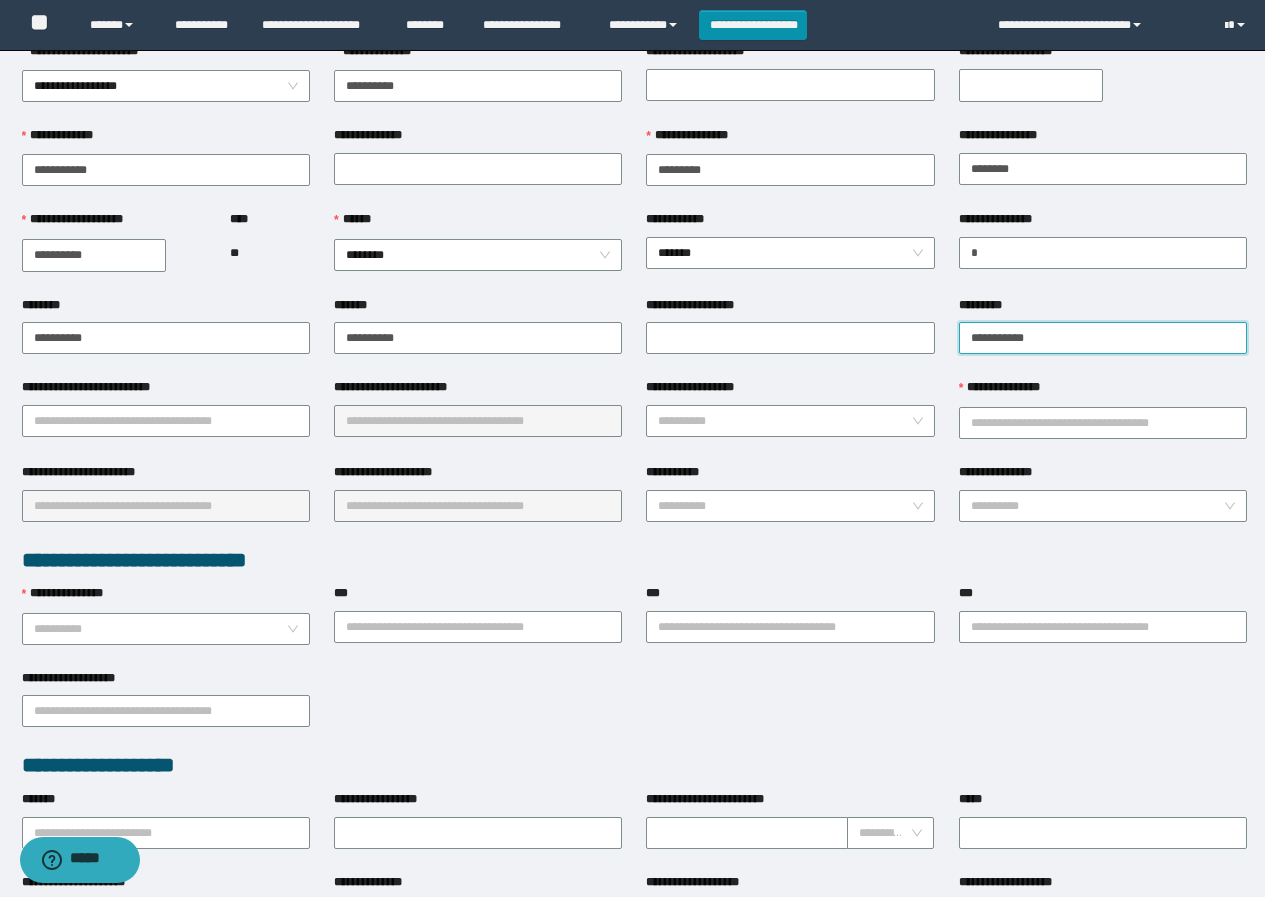 scroll, scrollTop: 100, scrollLeft: 0, axis: vertical 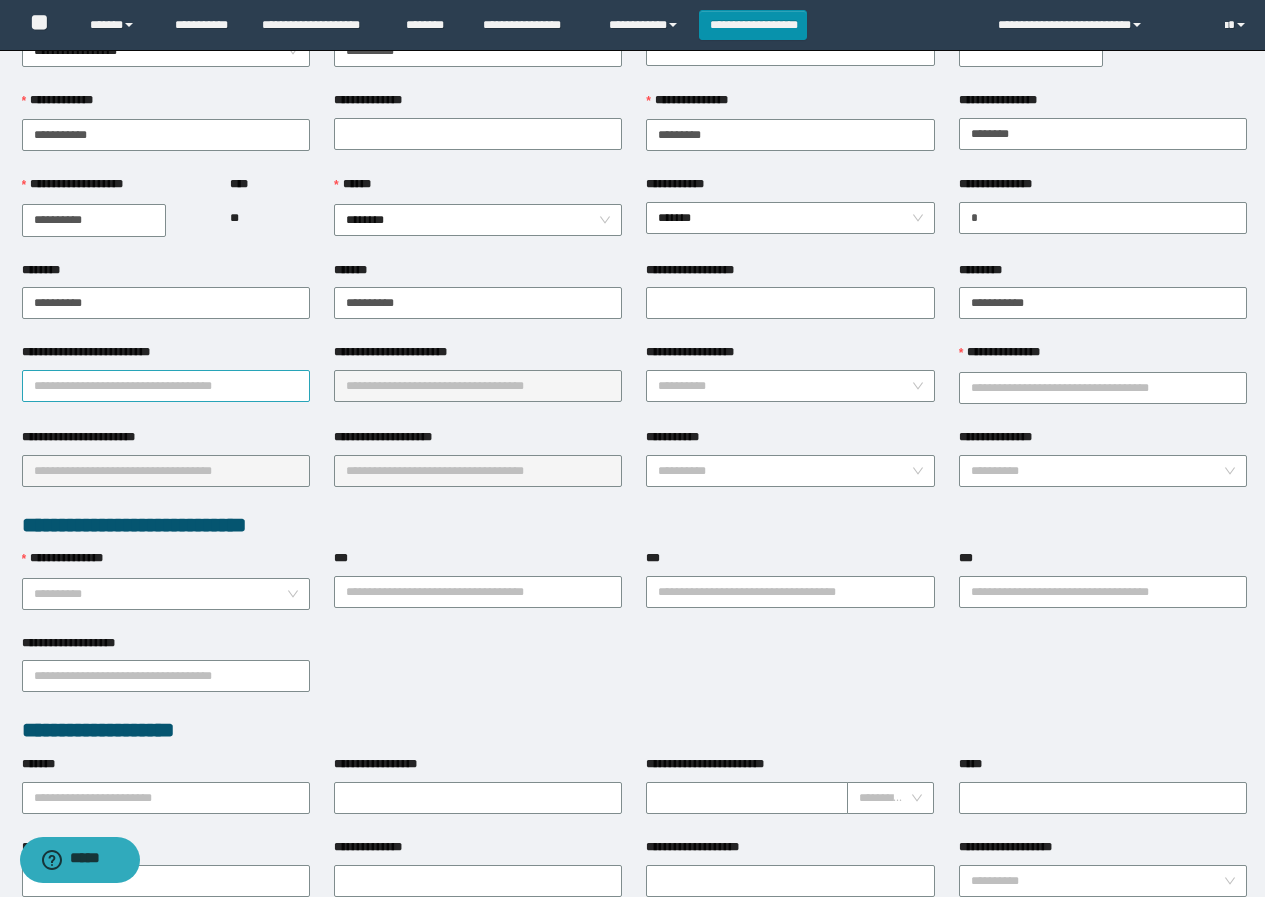 click on "**********" at bounding box center (166, 386) 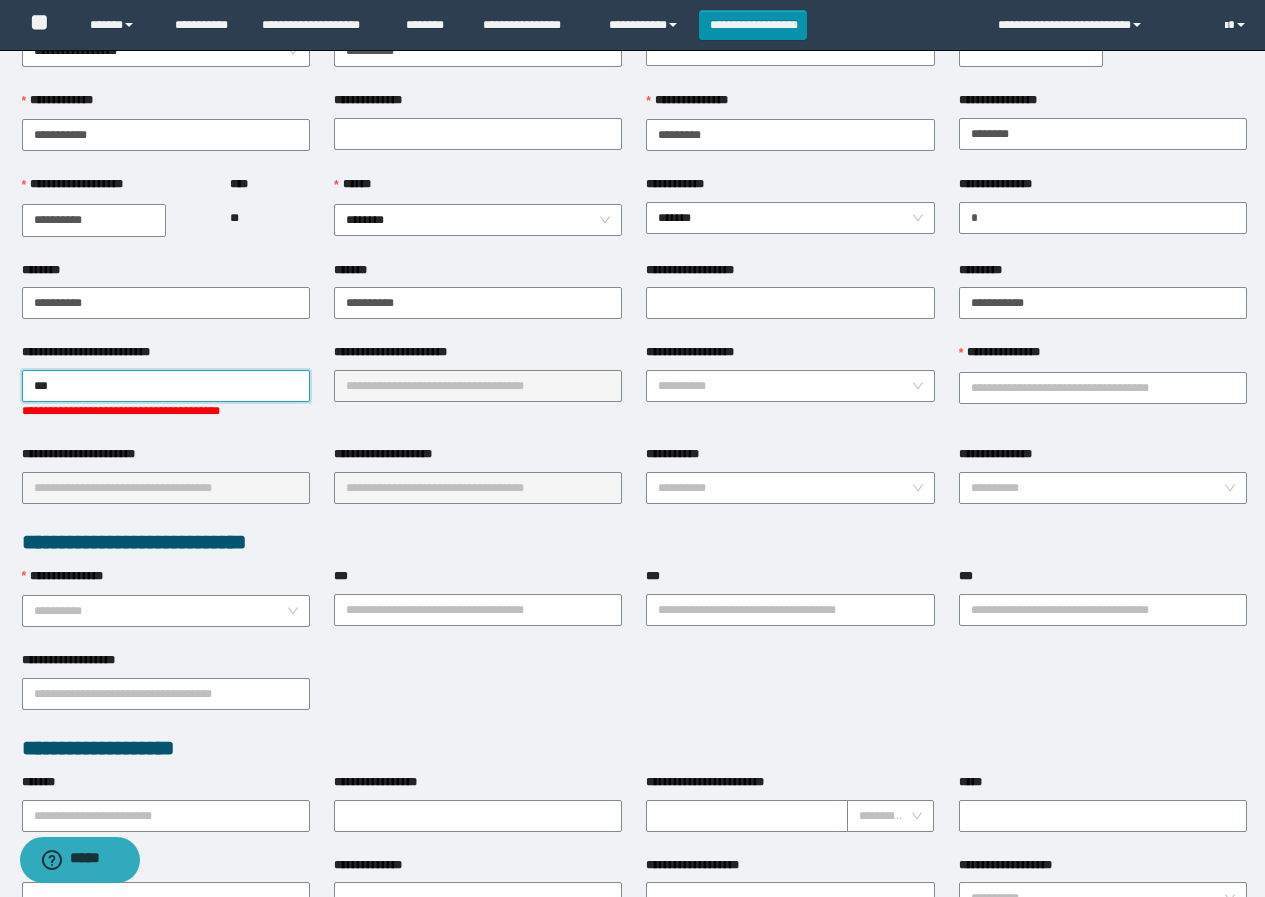 type on "****" 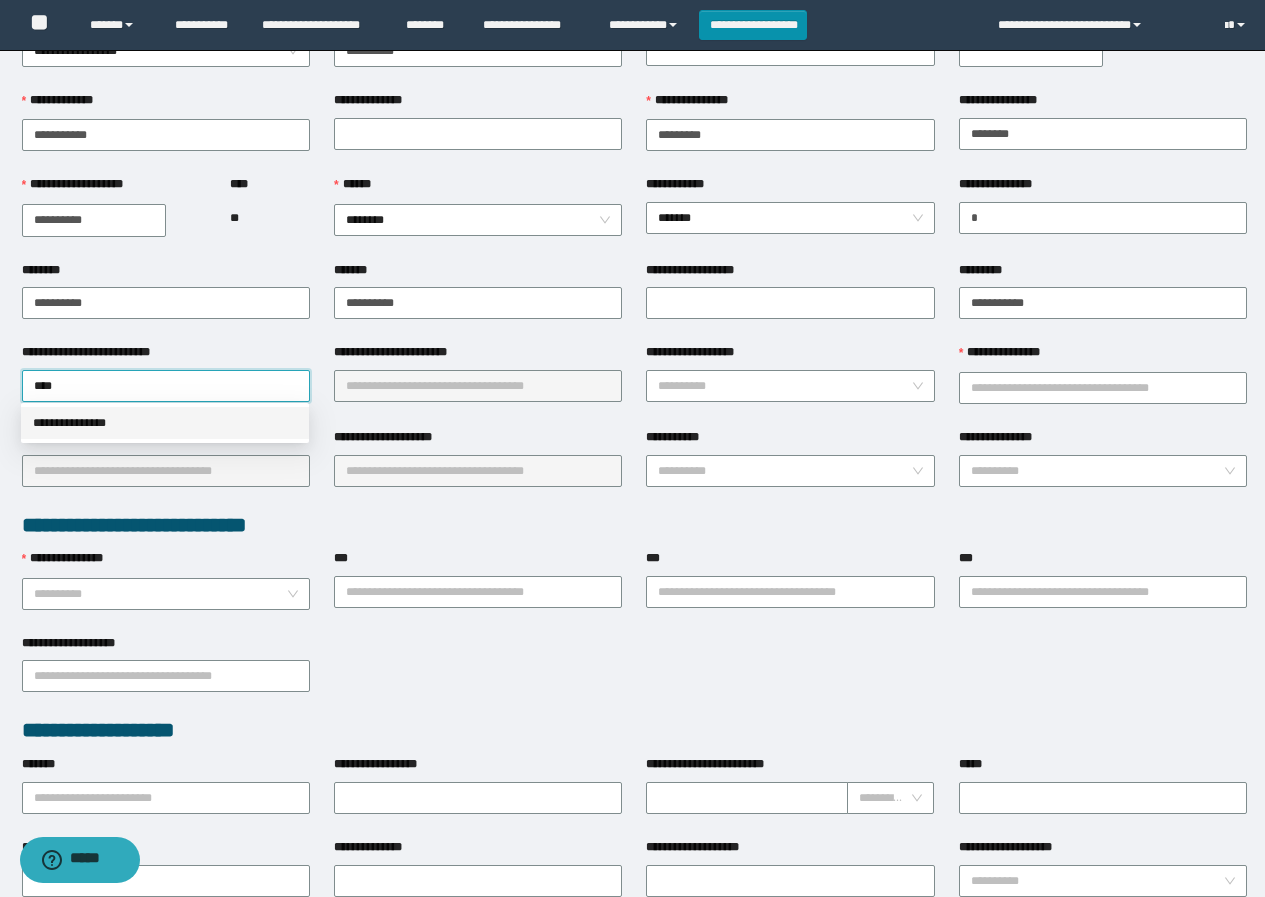 click on "**********" at bounding box center (165, 423) 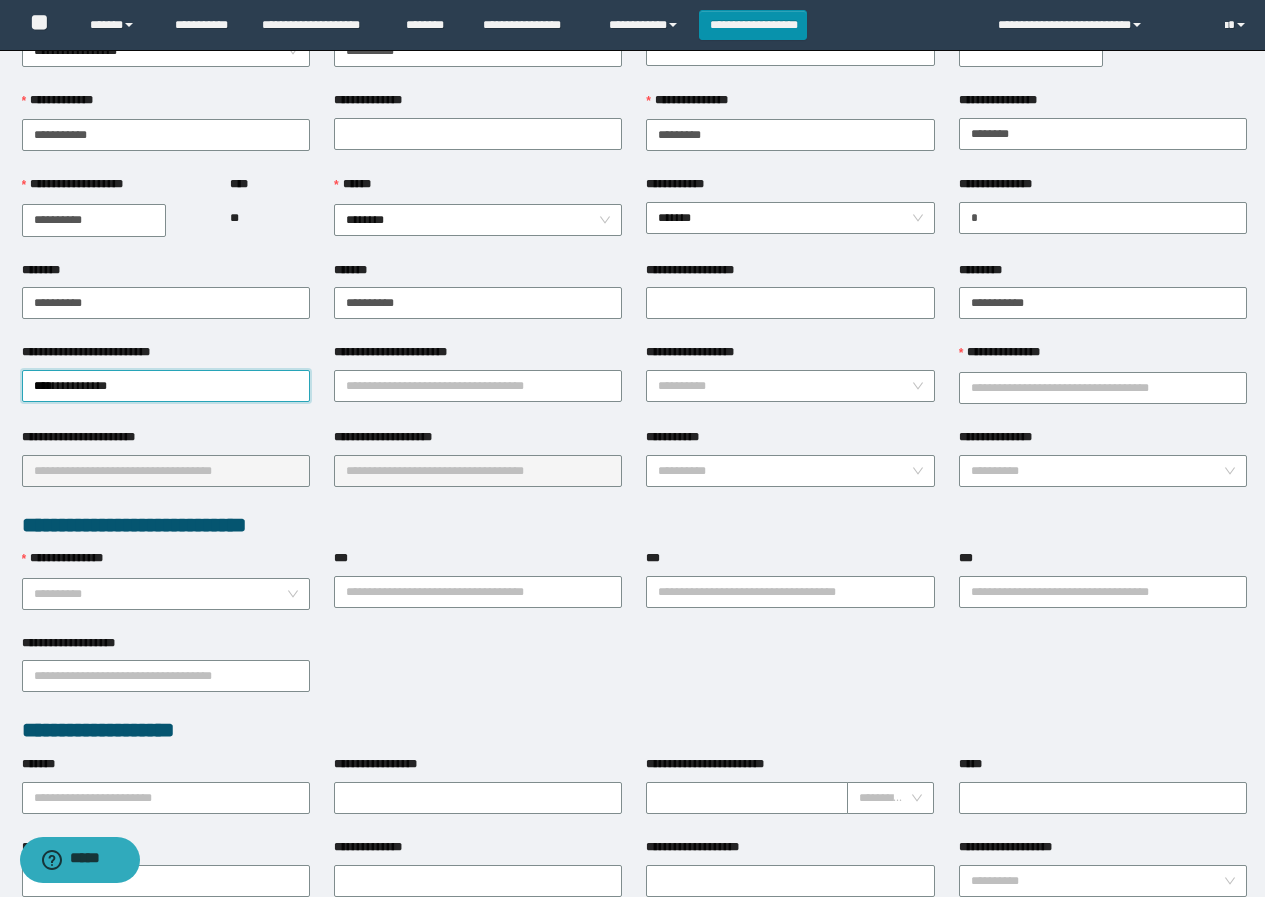 type 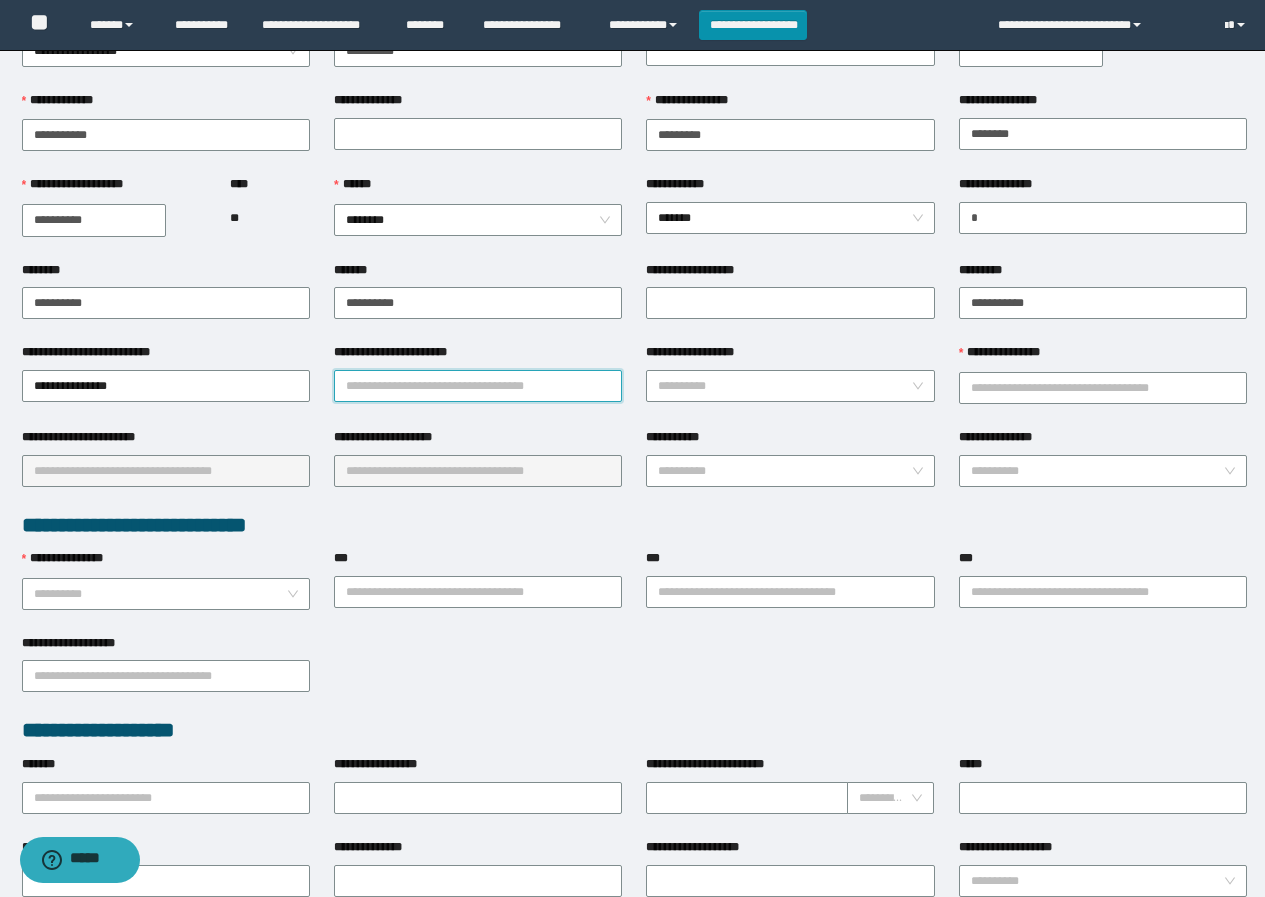 click on "**********" at bounding box center [478, 386] 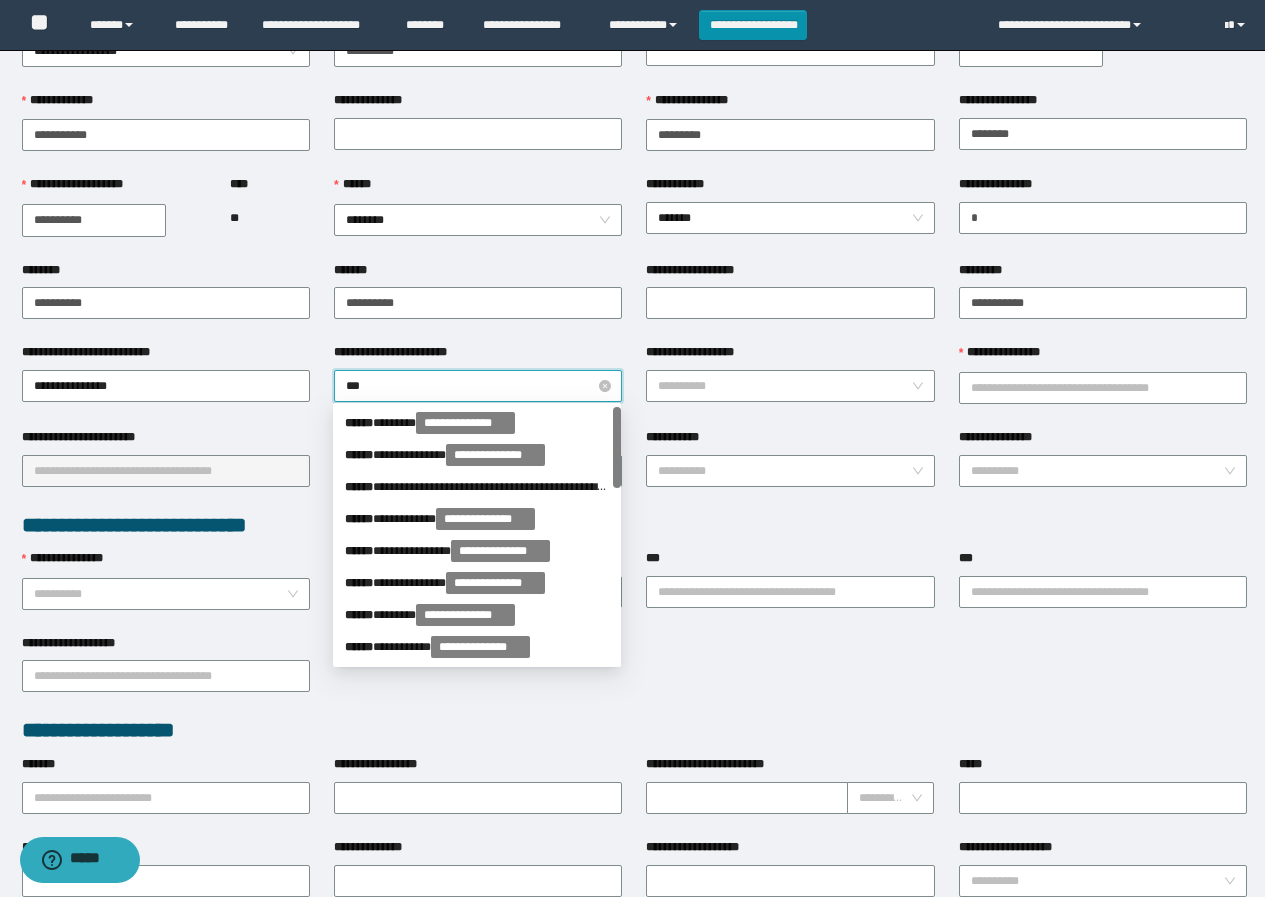 type on "****" 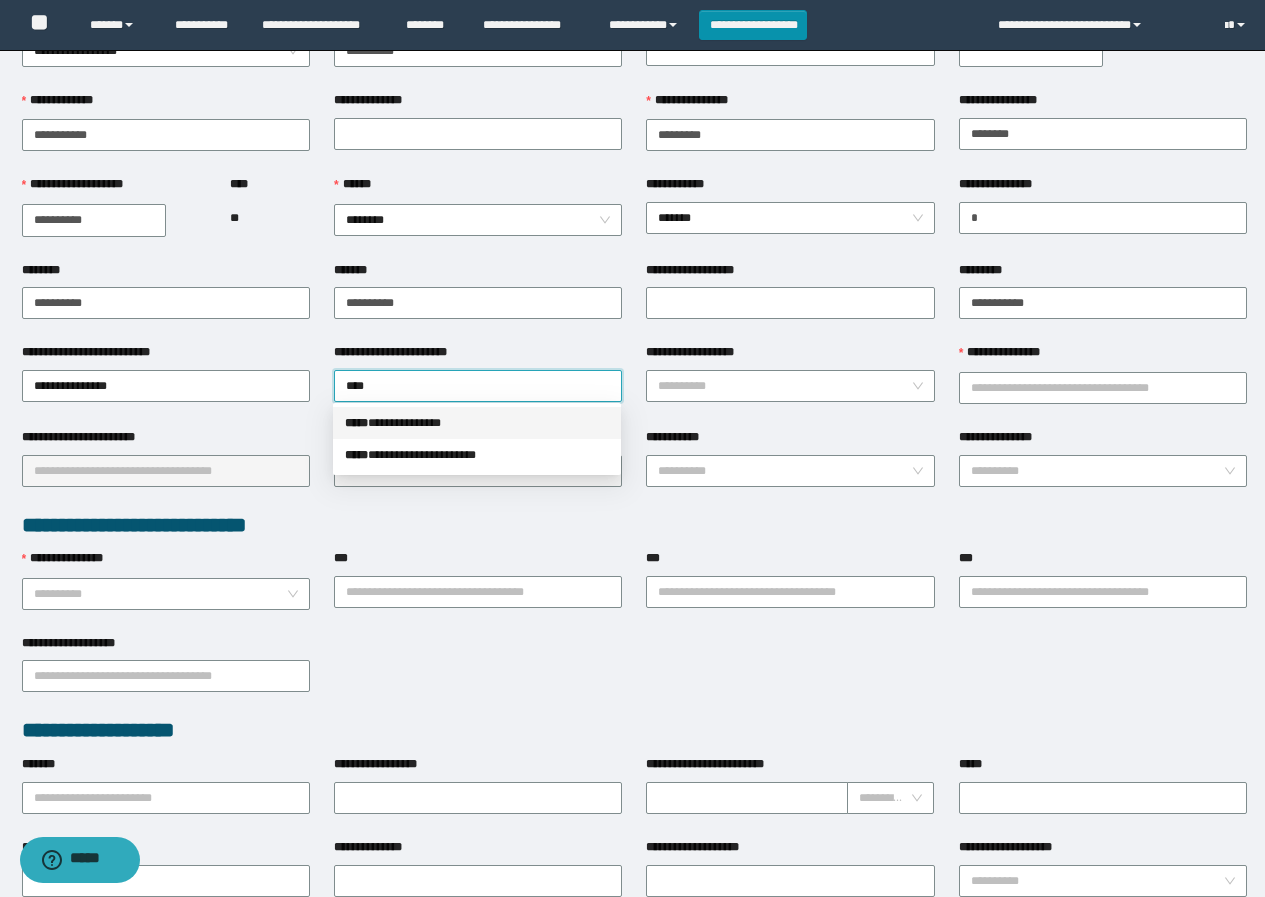 click on "**********" at bounding box center (477, 423) 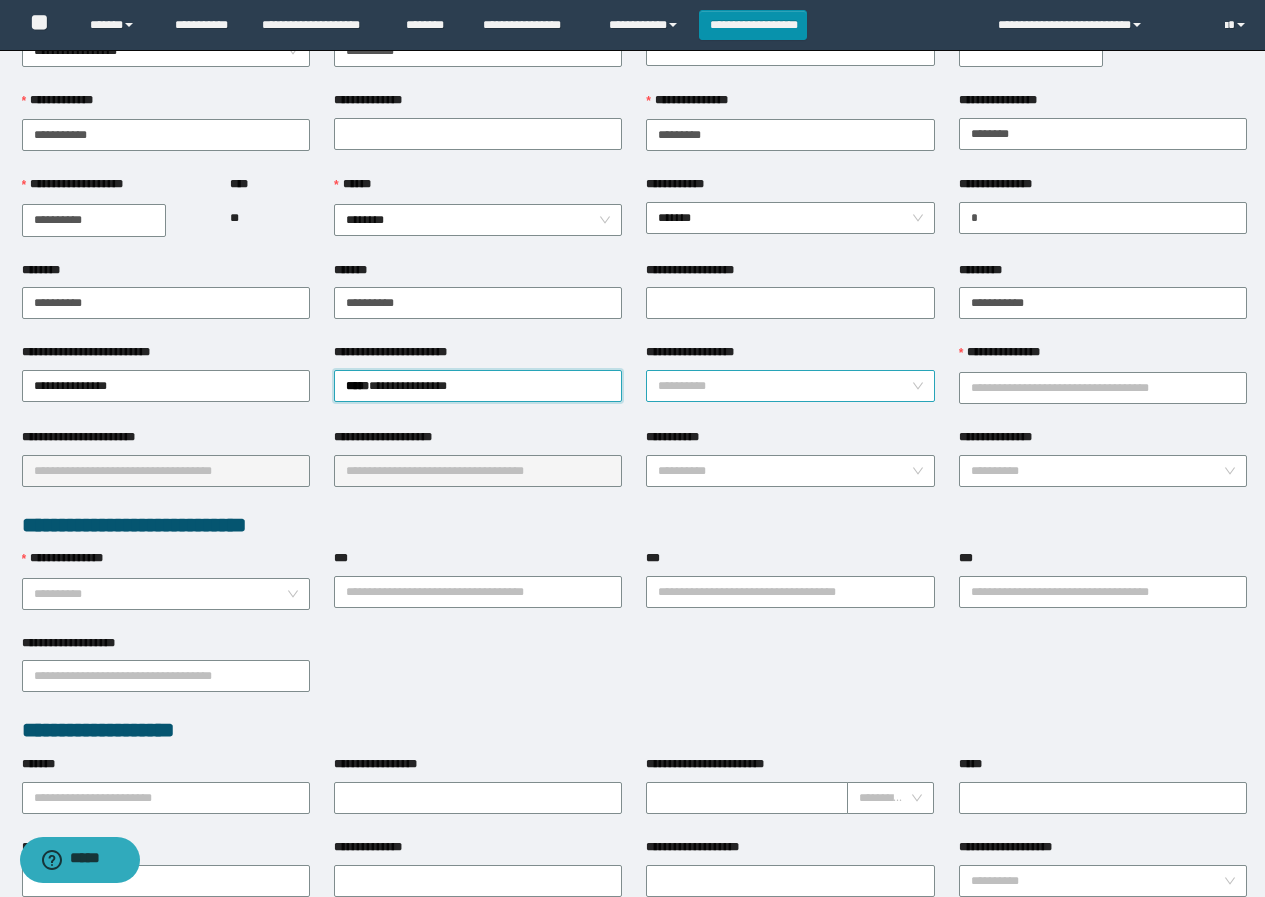 click on "**********" at bounding box center (784, 386) 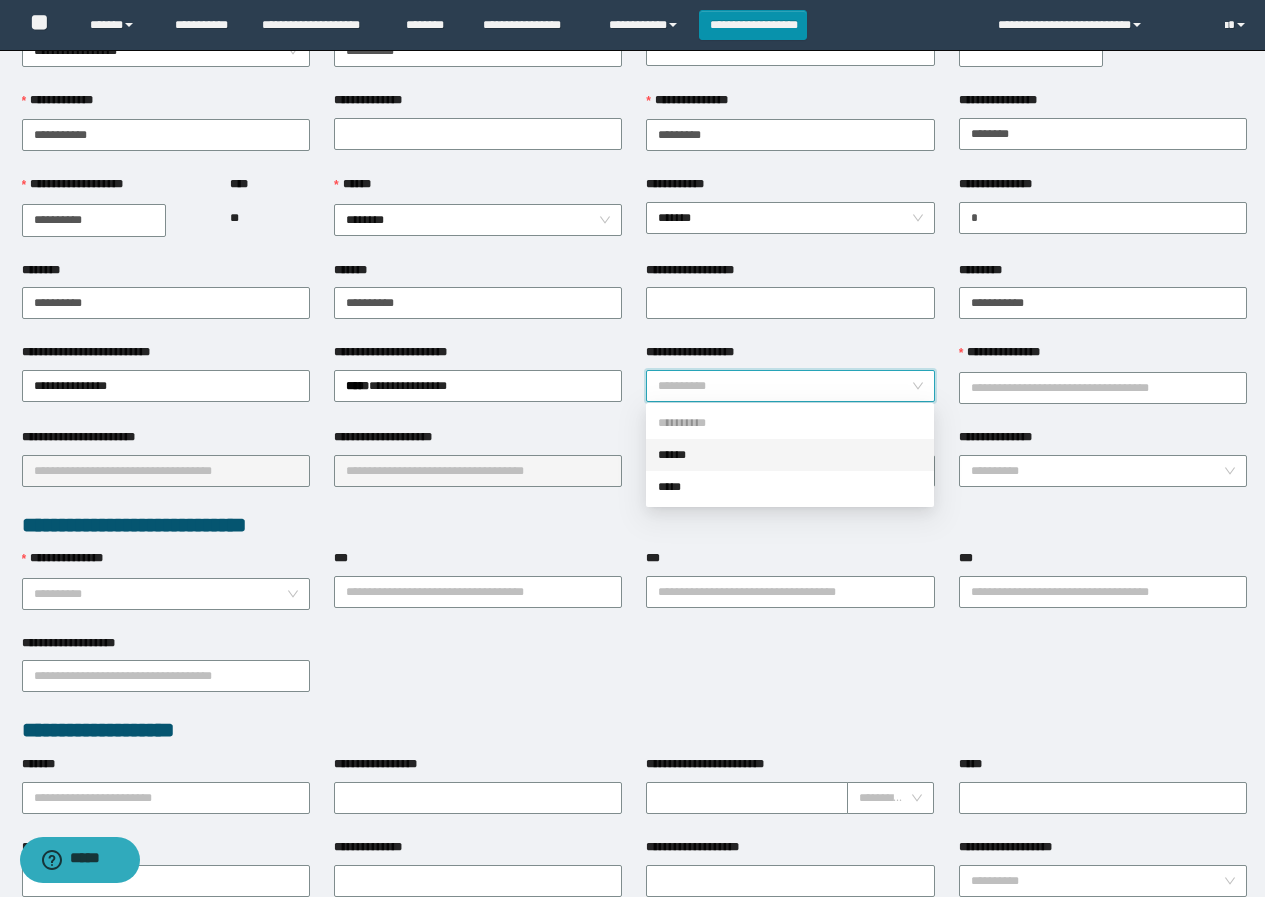 click on "******" at bounding box center [790, 455] 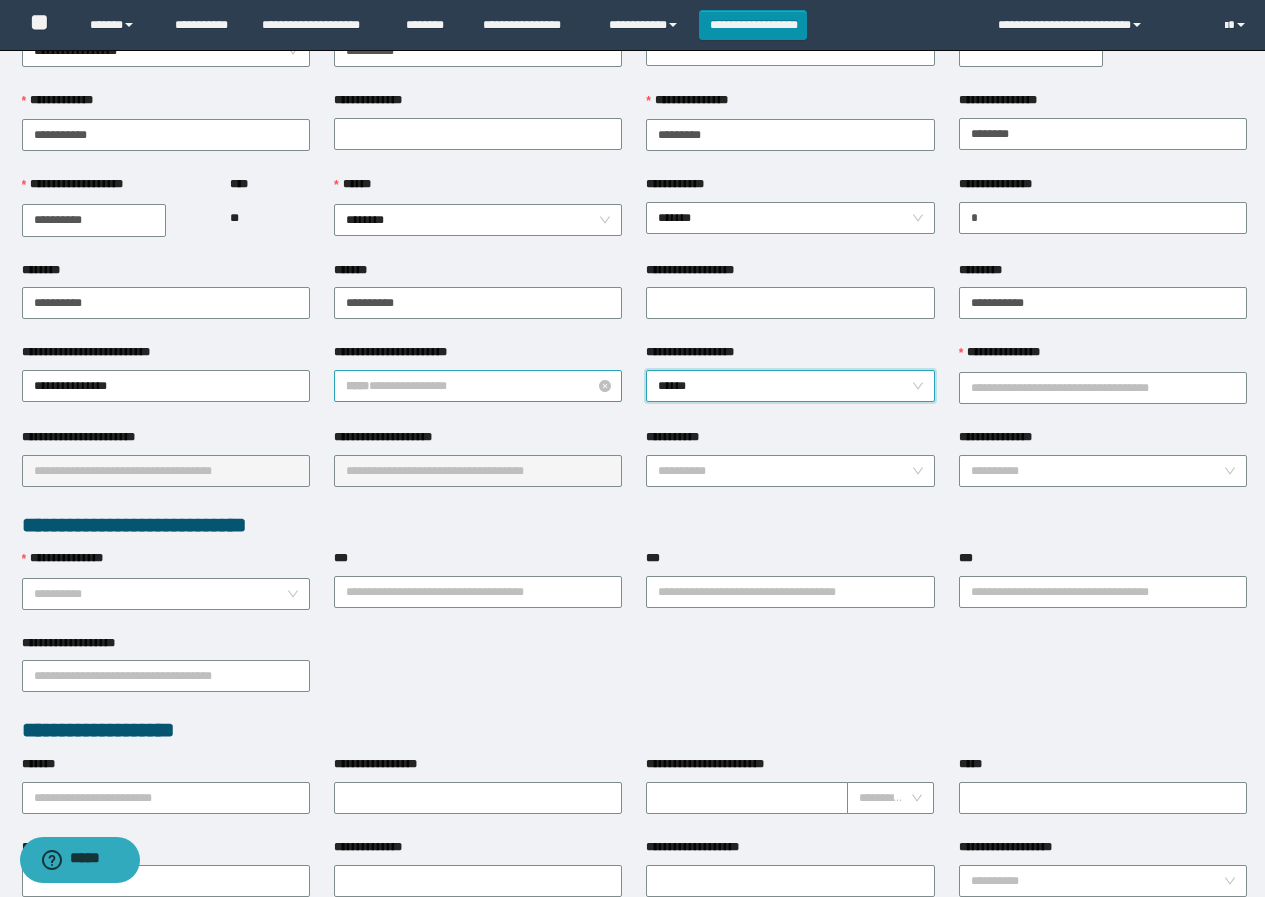 click on "**********" at bounding box center [478, 386] 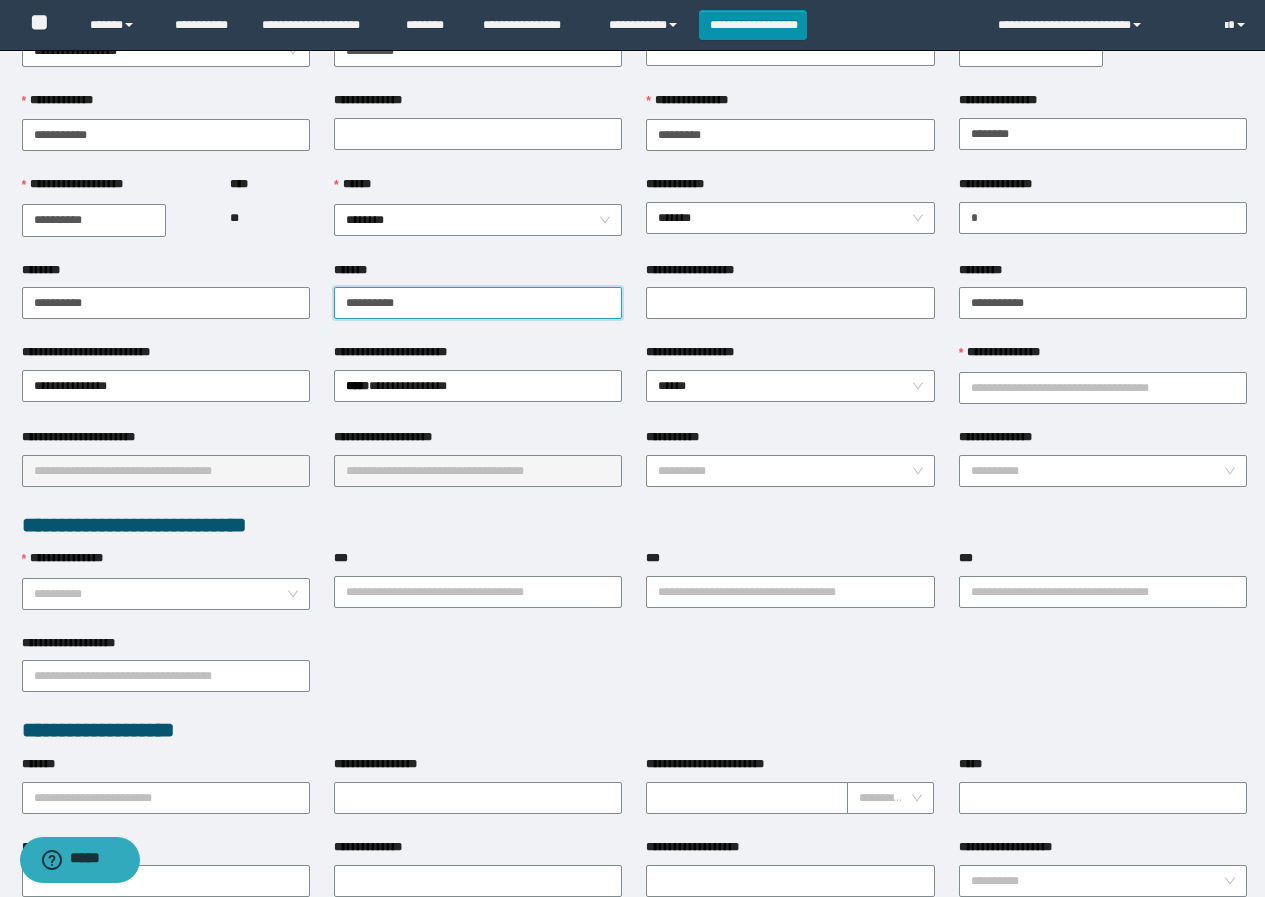 click on "**********" at bounding box center (478, 303) 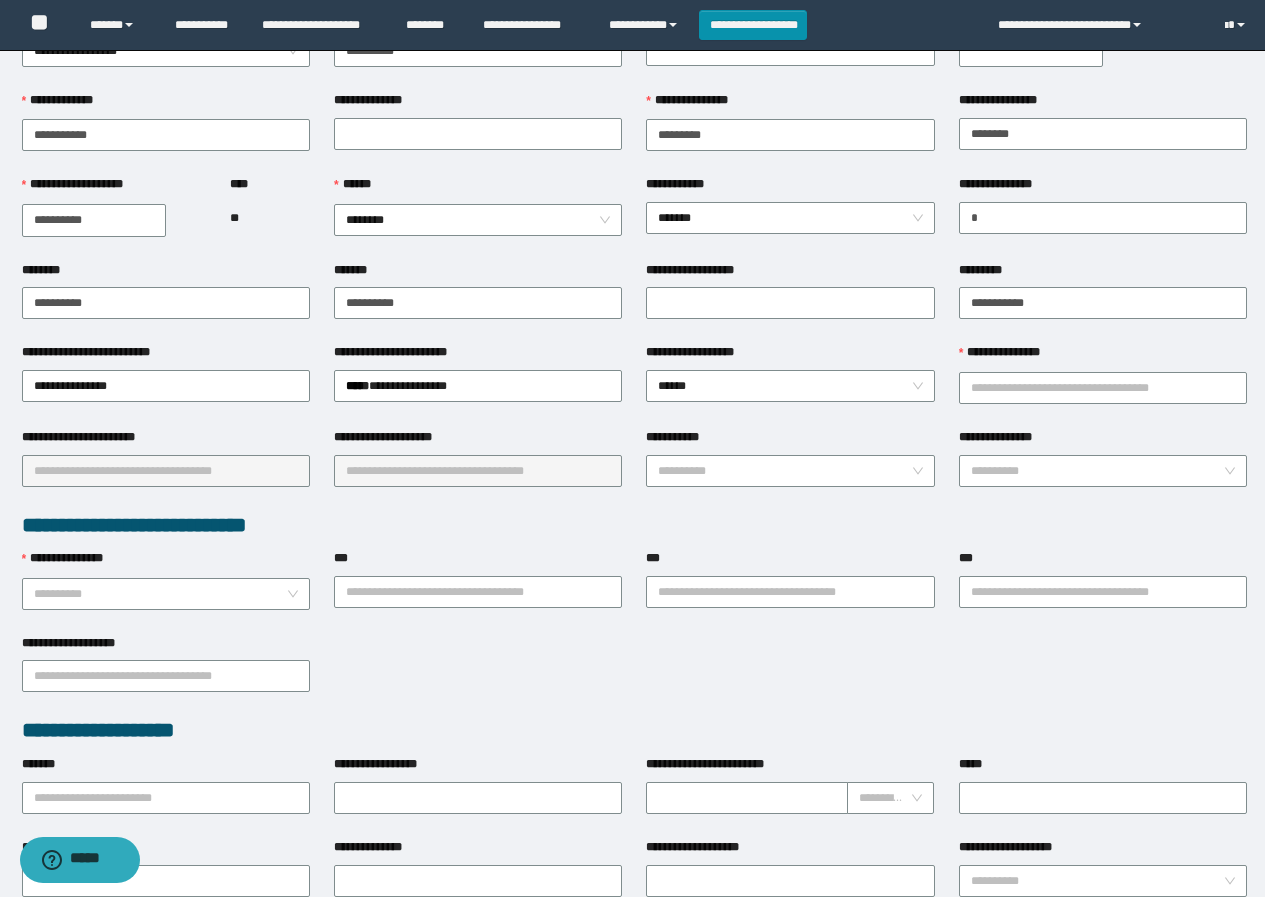 click on "**********" at bounding box center (1103, 385) 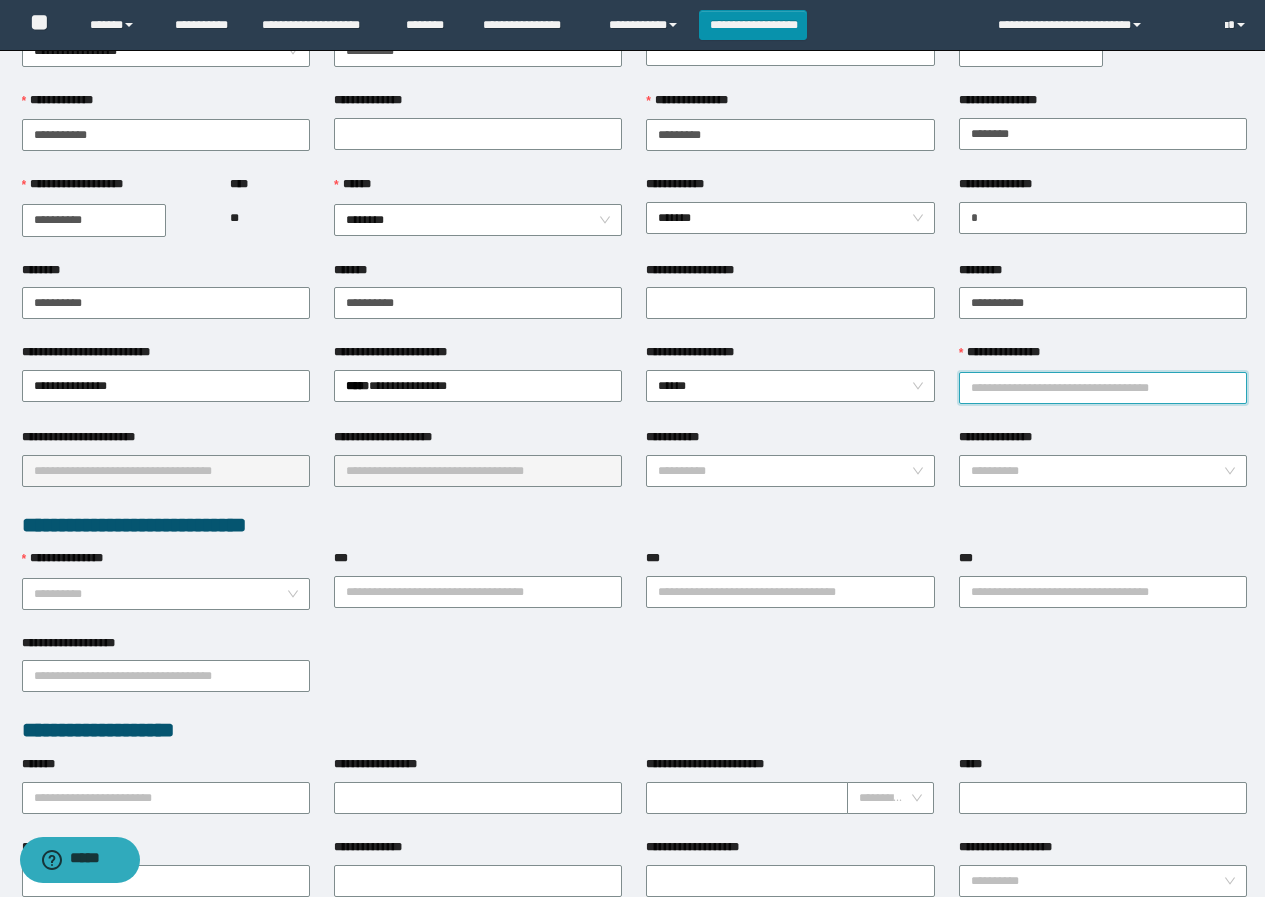 click on "**********" at bounding box center [1103, 388] 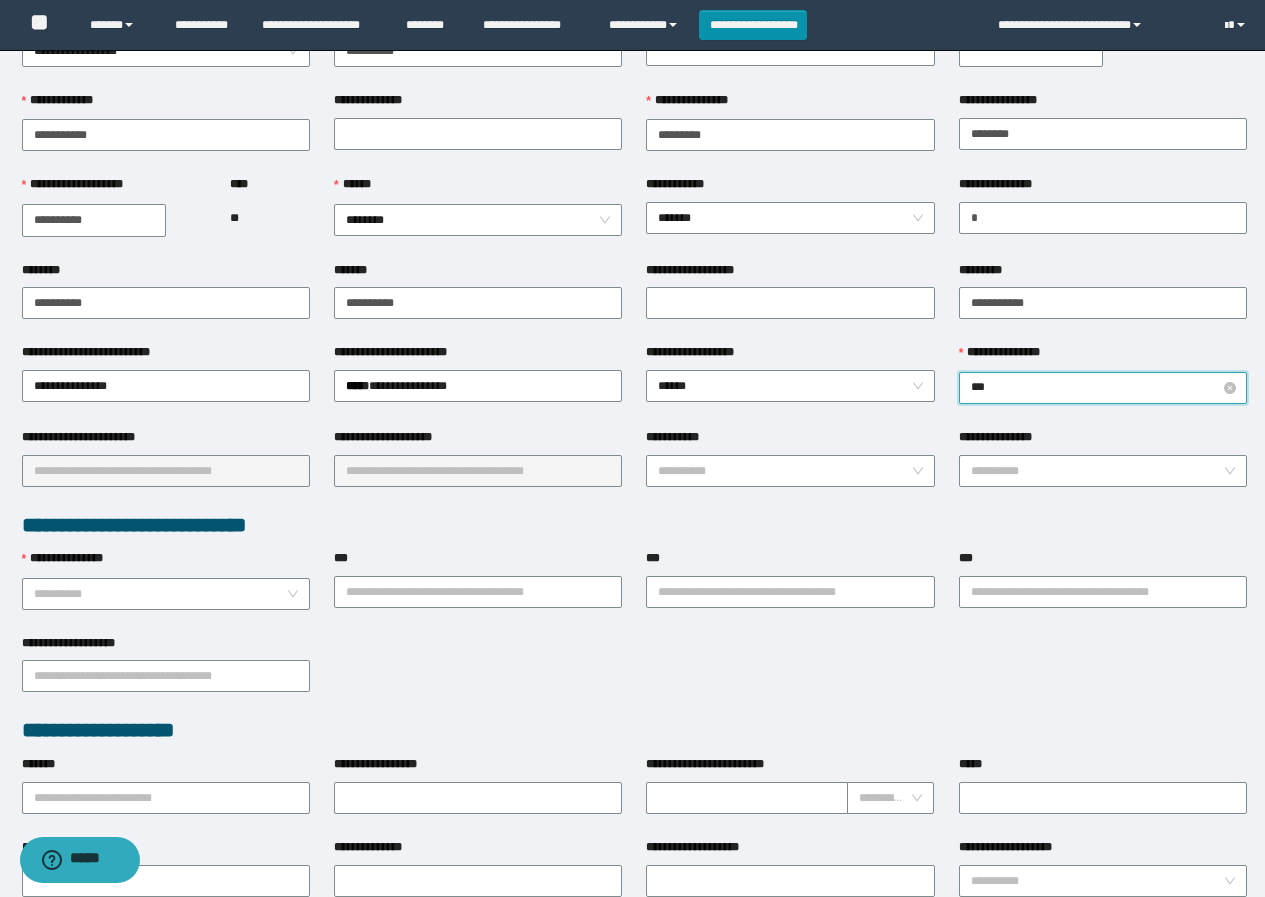 type on "****" 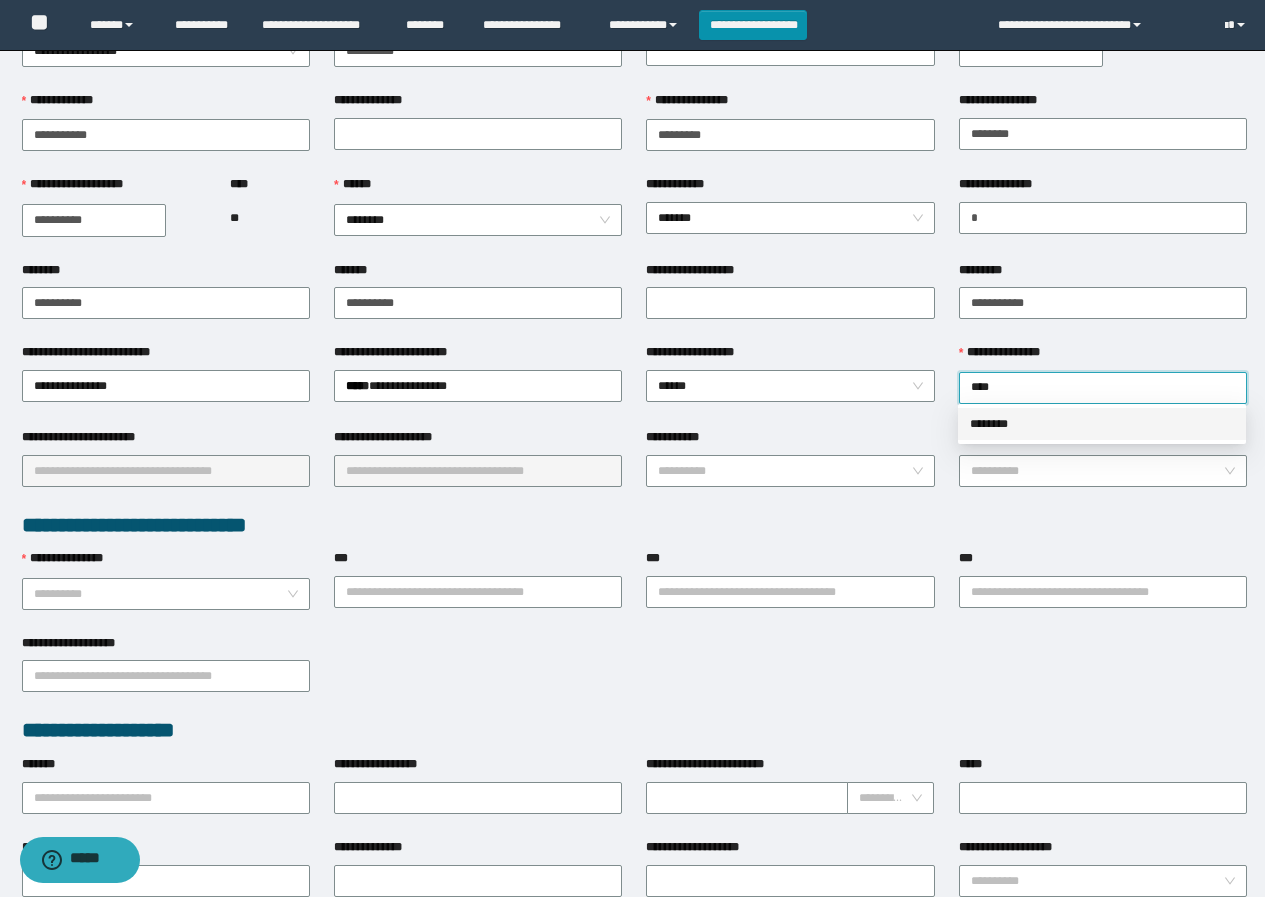 click on "********" at bounding box center (1102, 424) 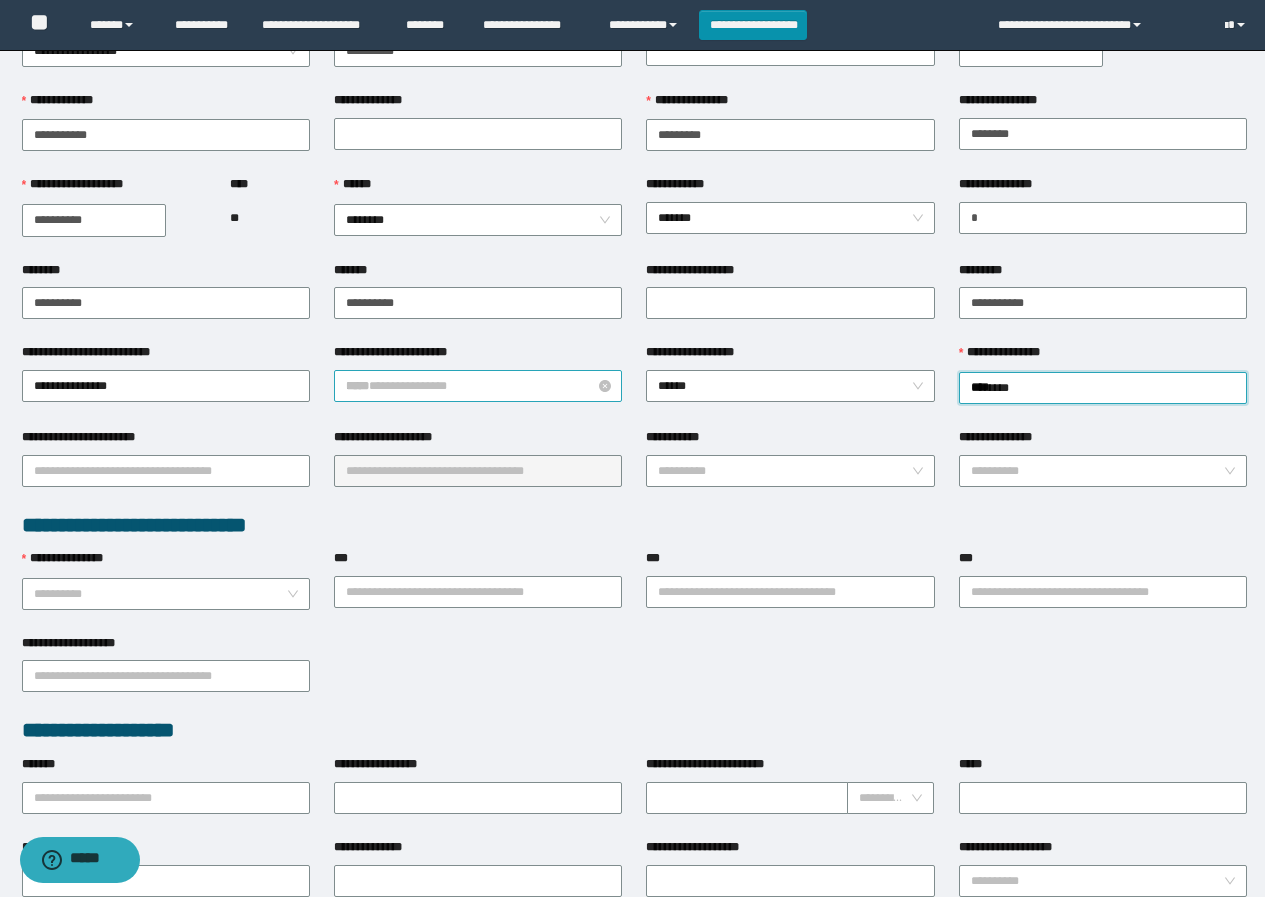 click on "**********" at bounding box center (478, 386) 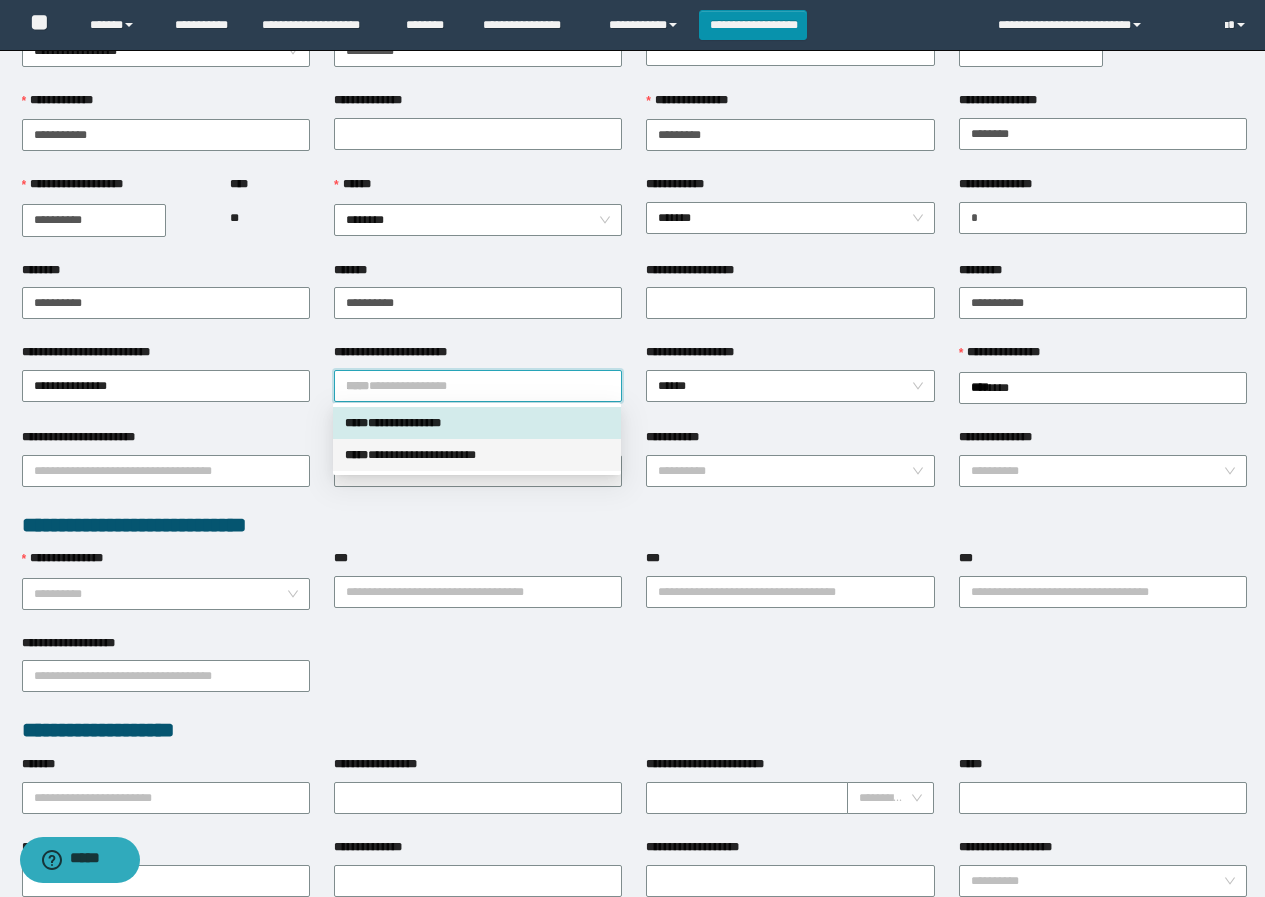 click on "**********" at bounding box center (477, 455) 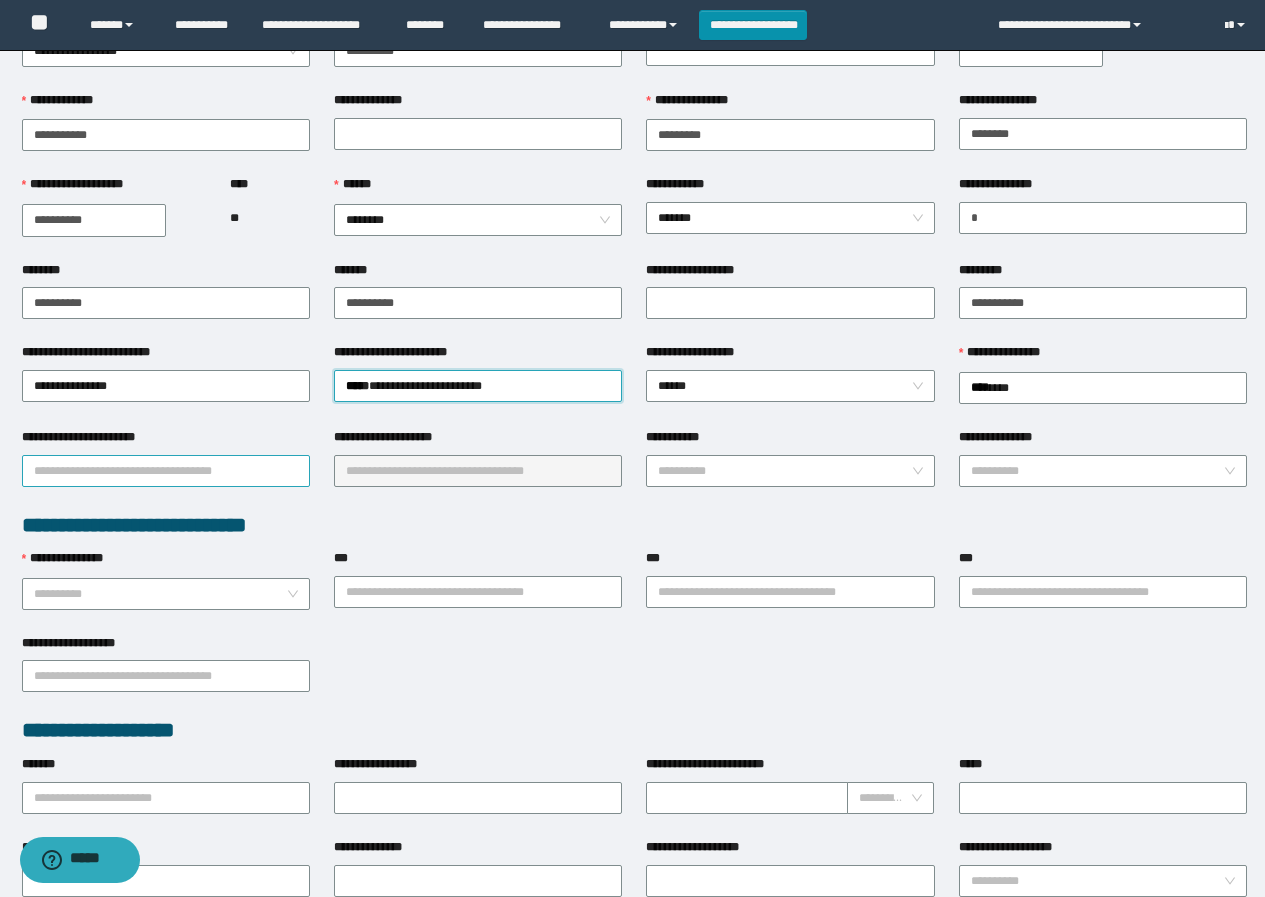 click on "**********" at bounding box center [166, 471] 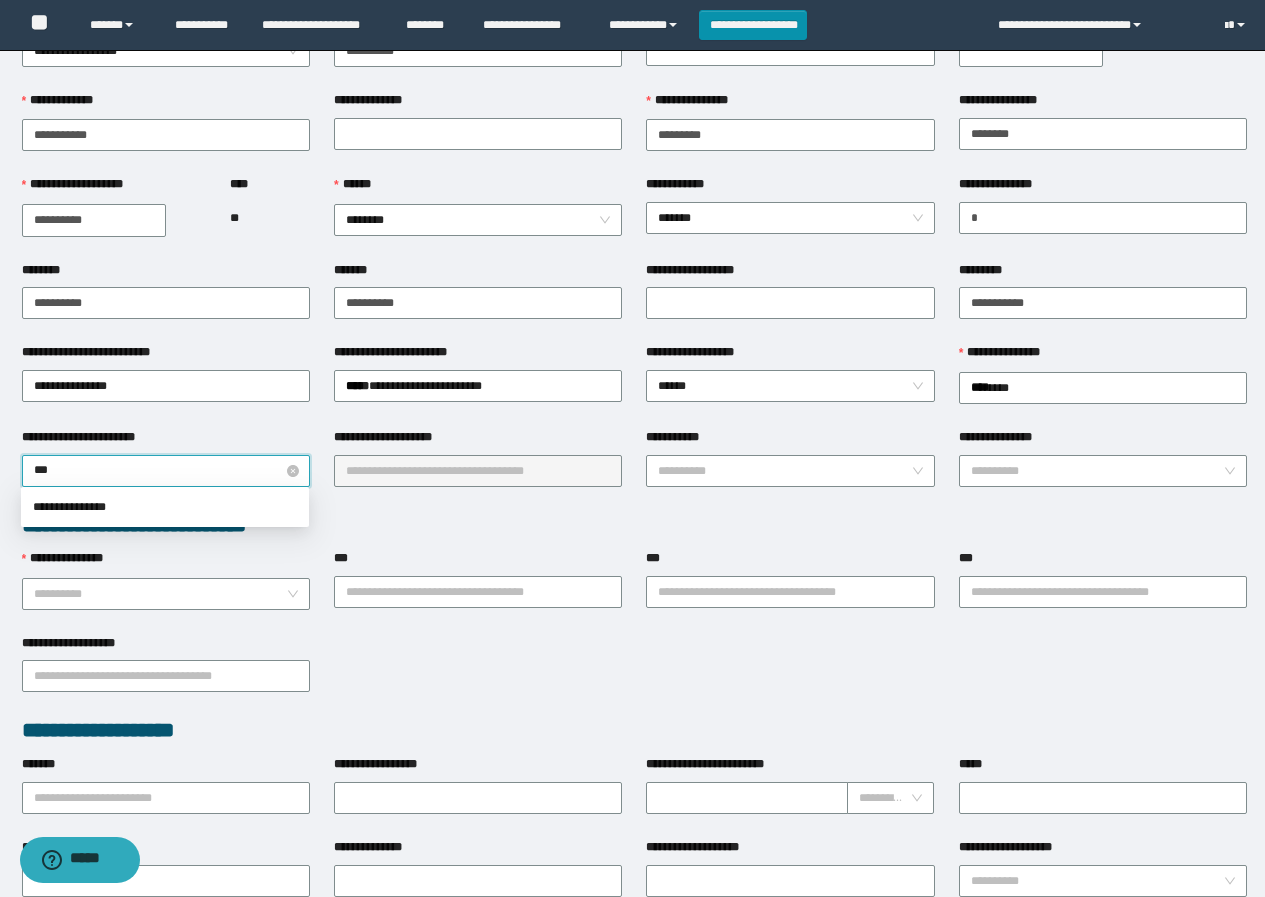 type on "**" 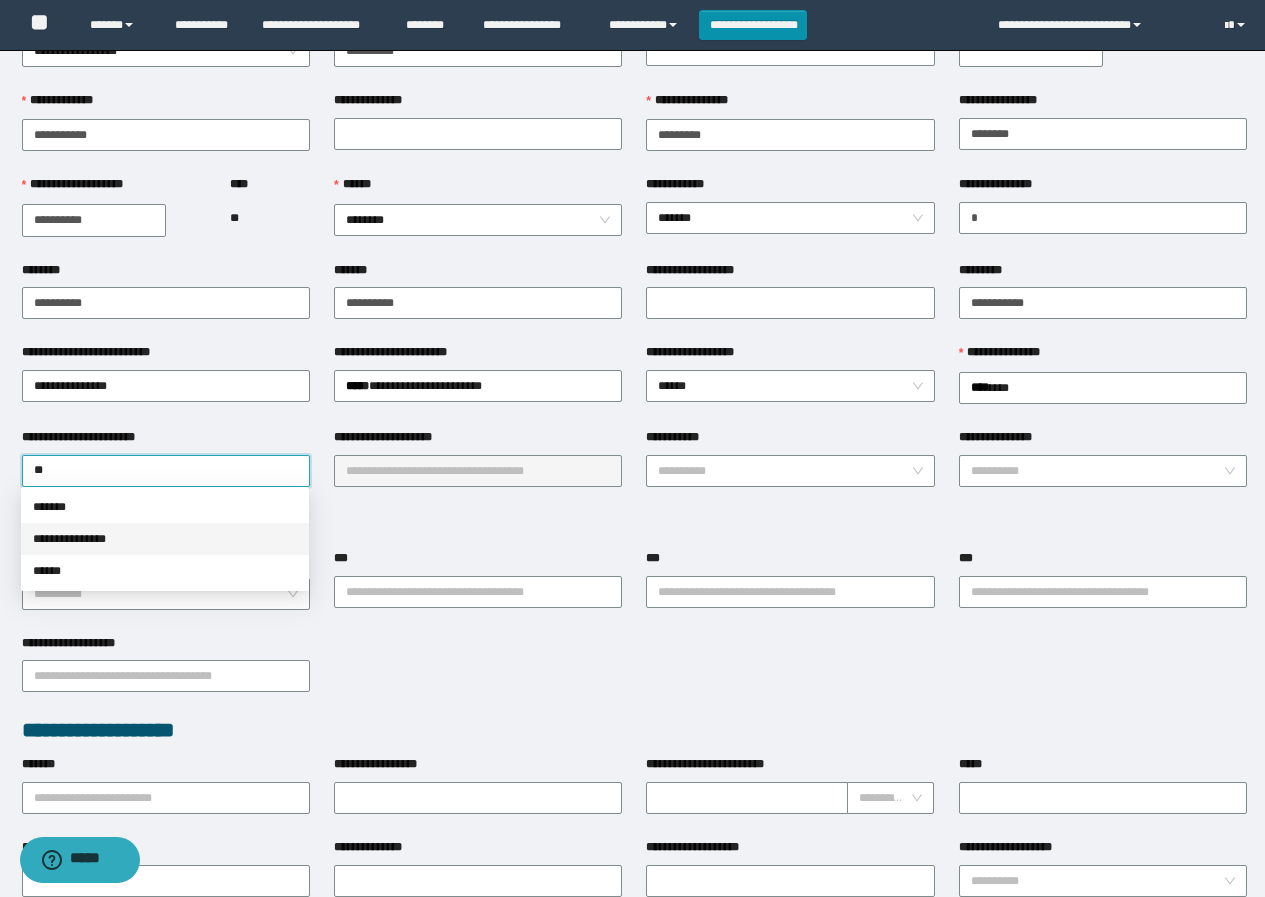 click on "**********" at bounding box center [165, 539] 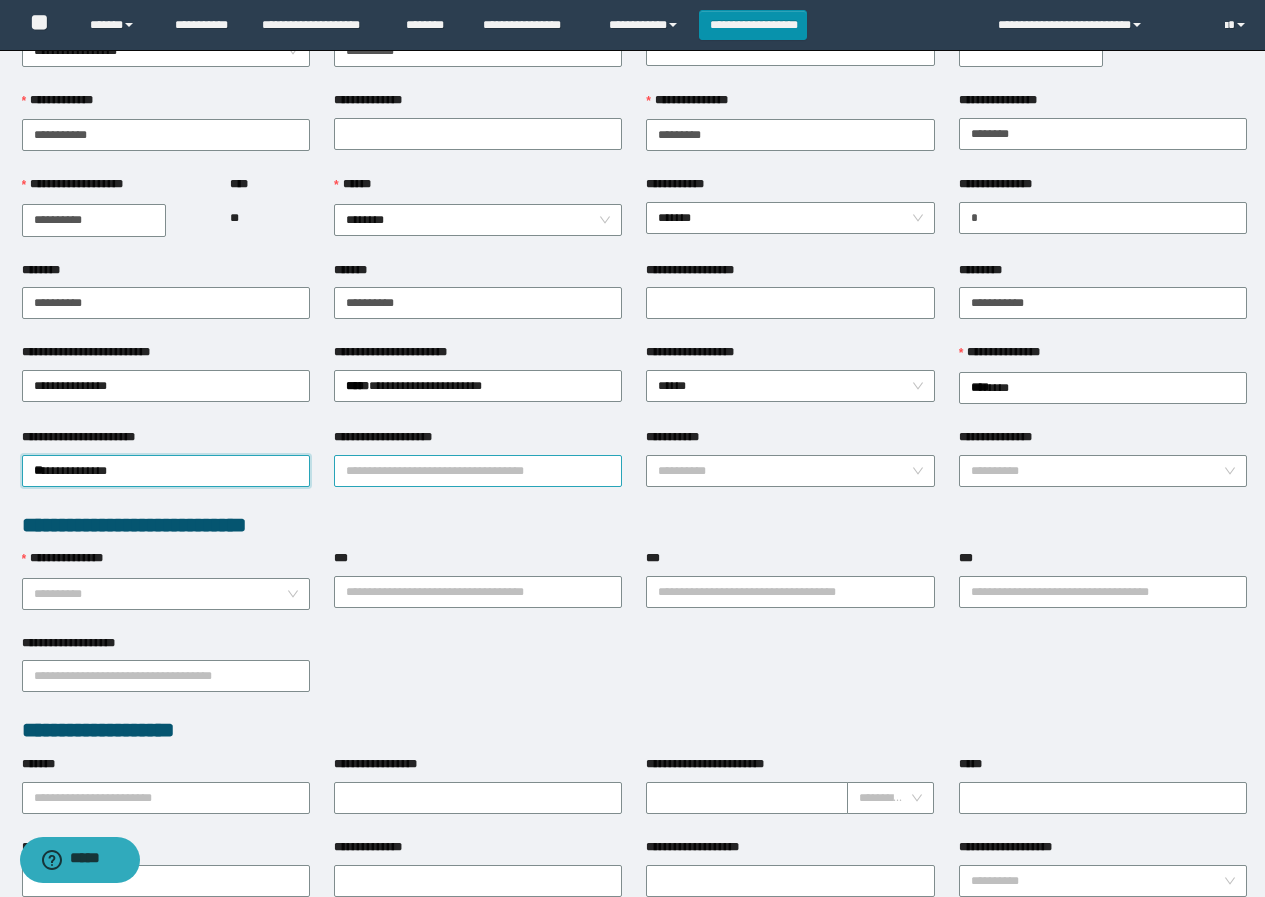 click on "**********" at bounding box center [478, 471] 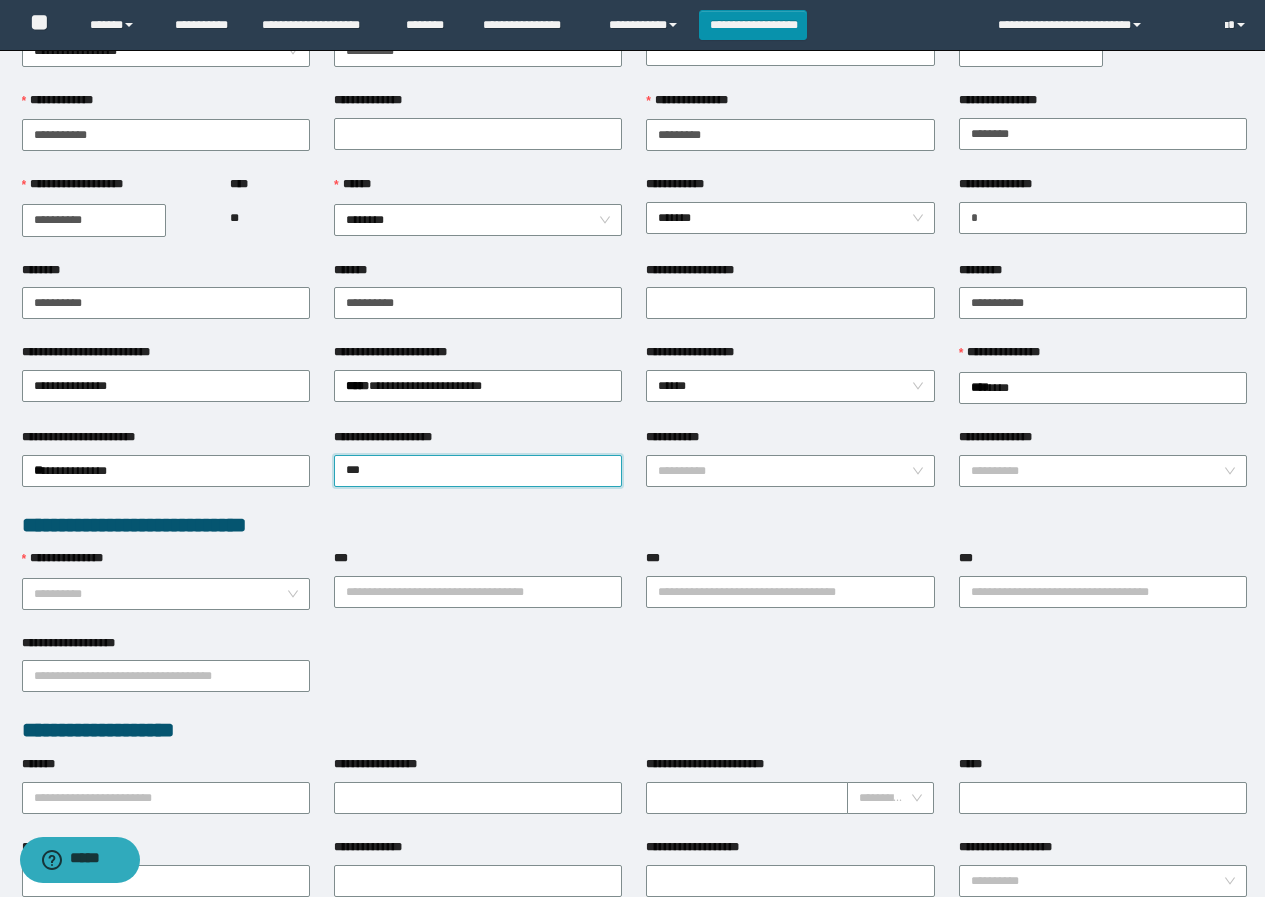 type on "***" 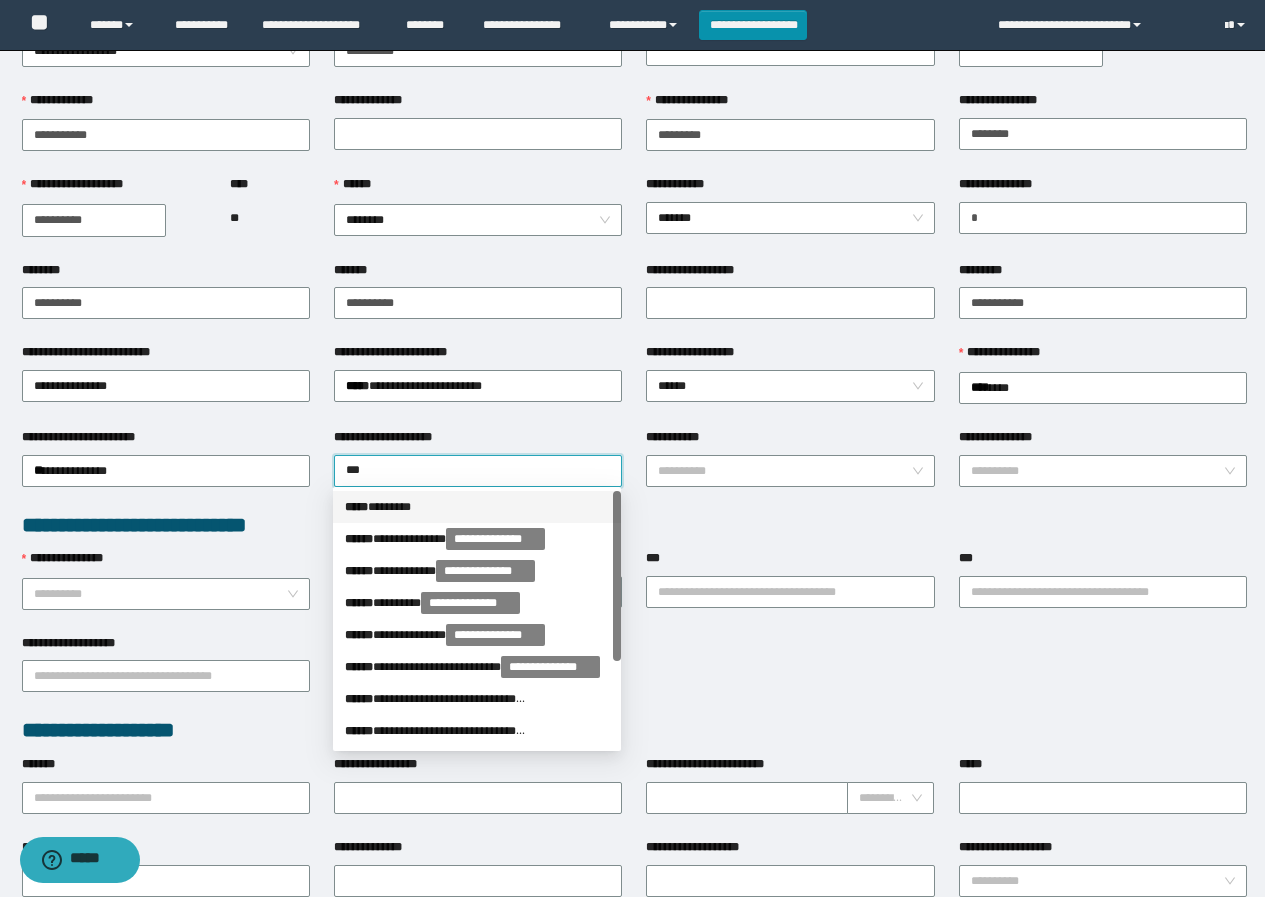 type on "****" 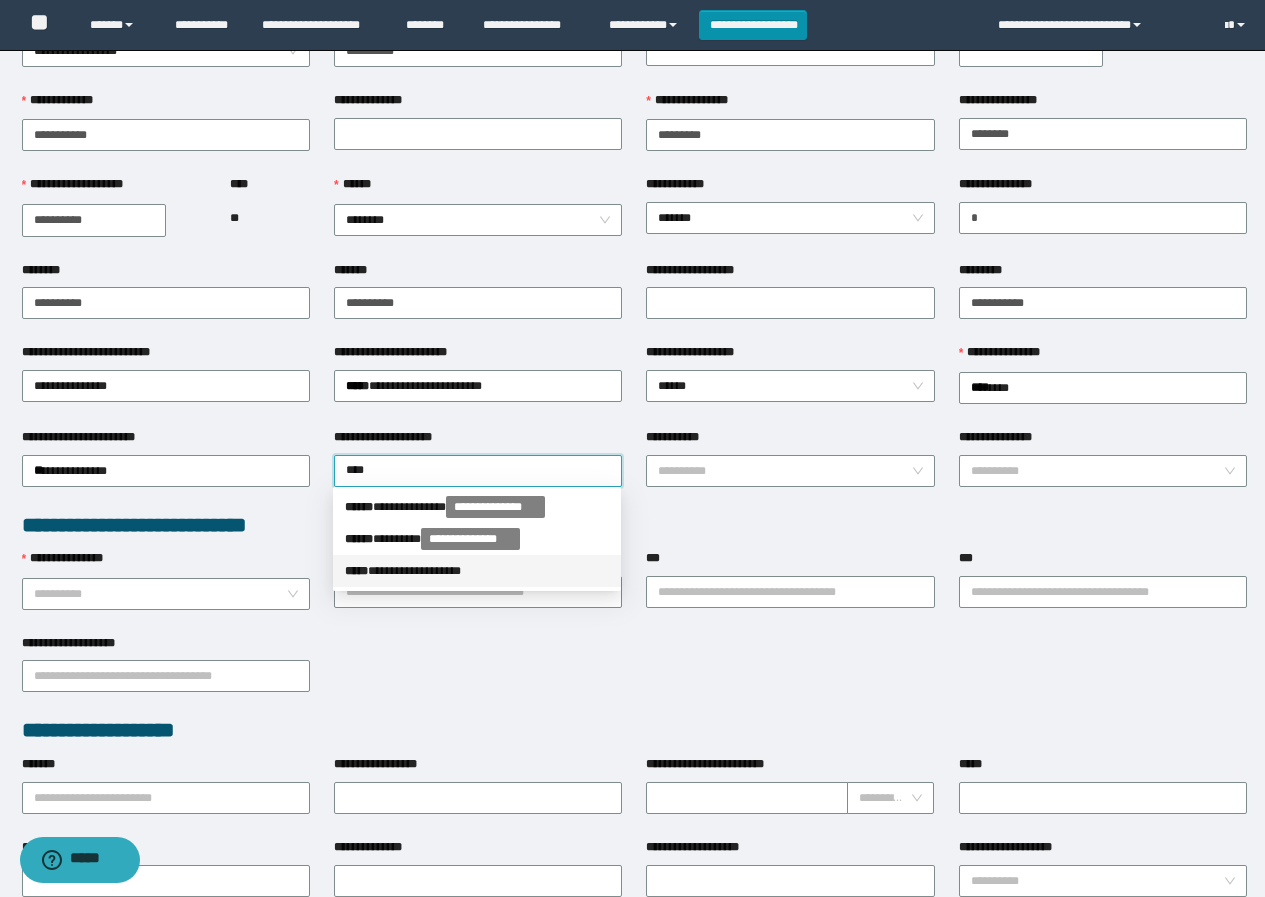 click on "**********" at bounding box center [477, 571] 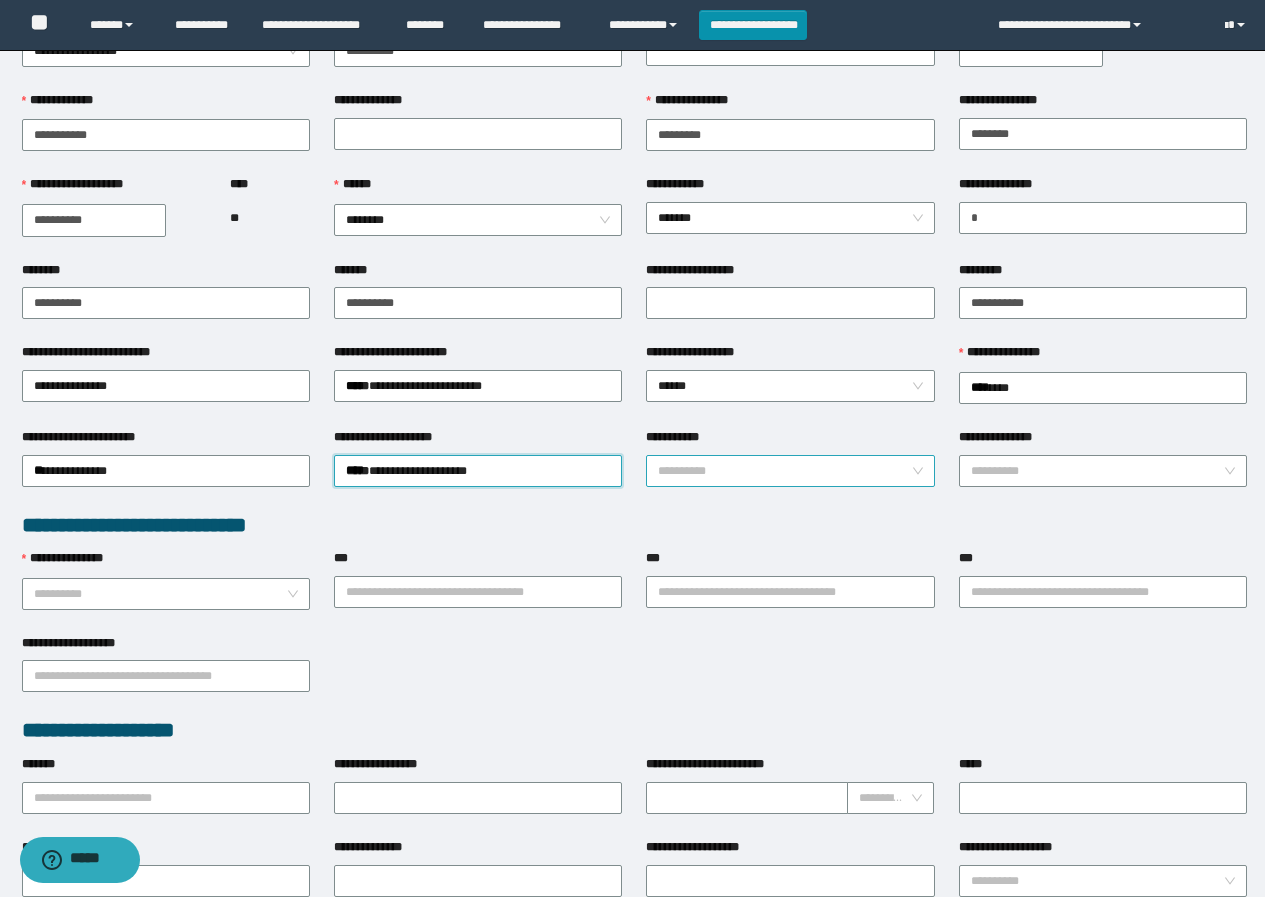 click on "**********" at bounding box center (784, 471) 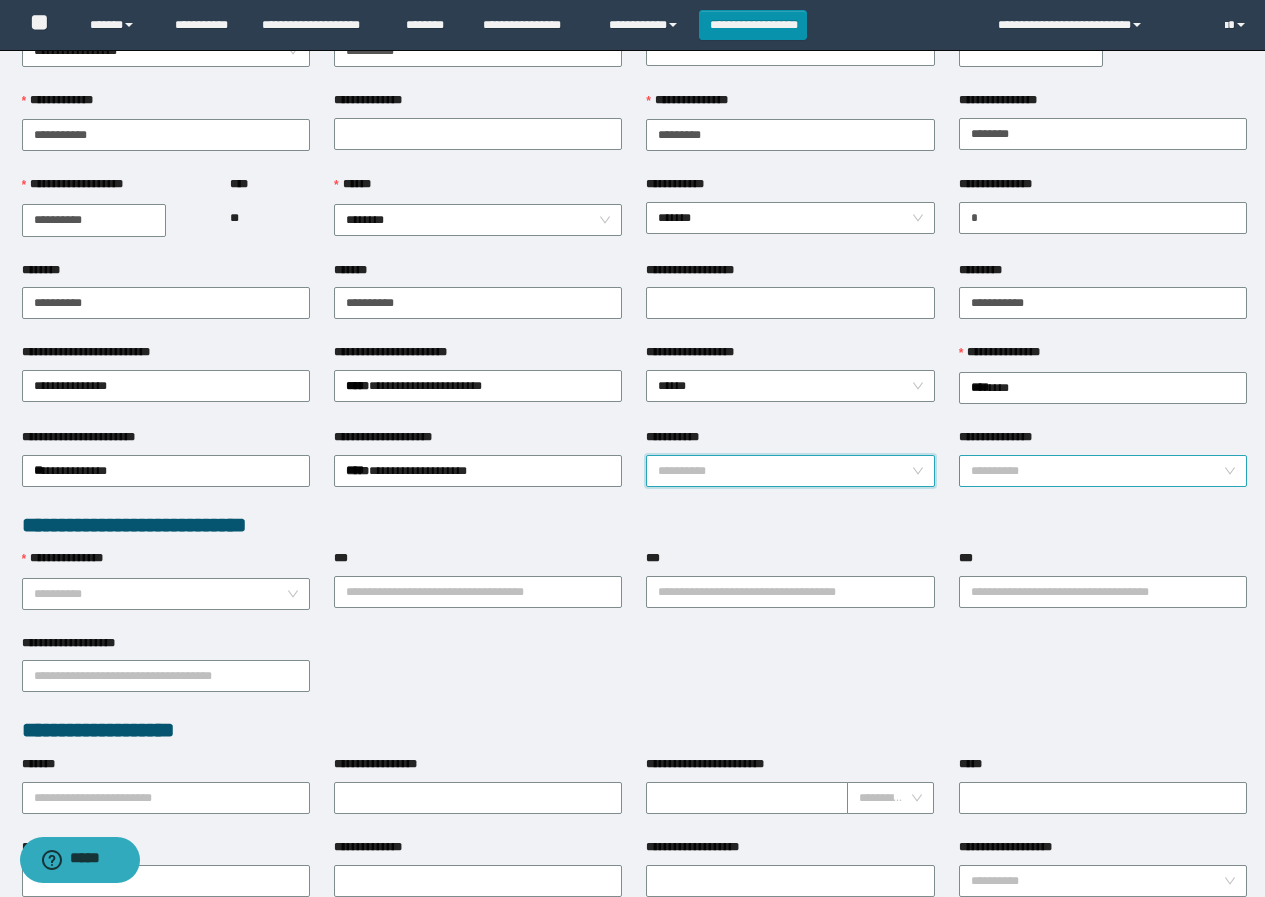 click on "**********" at bounding box center (1097, 471) 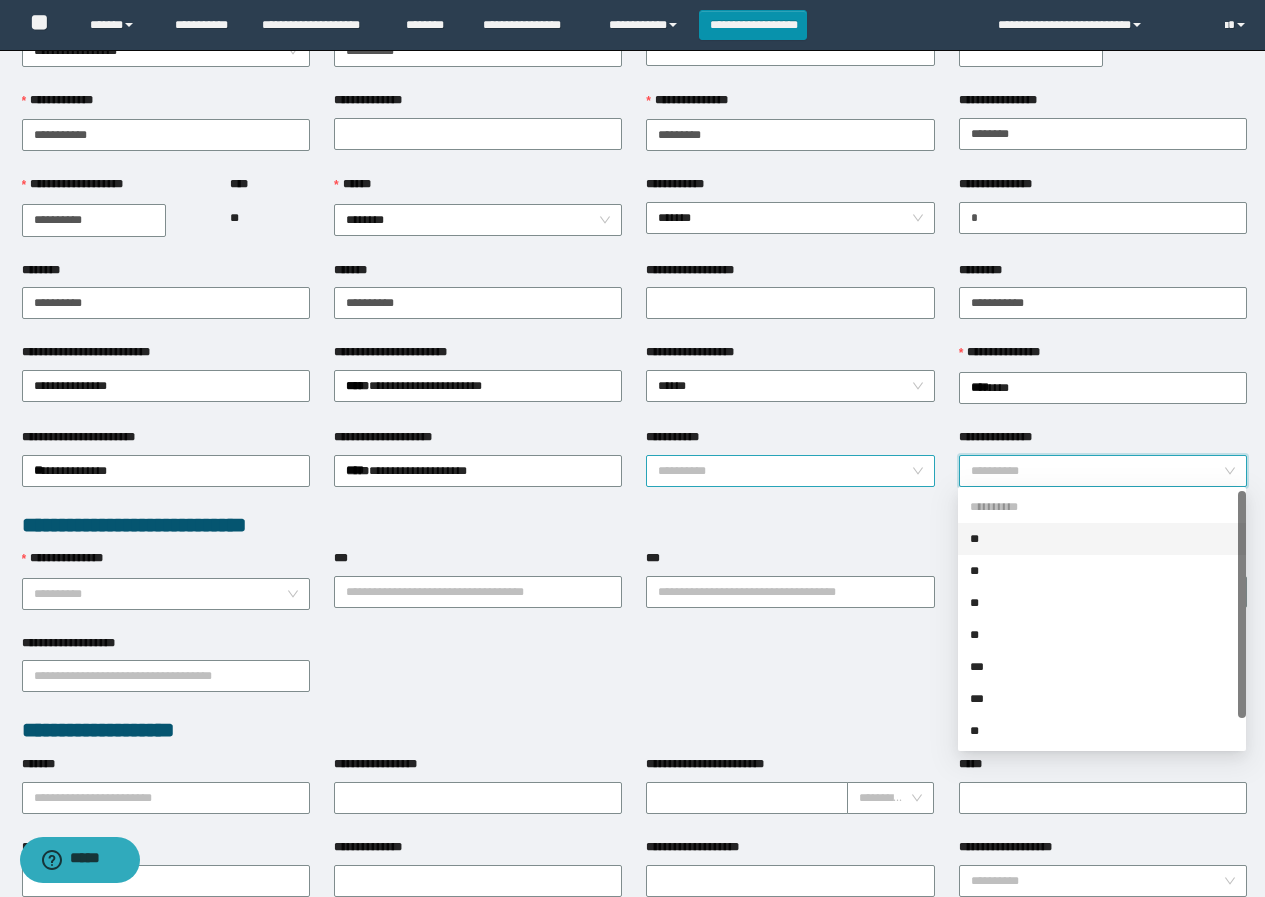 click on "**********" at bounding box center (784, 471) 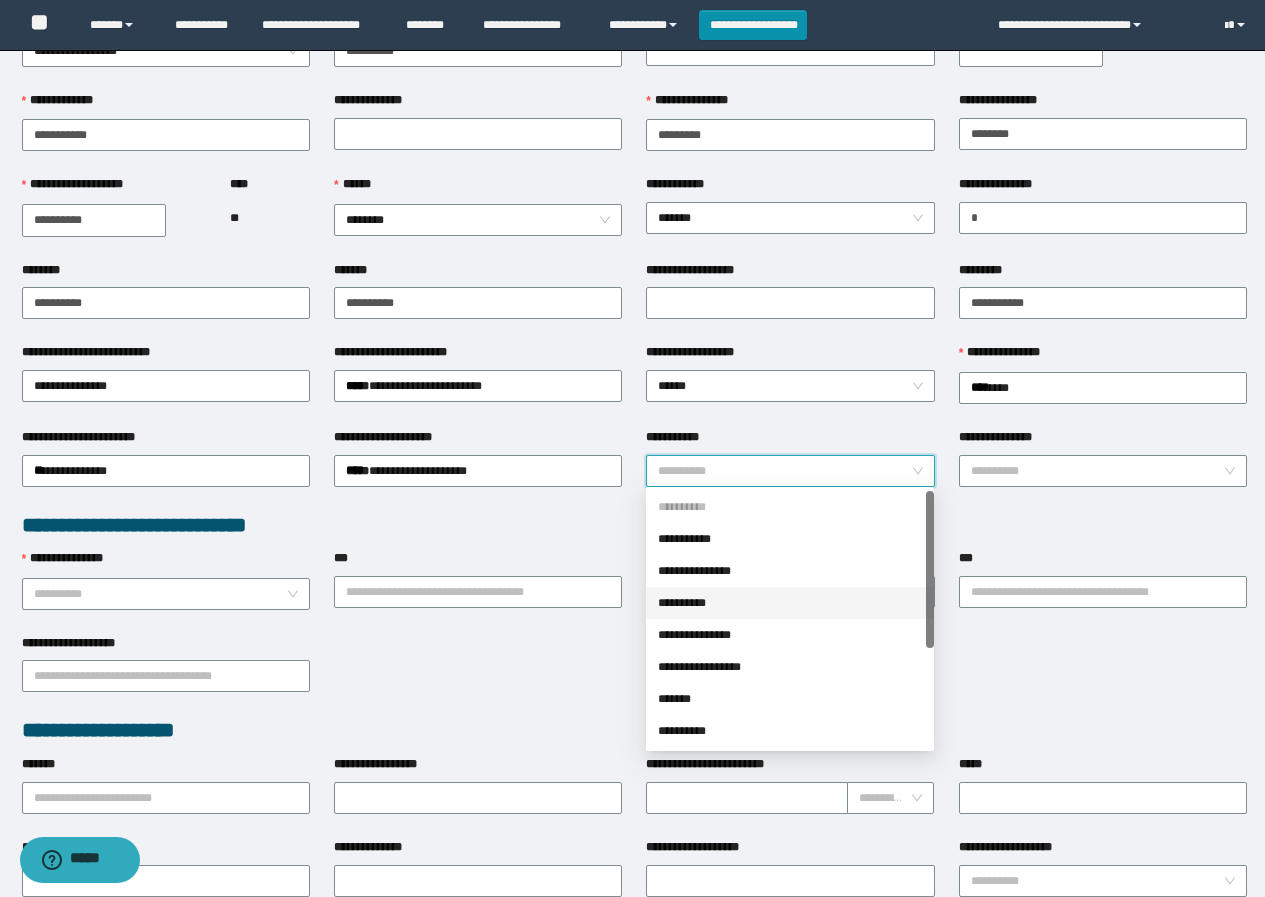 scroll, scrollTop: 160, scrollLeft: 0, axis: vertical 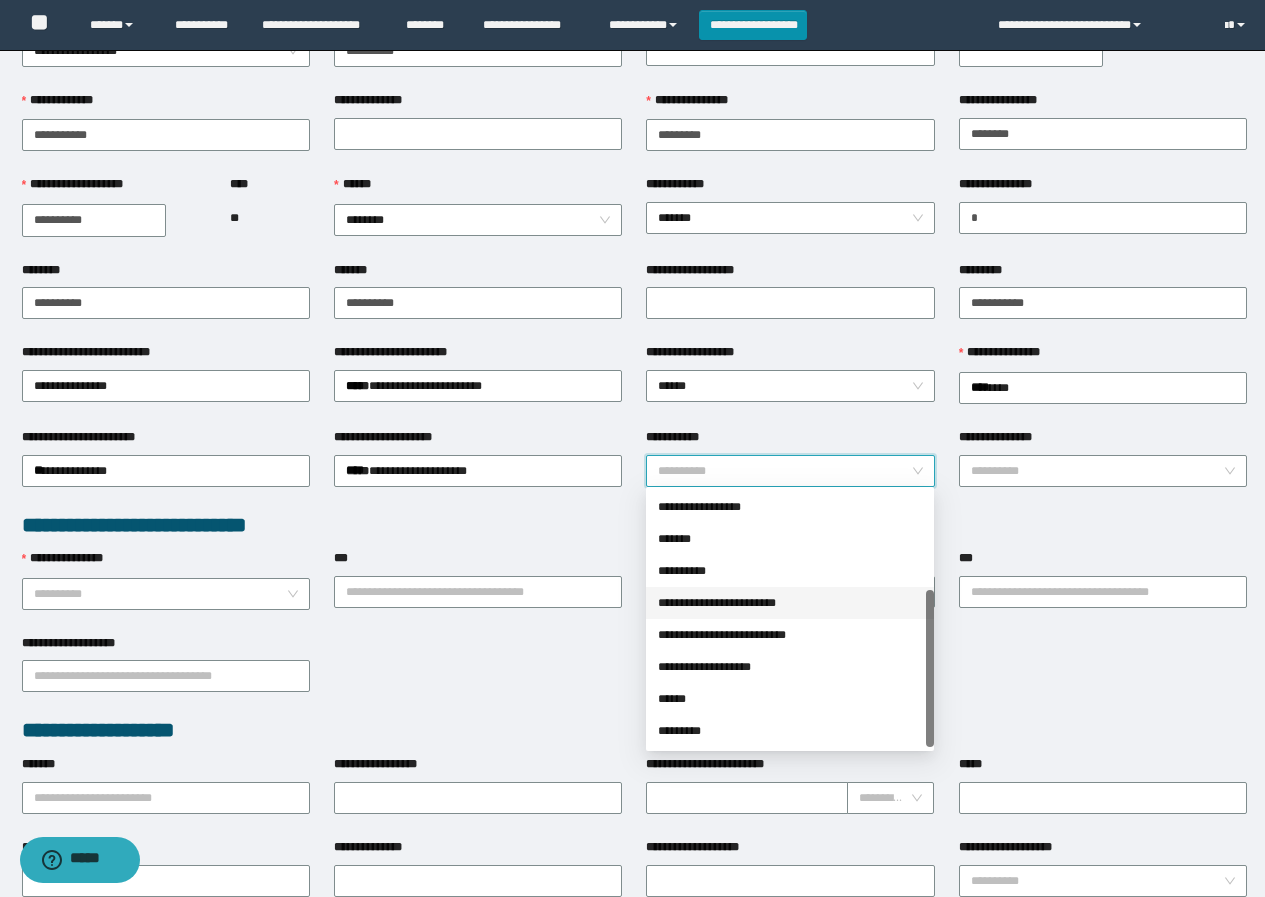click on "**********" at bounding box center (790, 603) 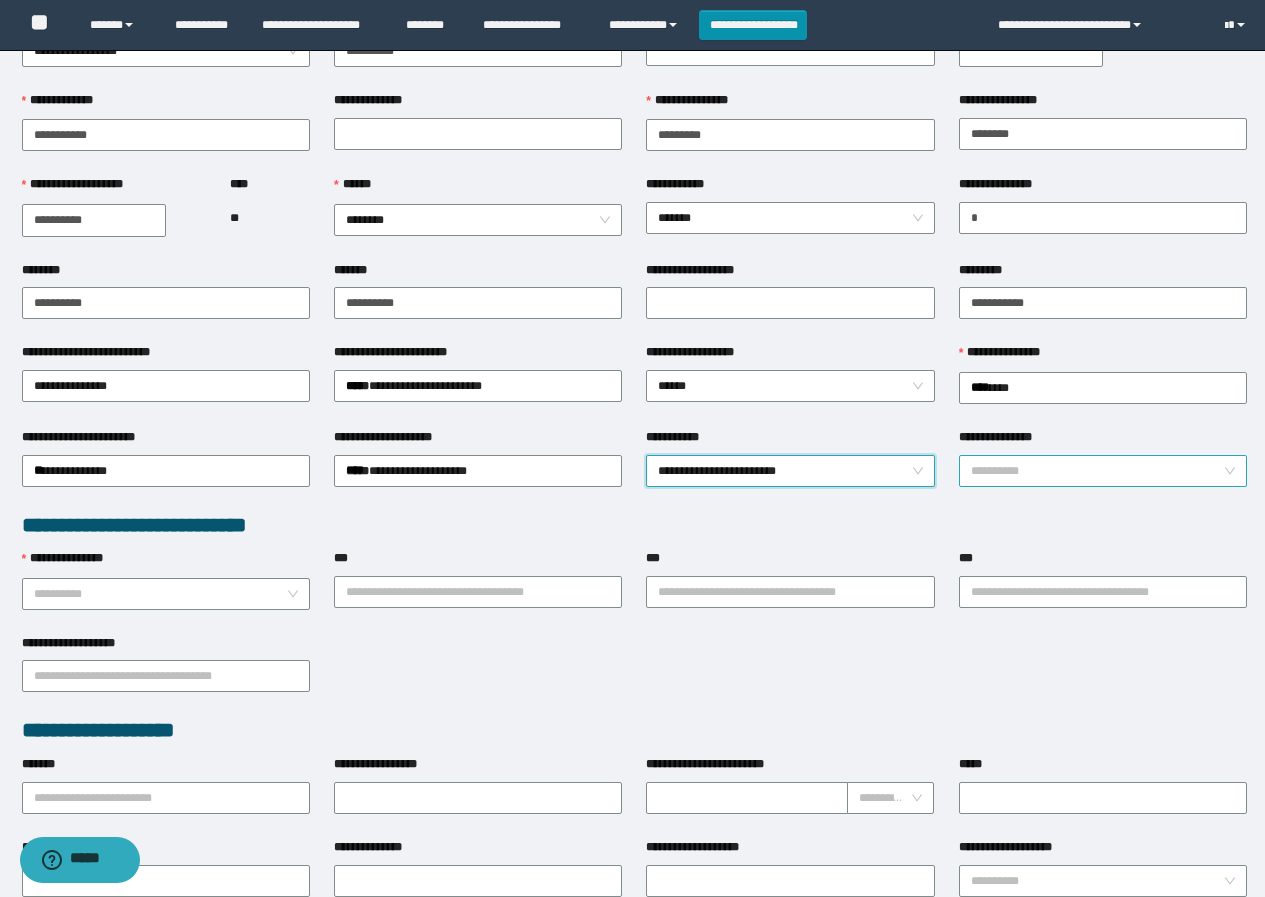 click on "**********" at bounding box center (1097, 471) 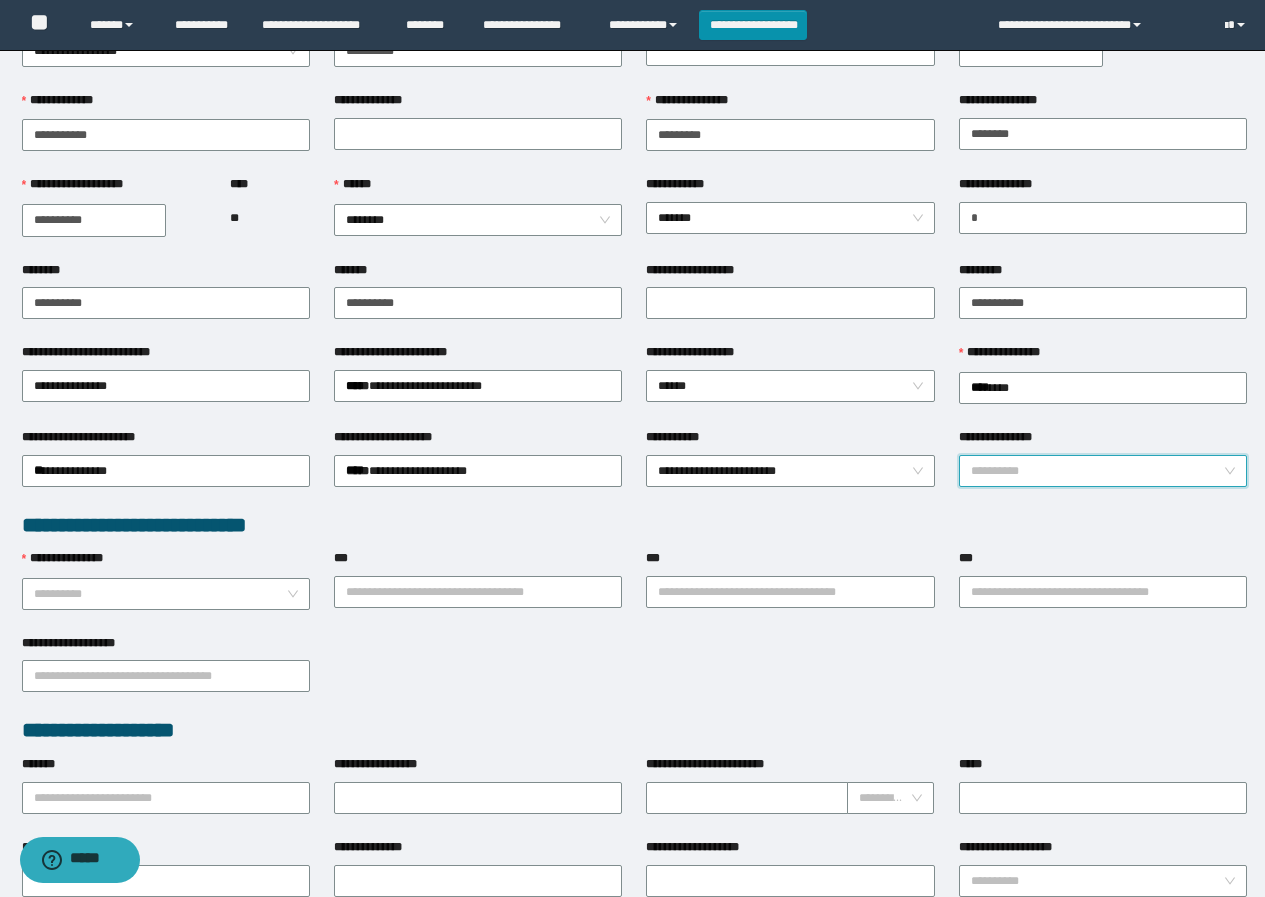 click on "**********" at bounding box center [1097, 471] 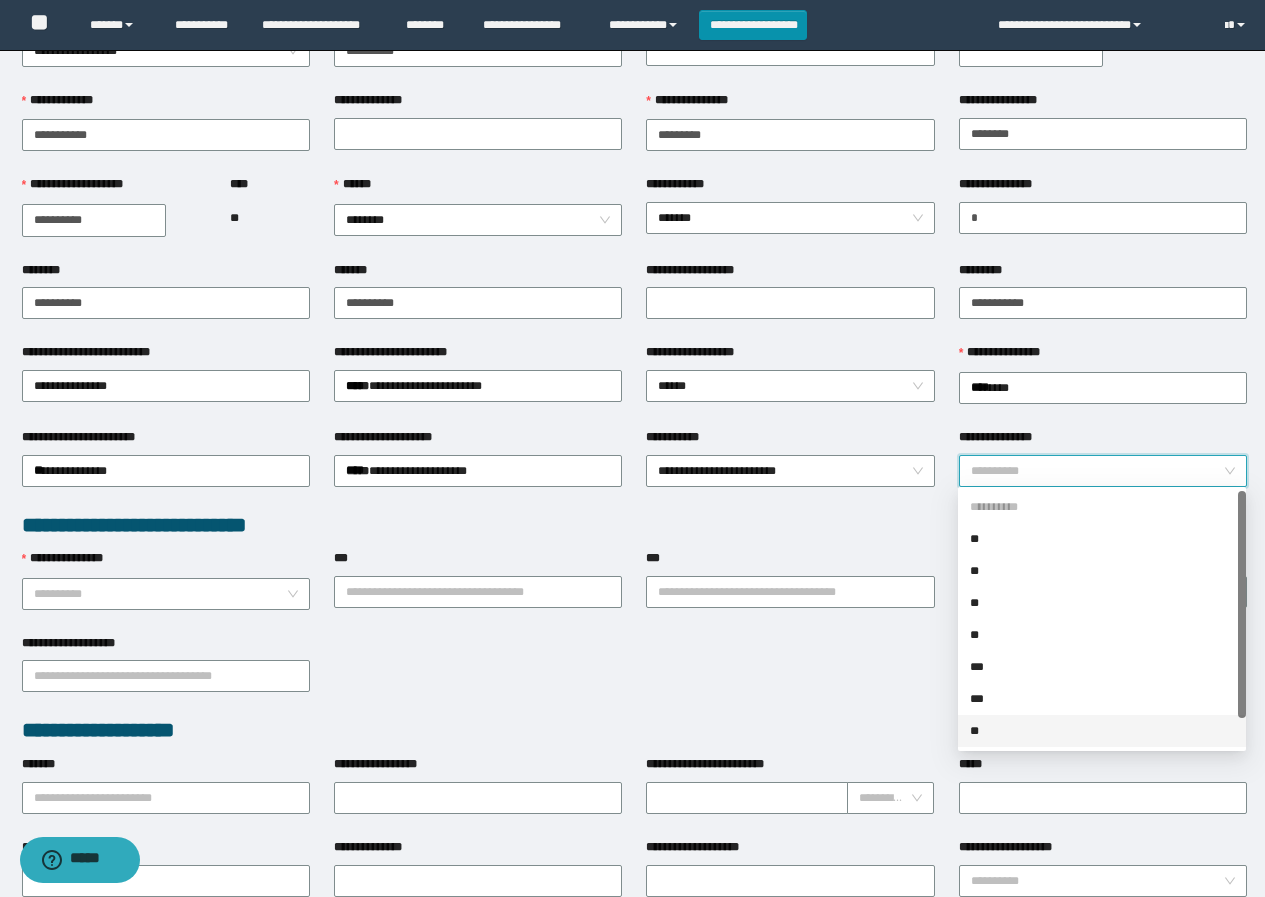 click on "**" at bounding box center (1102, 731) 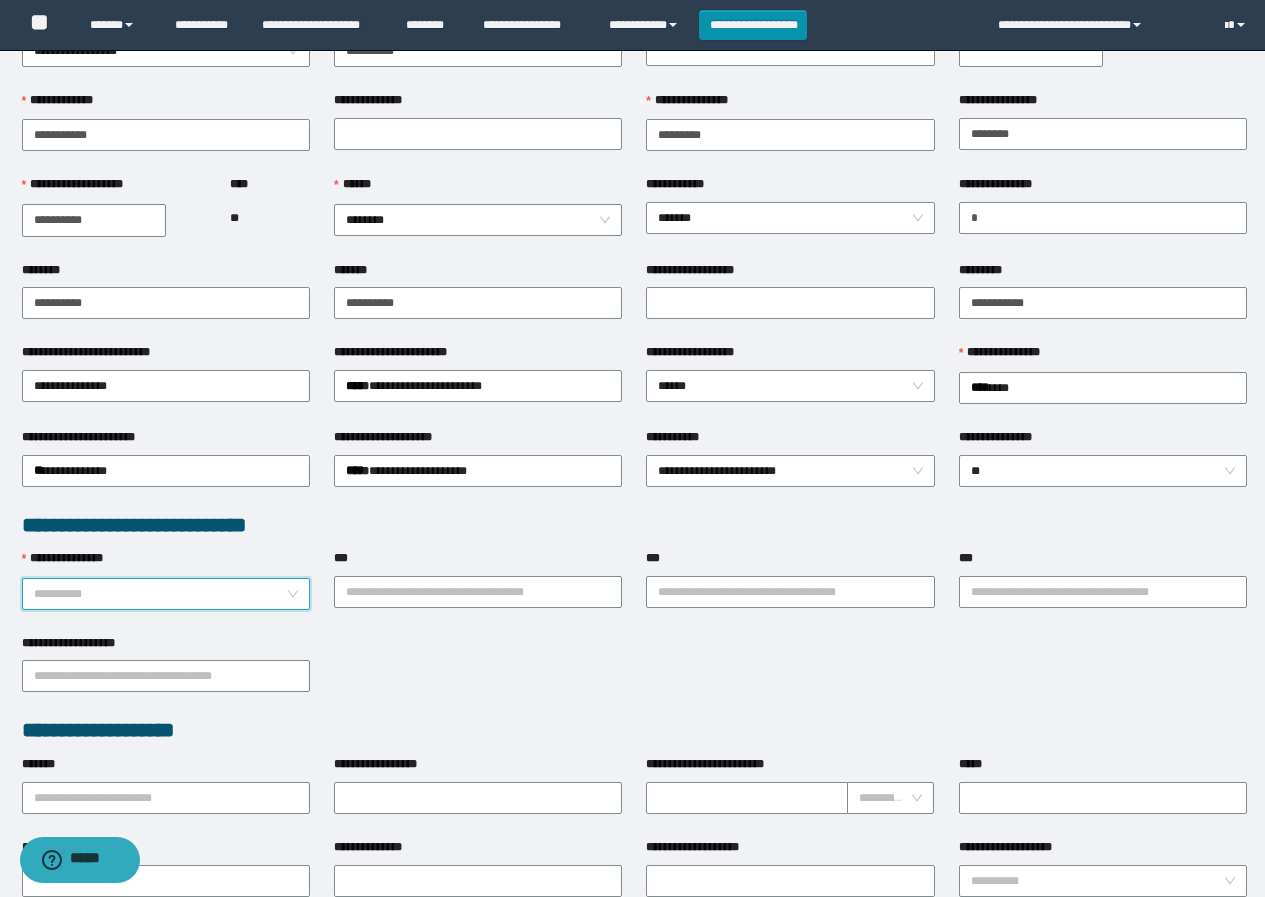 click on "**********" at bounding box center (160, 594) 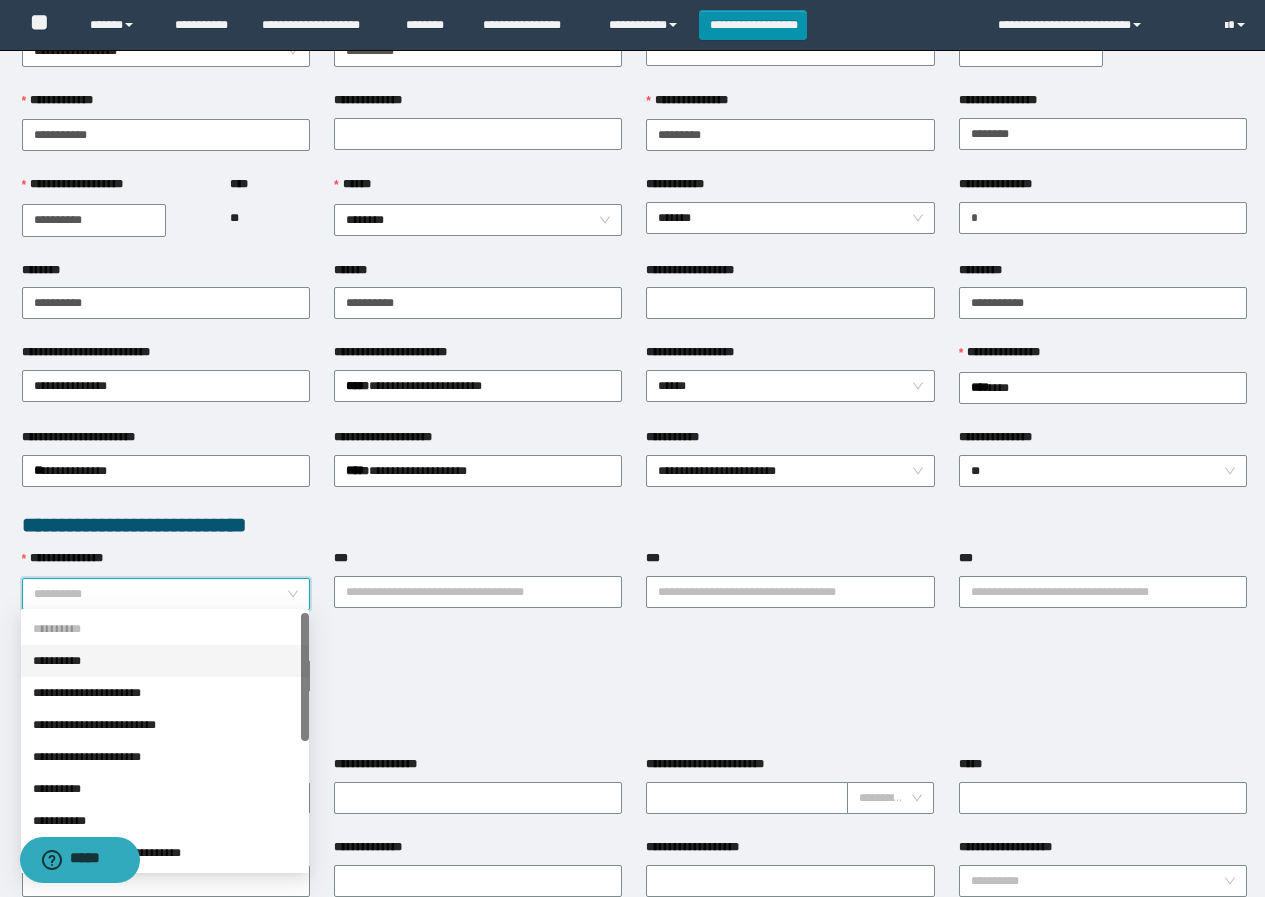 click on "**********" at bounding box center [165, 661] 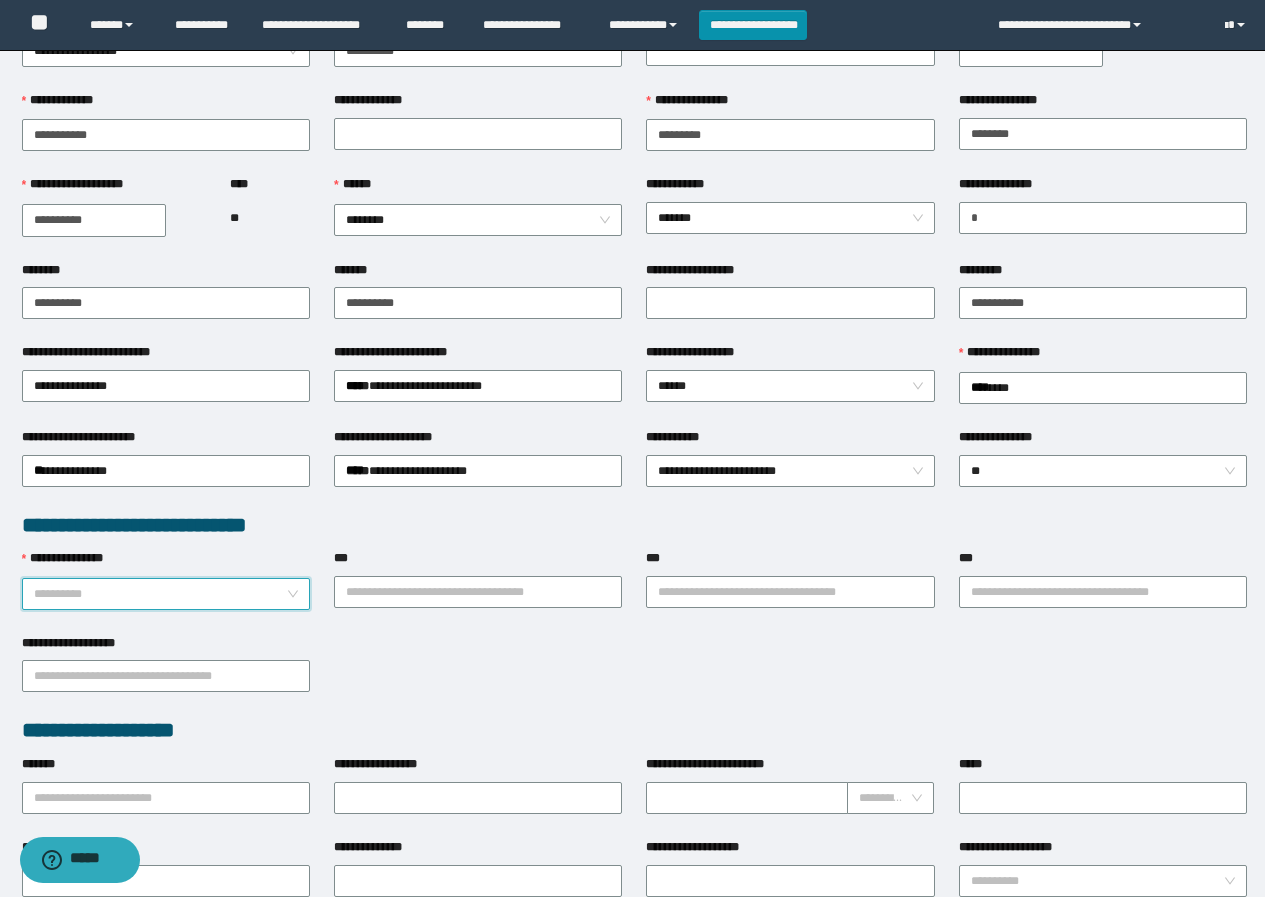 click on "**********" at bounding box center (166, 594) 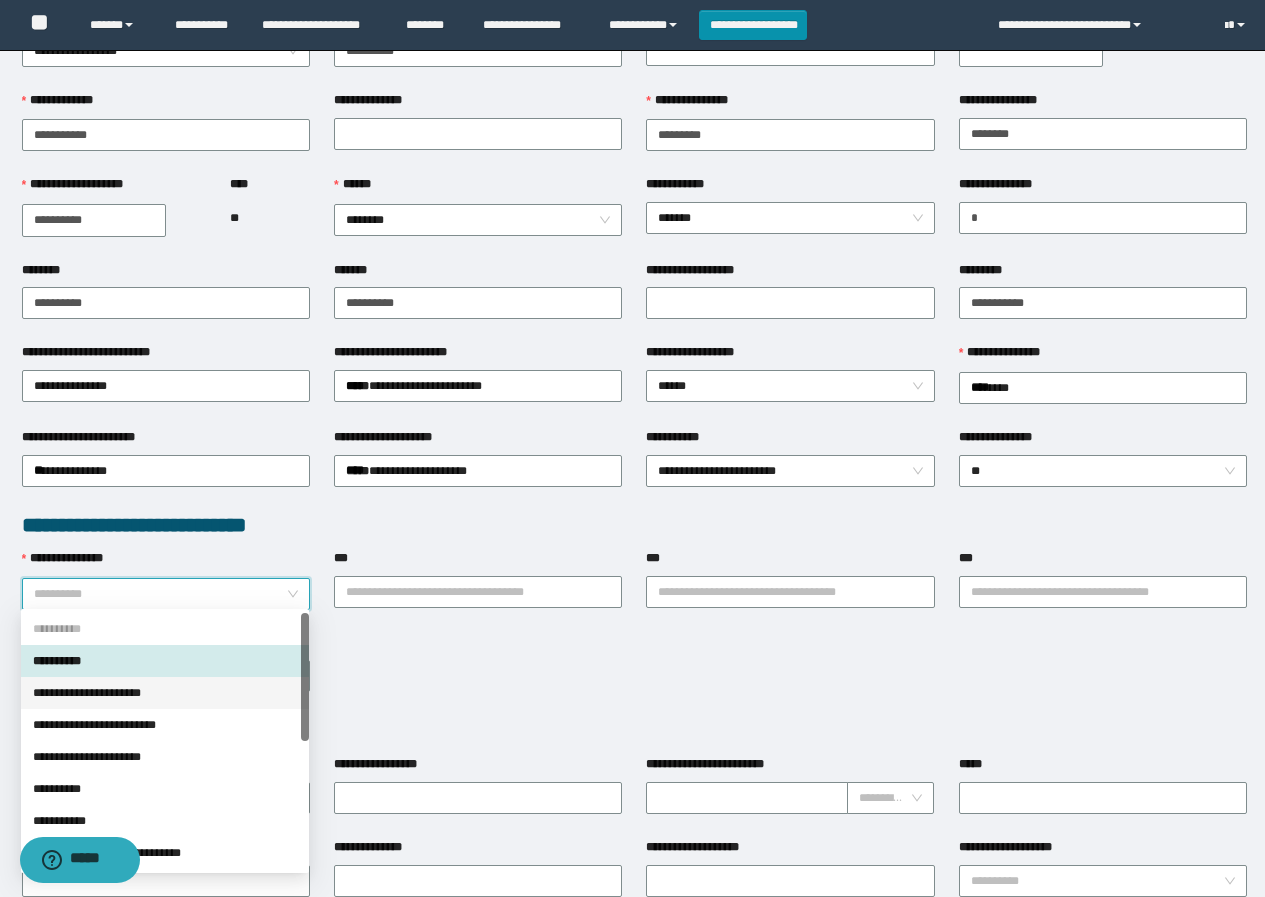 click on "**********" at bounding box center (165, 693) 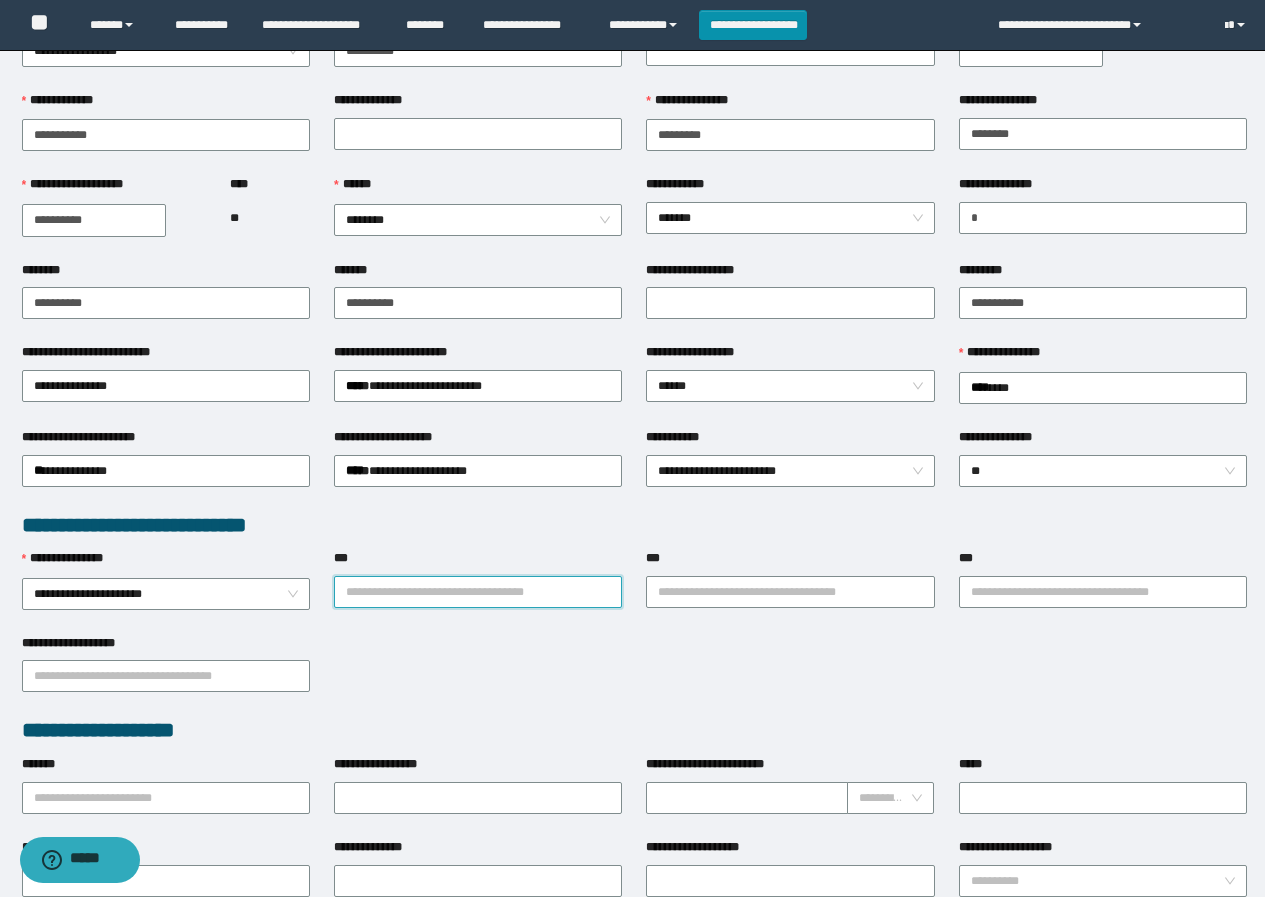 click on "***" at bounding box center [478, 592] 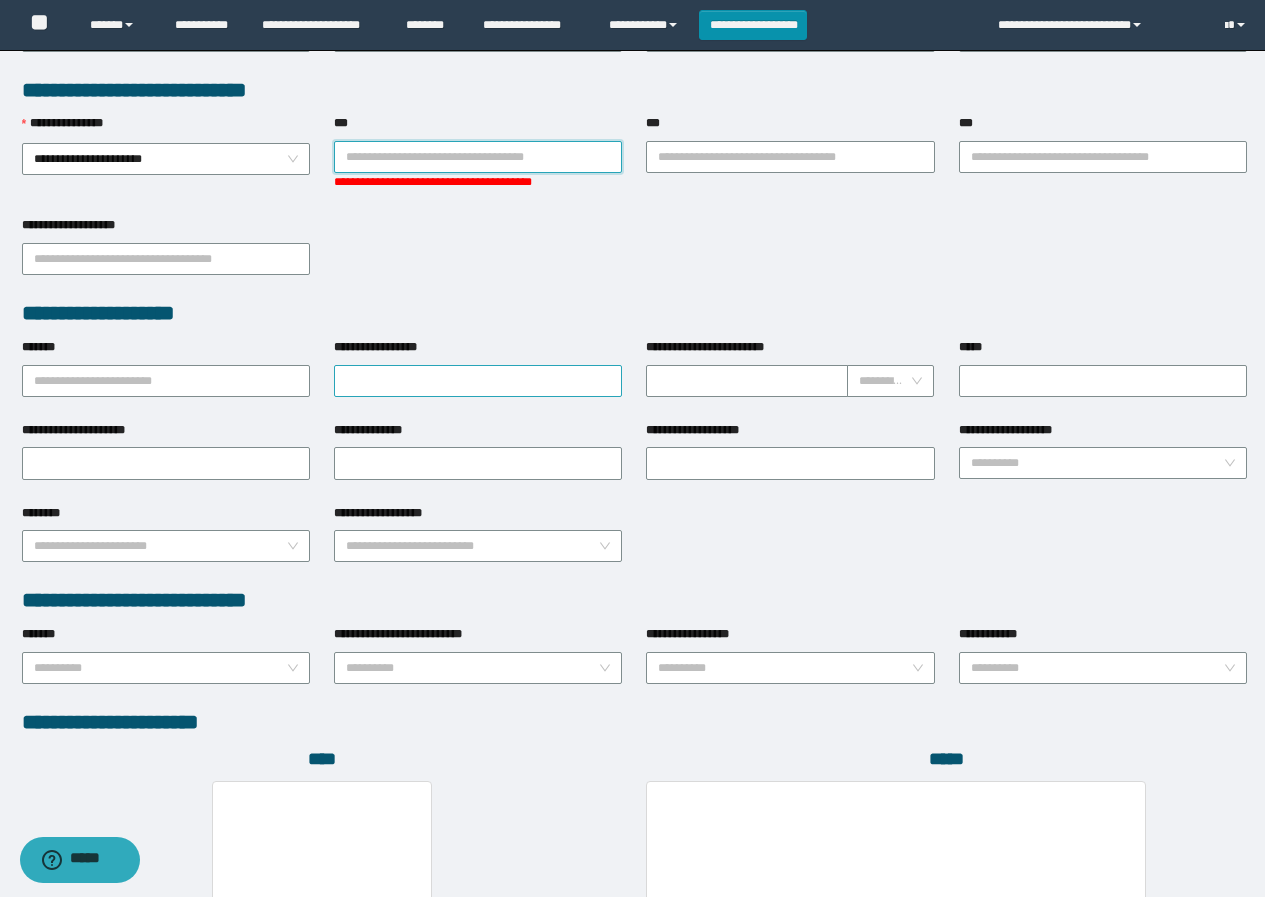 scroll, scrollTop: 400, scrollLeft: 0, axis: vertical 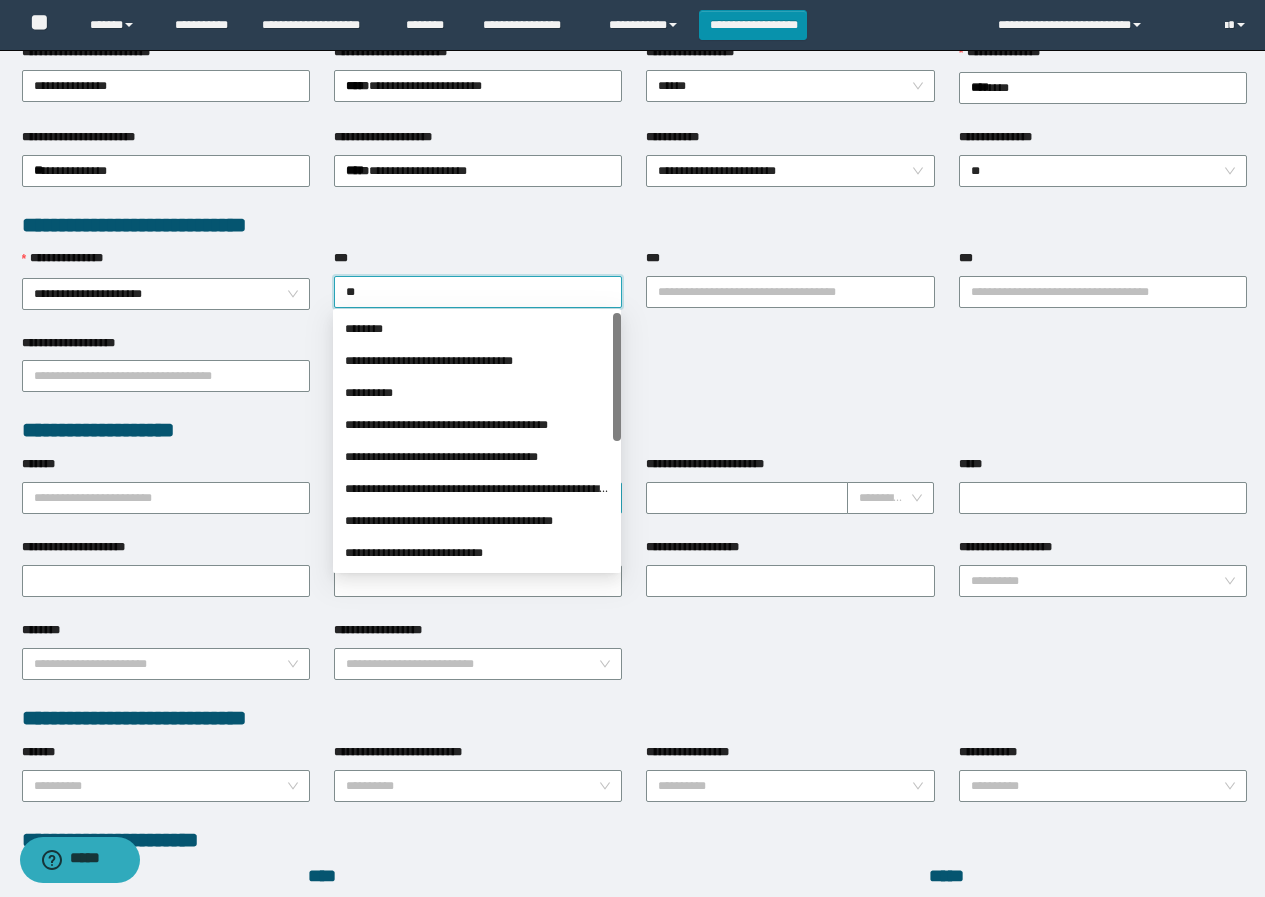 type on "***" 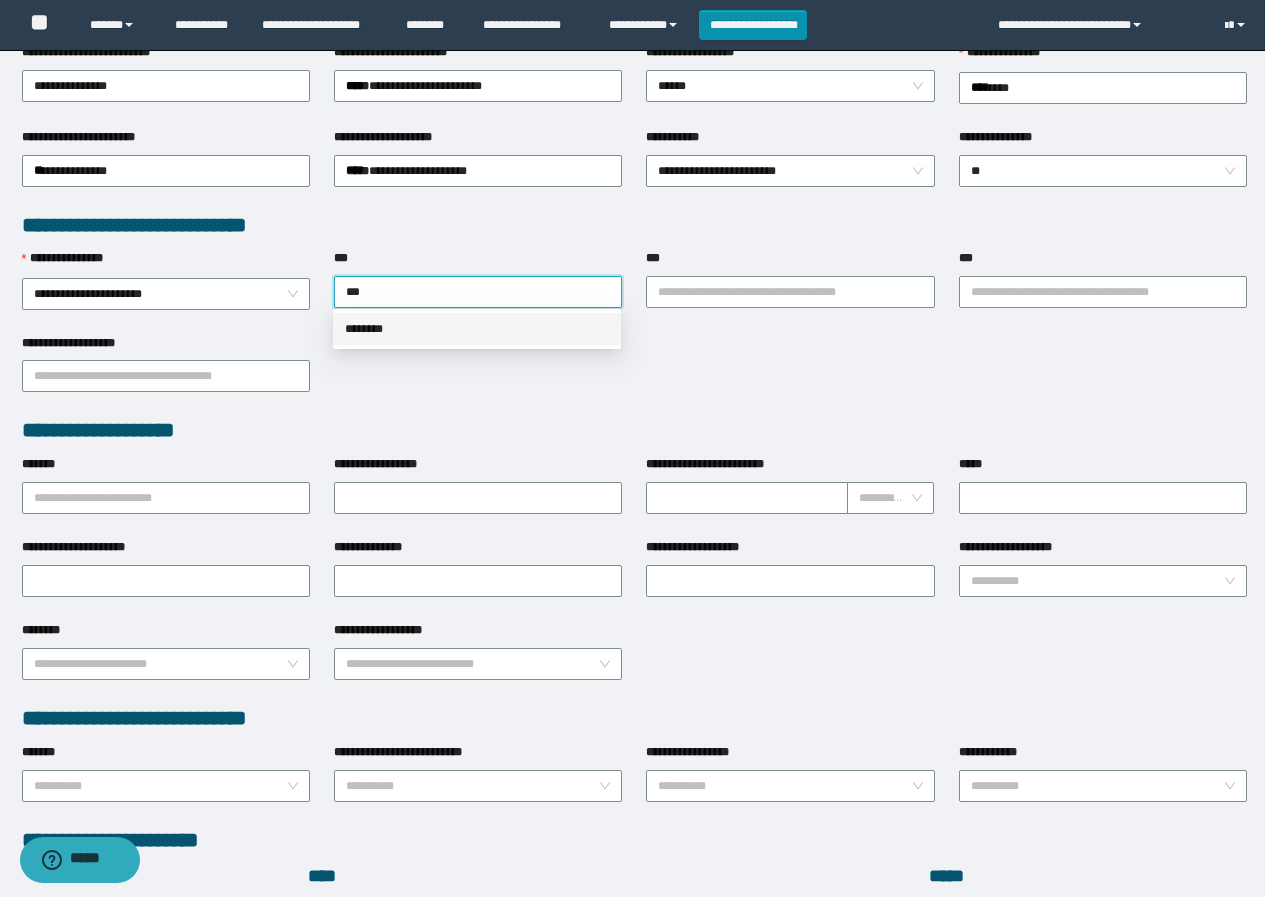 click on "********" at bounding box center [477, 329] 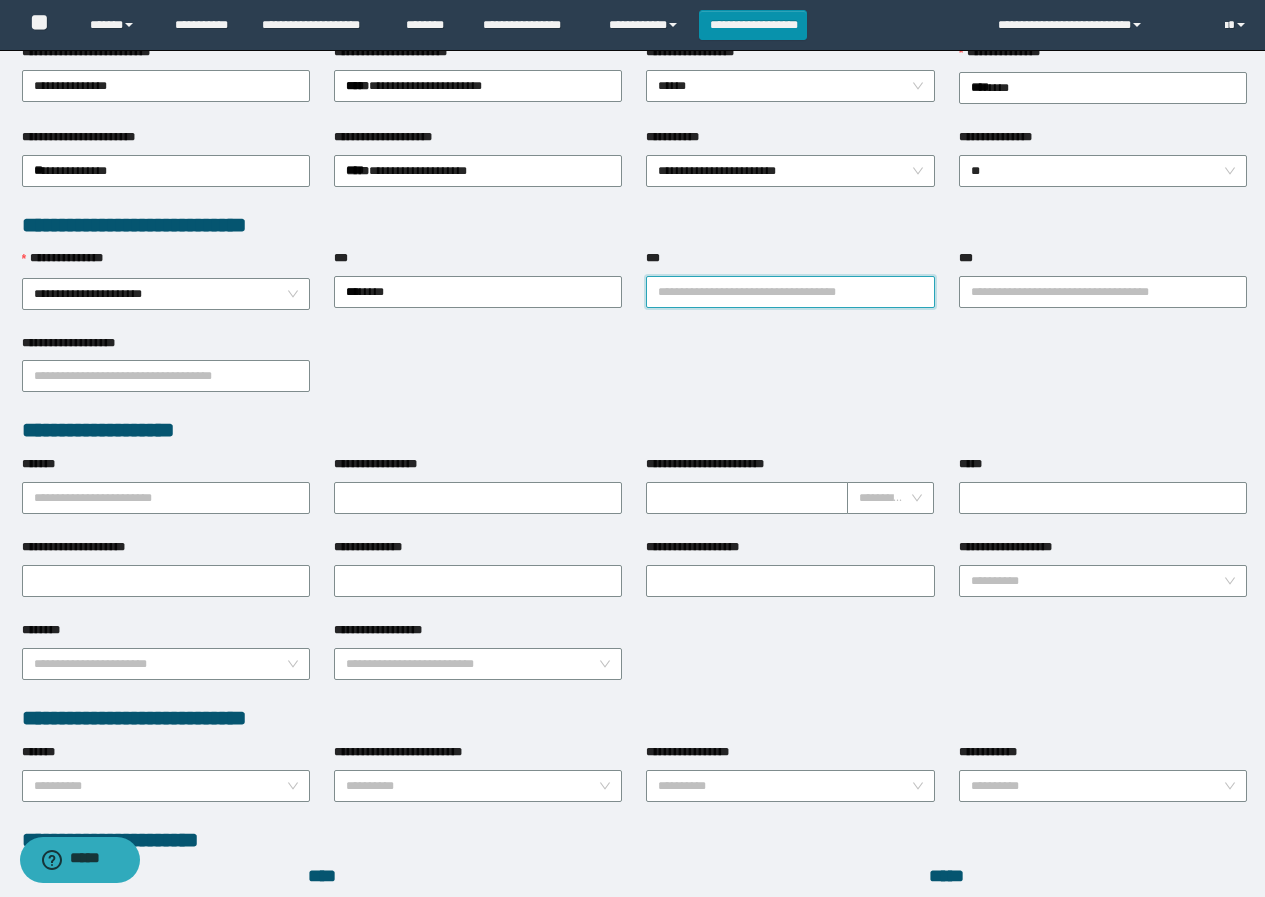 click on "***" at bounding box center [790, 292] 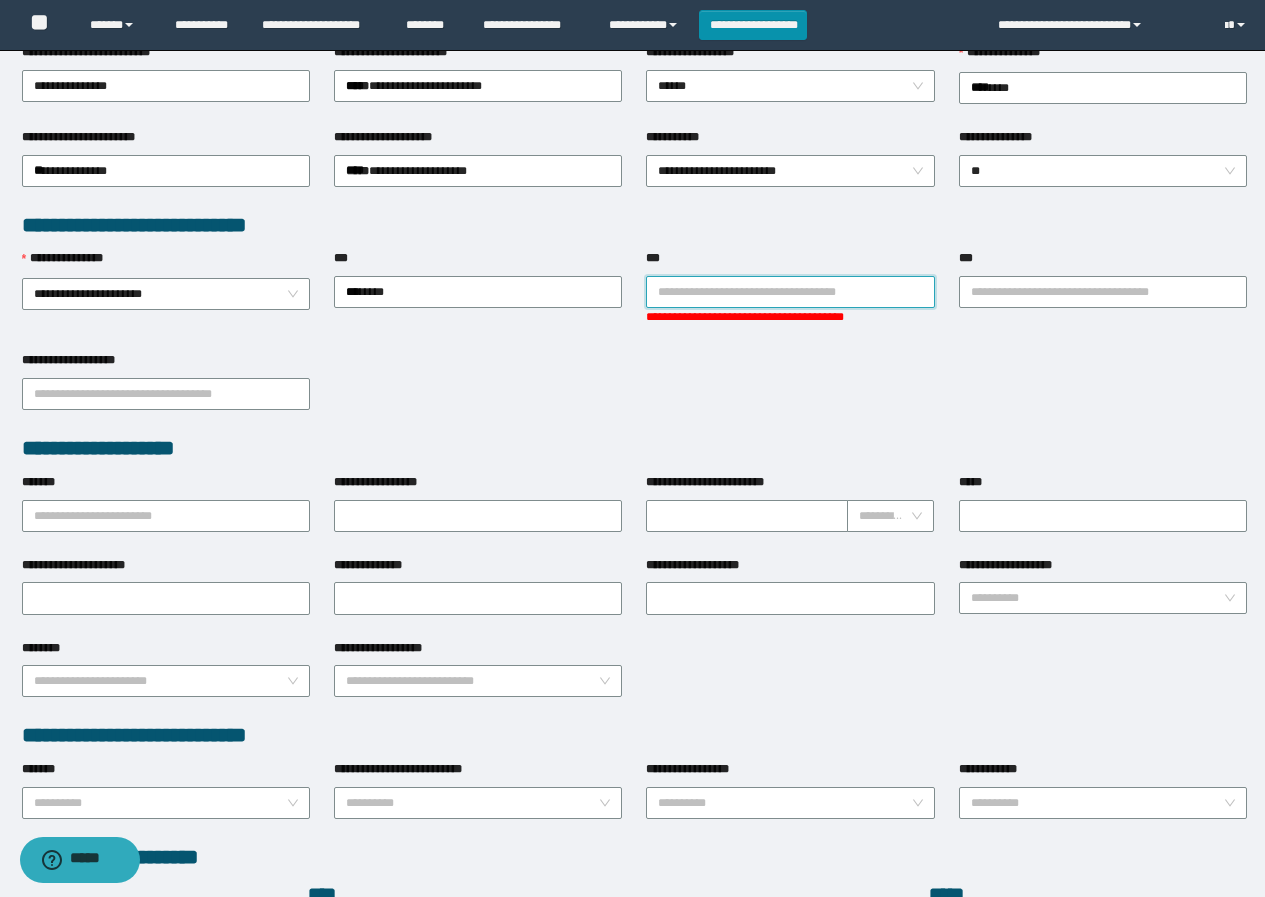 click on "***" at bounding box center [790, 292] 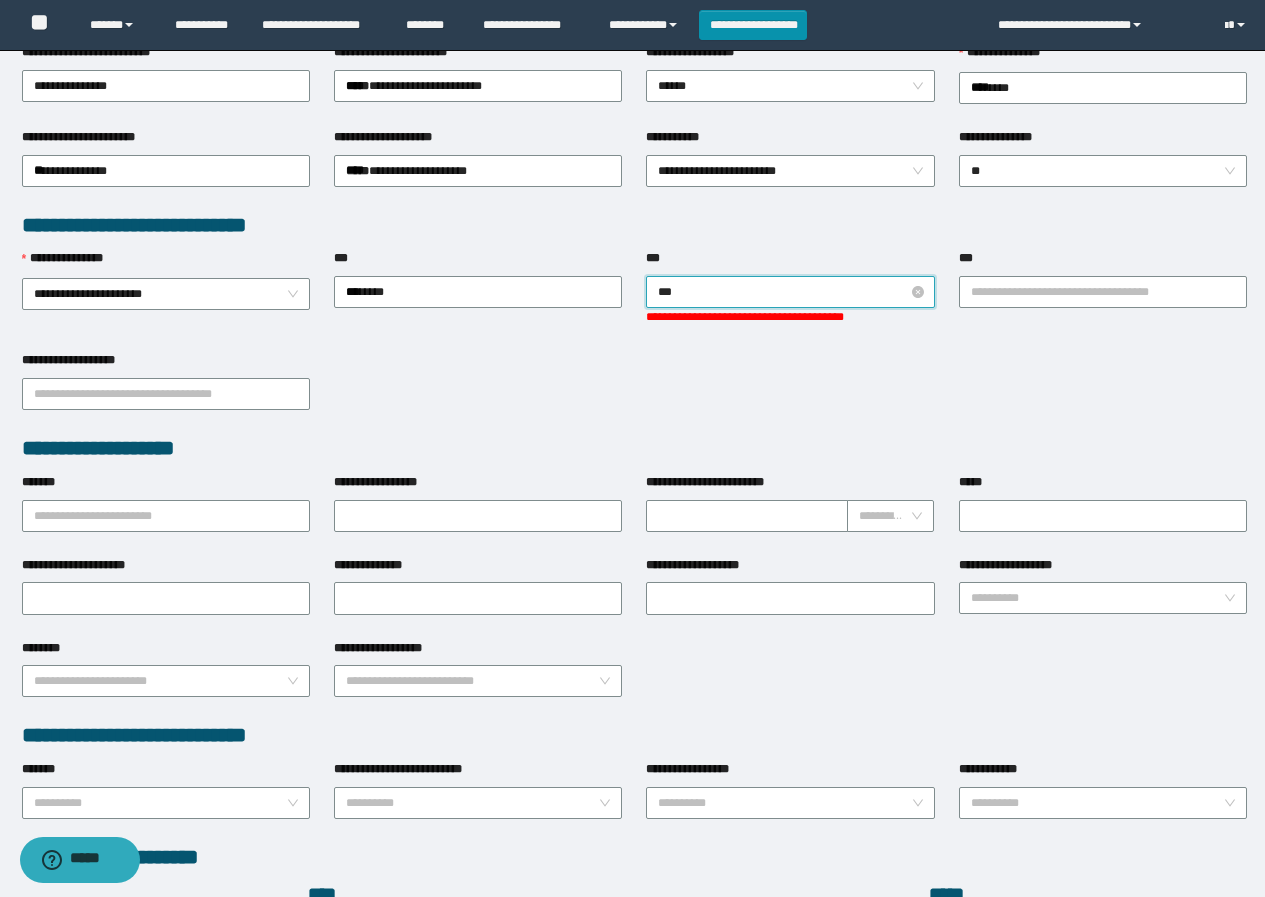 type on "****" 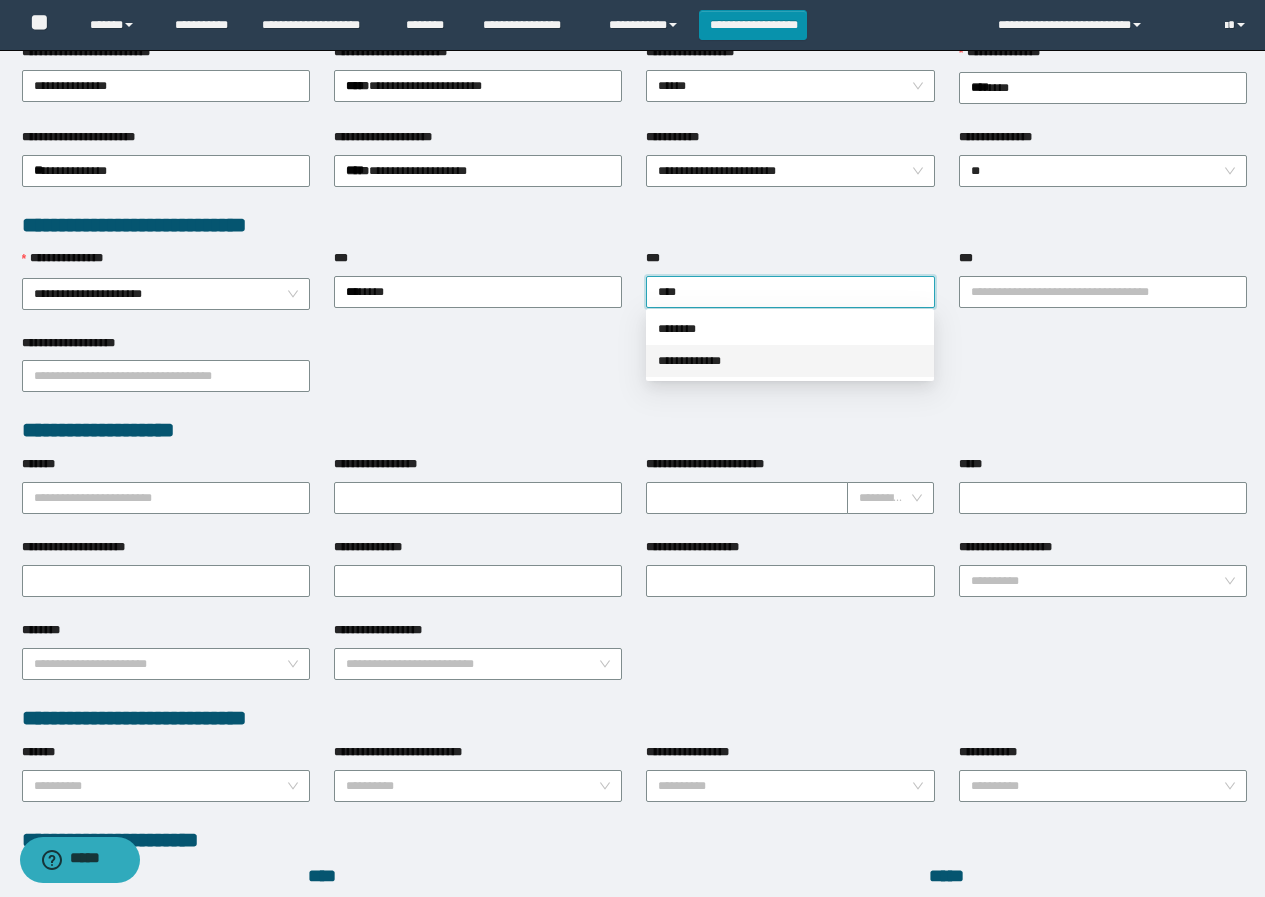 click on "**********" at bounding box center [790, 361] 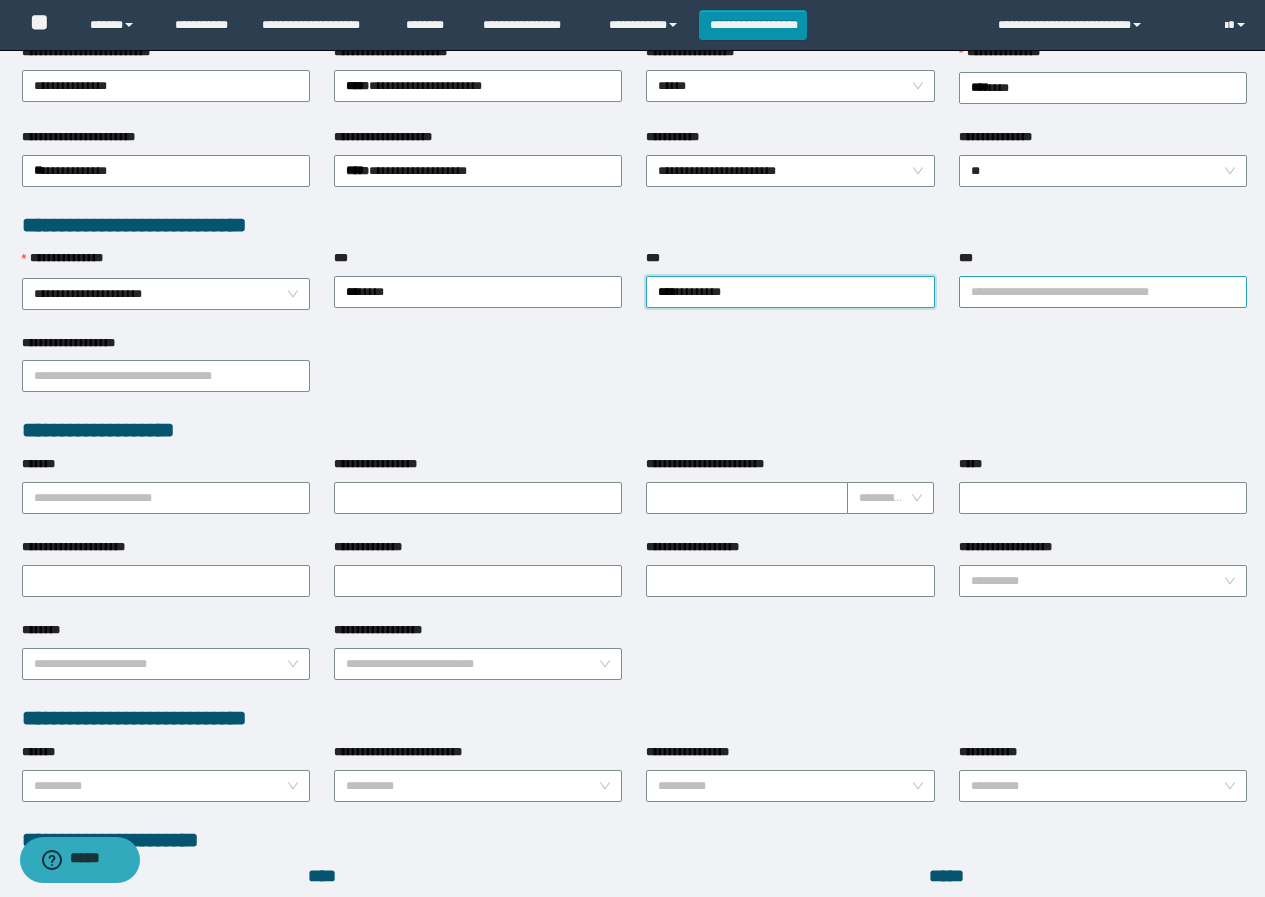 click on "***" at bounding box center (1103, 292) 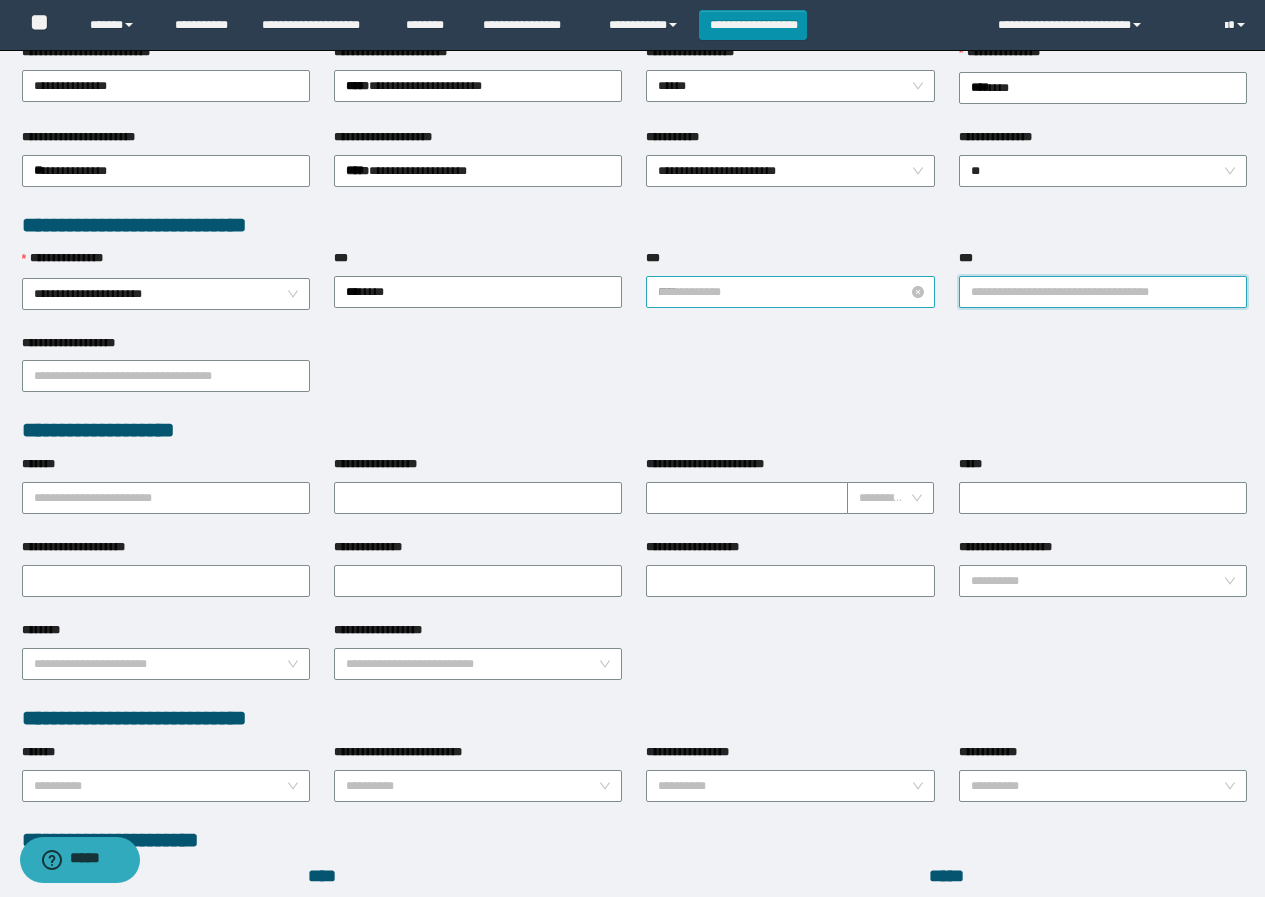 click on "**********" at bounding box center (790, 292) 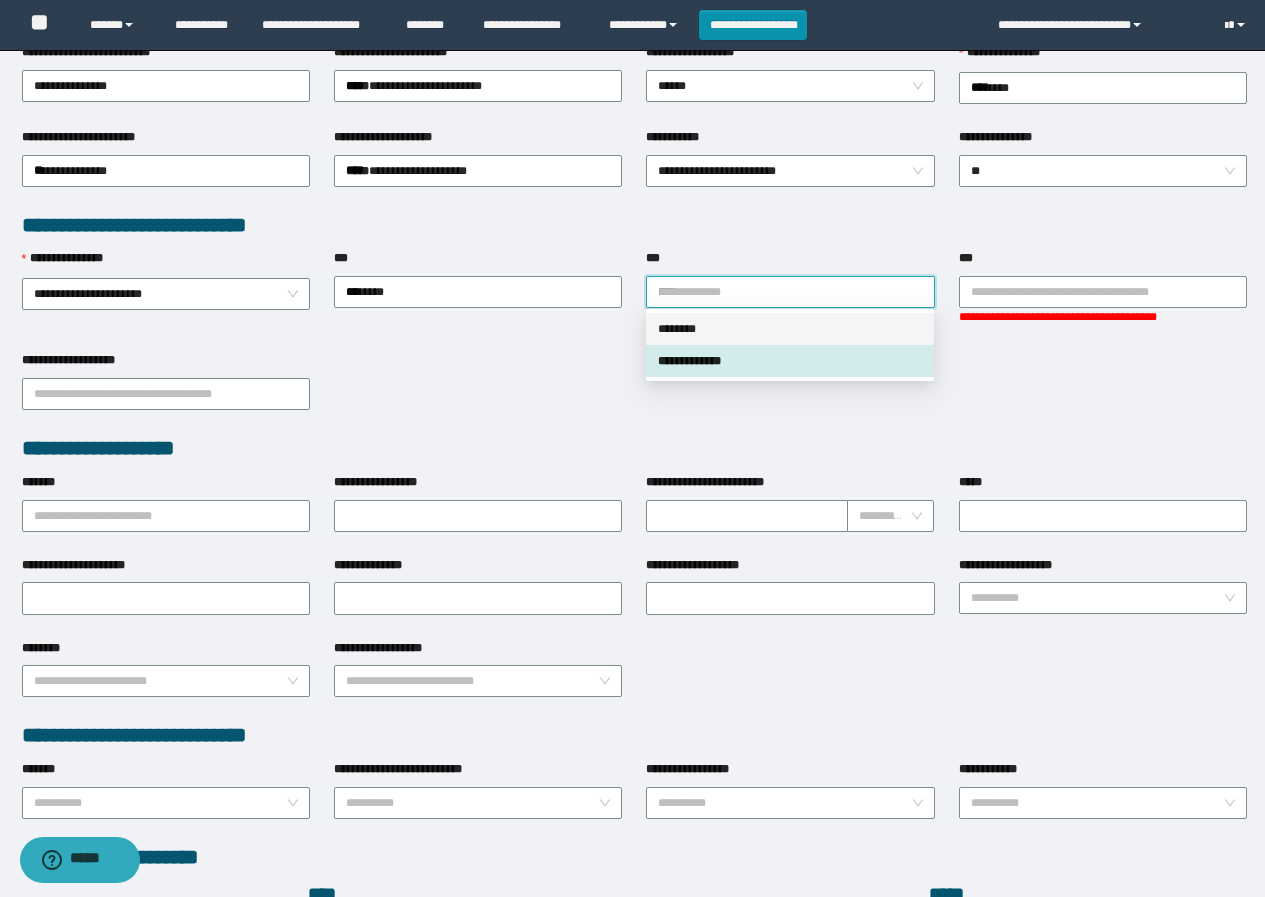click on "********" at bounding box center (790, 329) 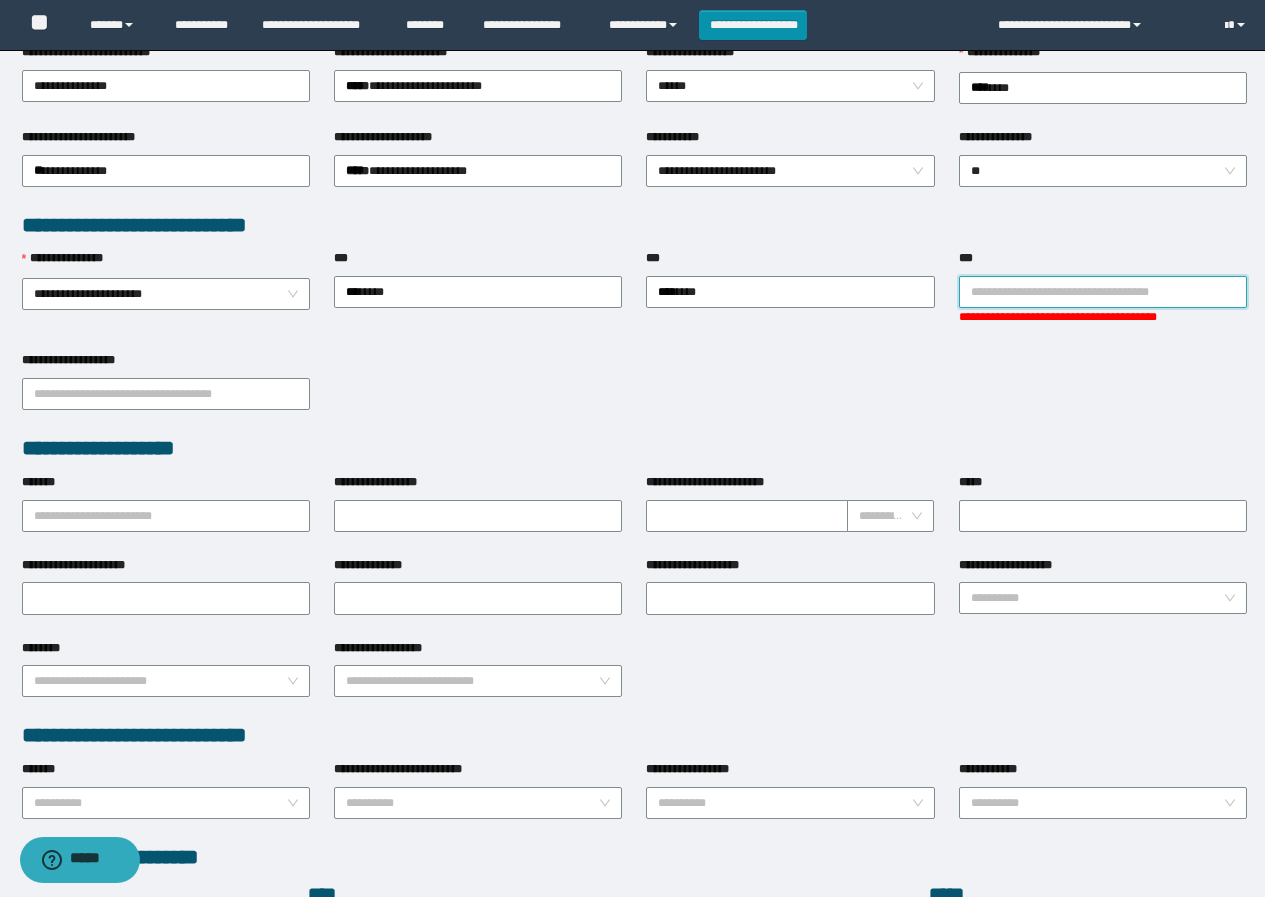 click on "***" at bounding box center [1103, 292] 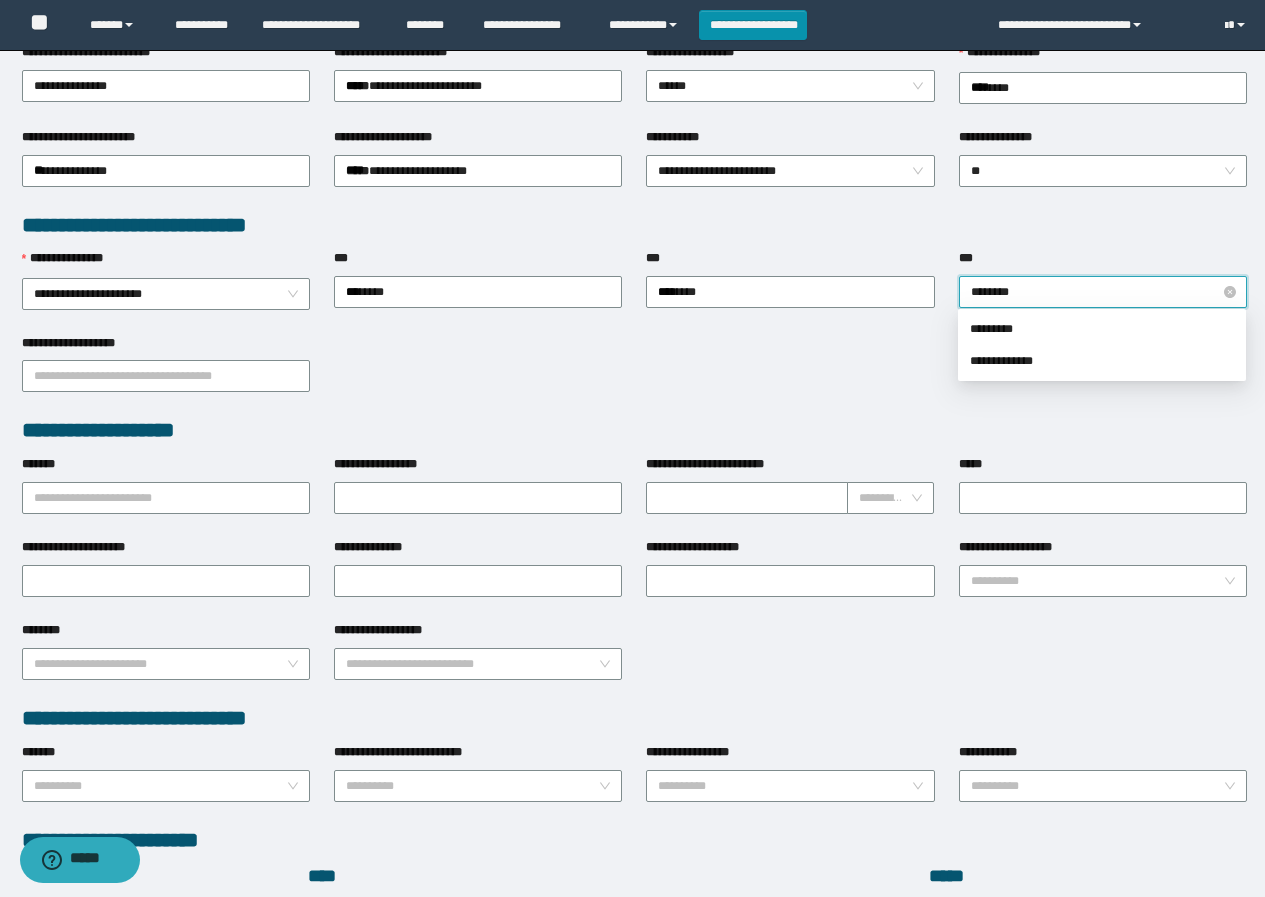 type on "*********" 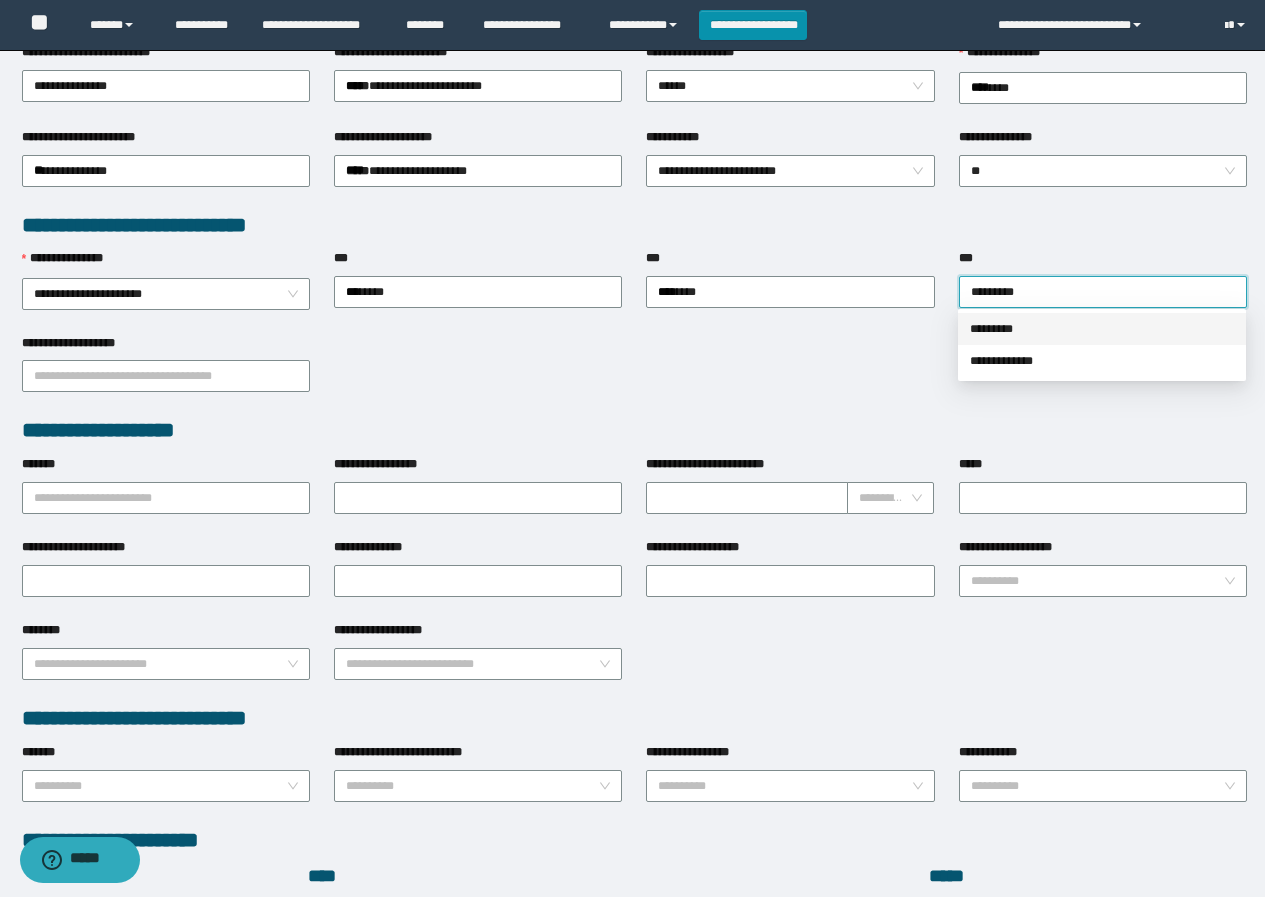 click on "*********" at bounding box center [1102, 329] 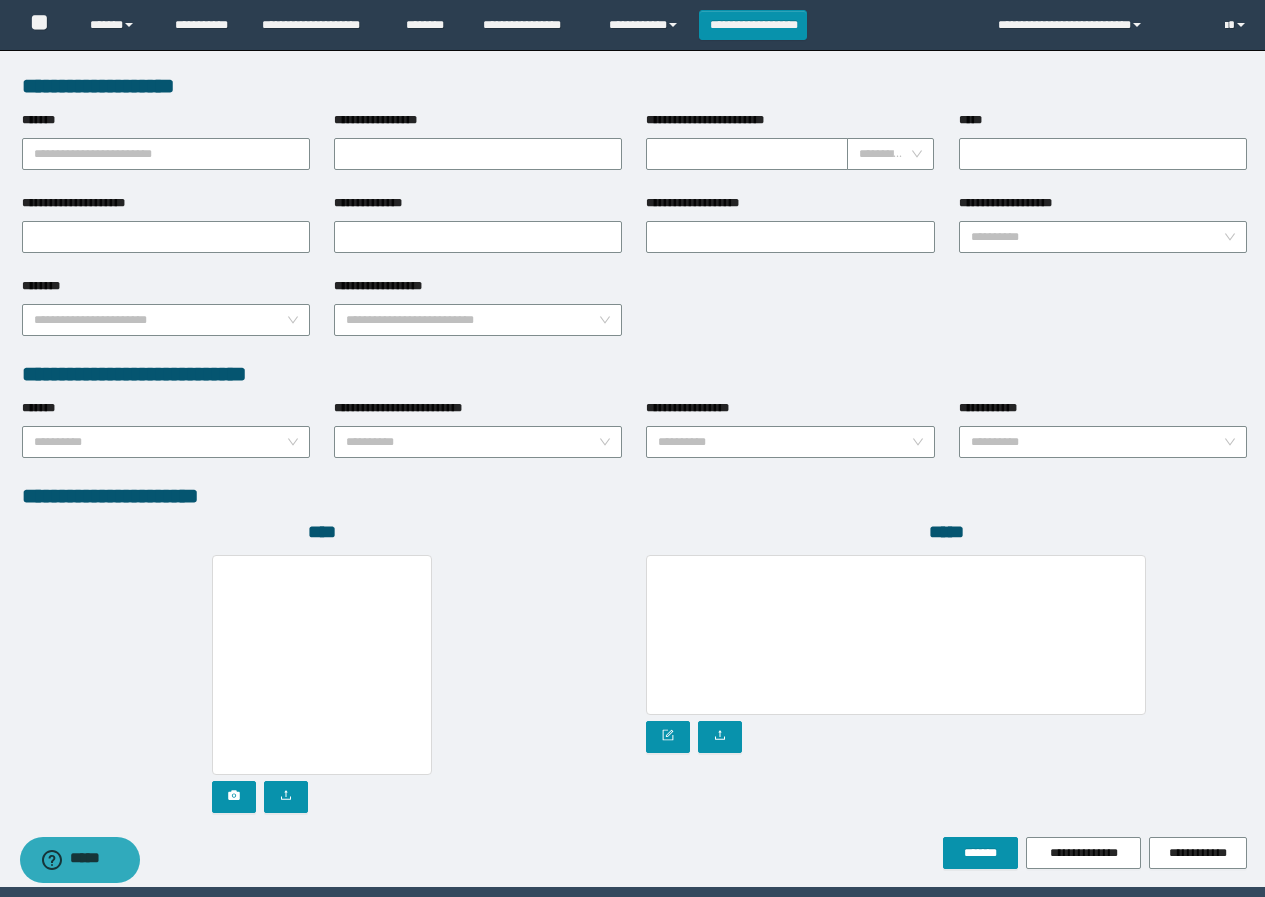 scroll, scrollTop: 800, scrollLeft: 0, axis: vertical 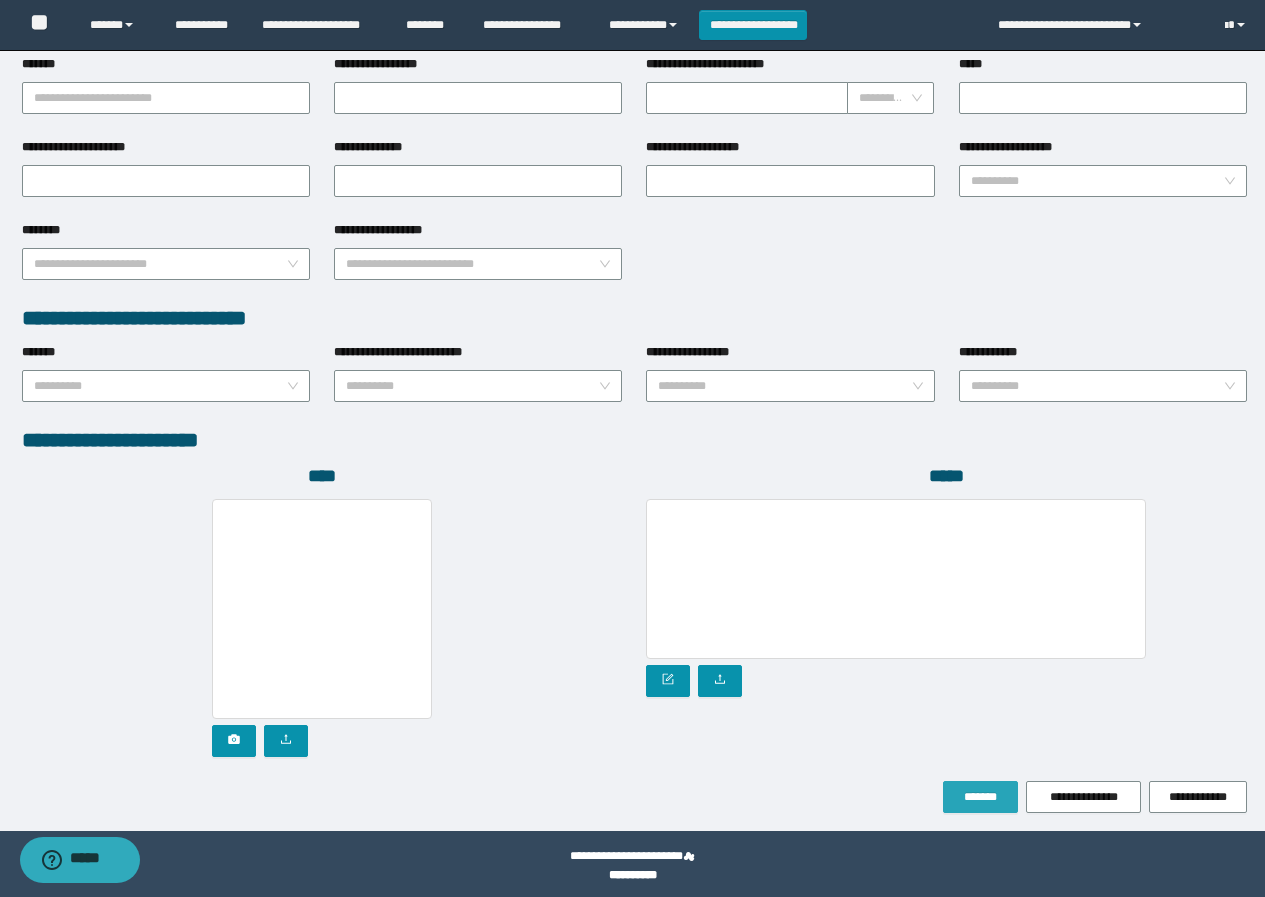 click on "*******" at bounding box center (980, 797) 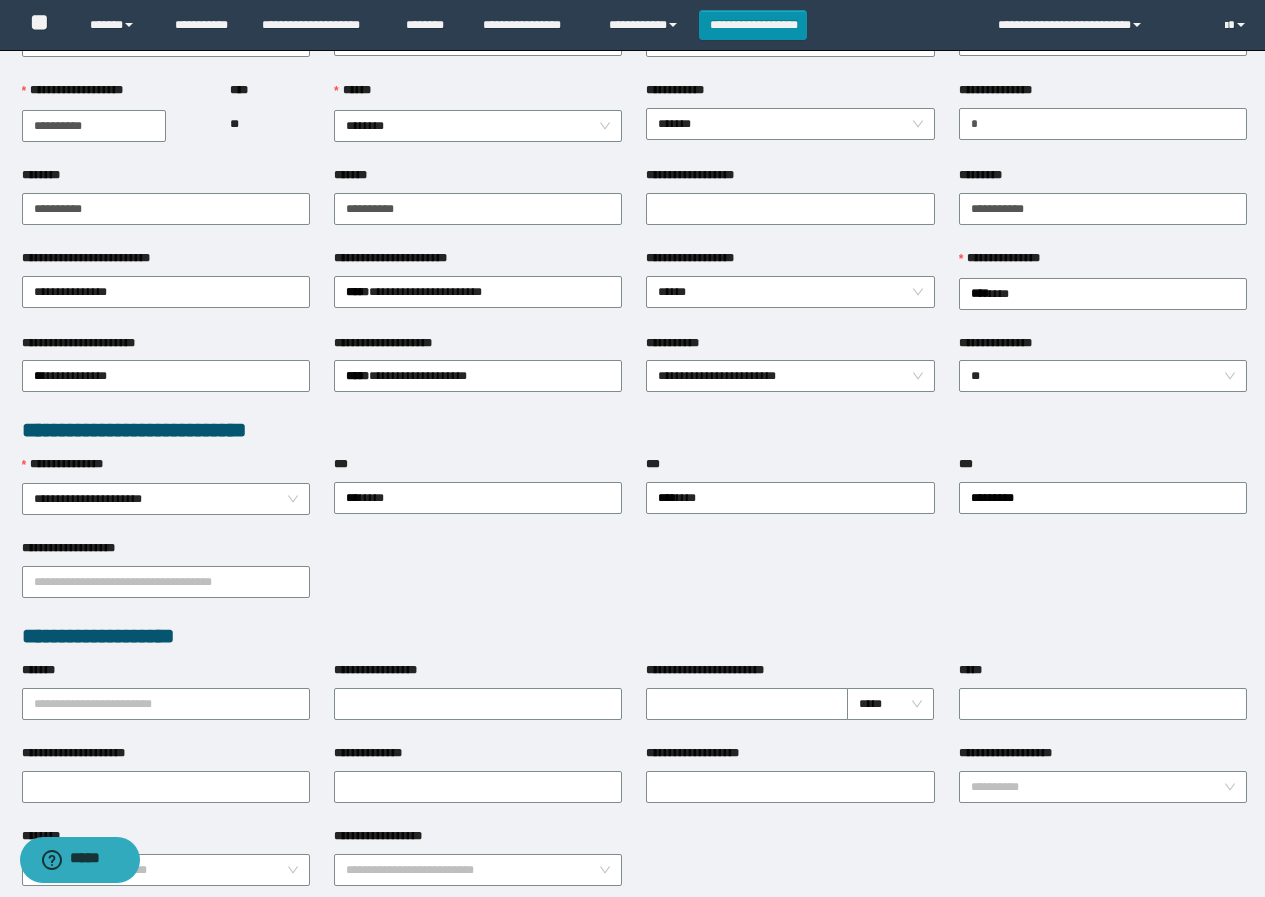 scroll, scrollTop: 453, scrollLeft: 0, axis: vertical 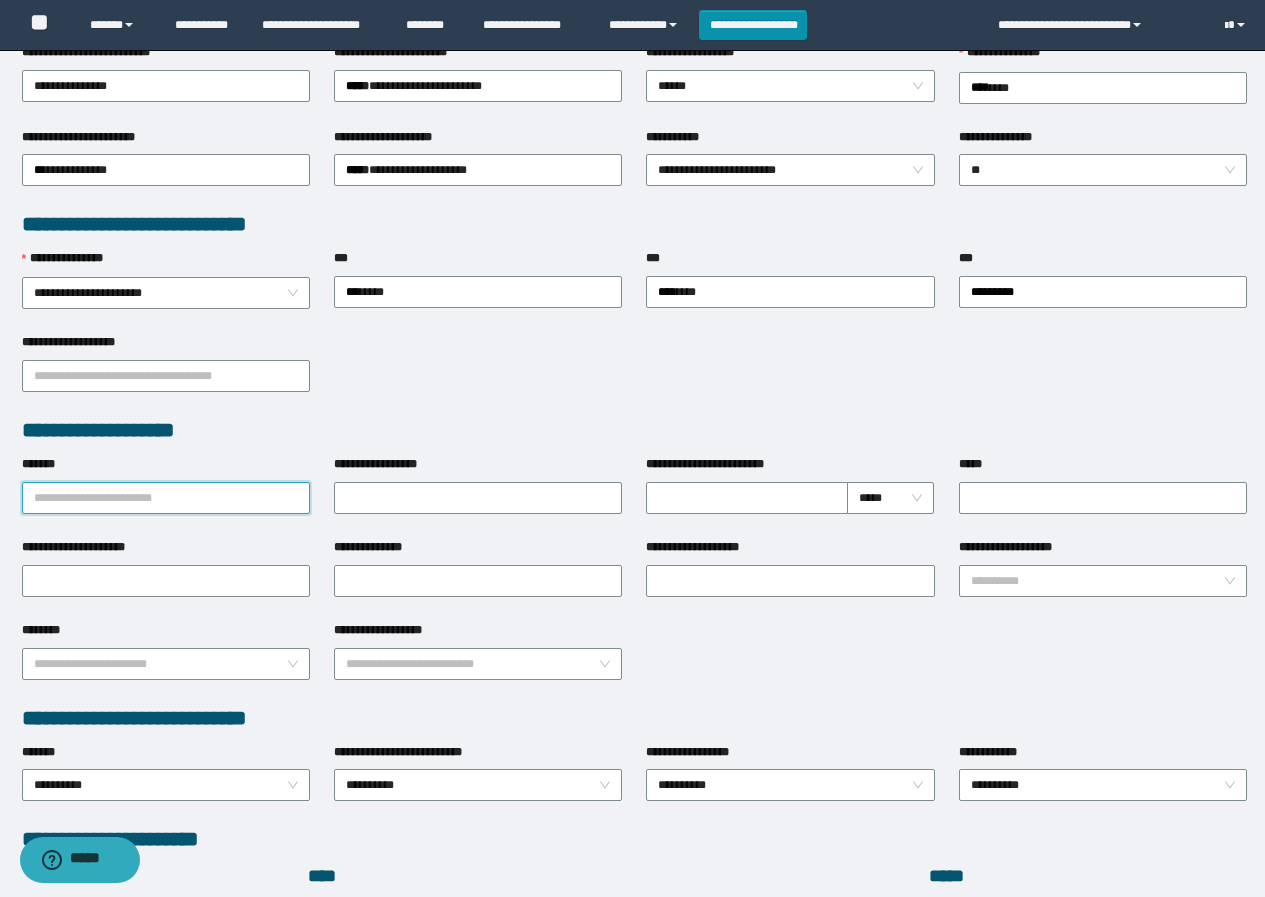 click on "*******" at bounding box center (166, 498) 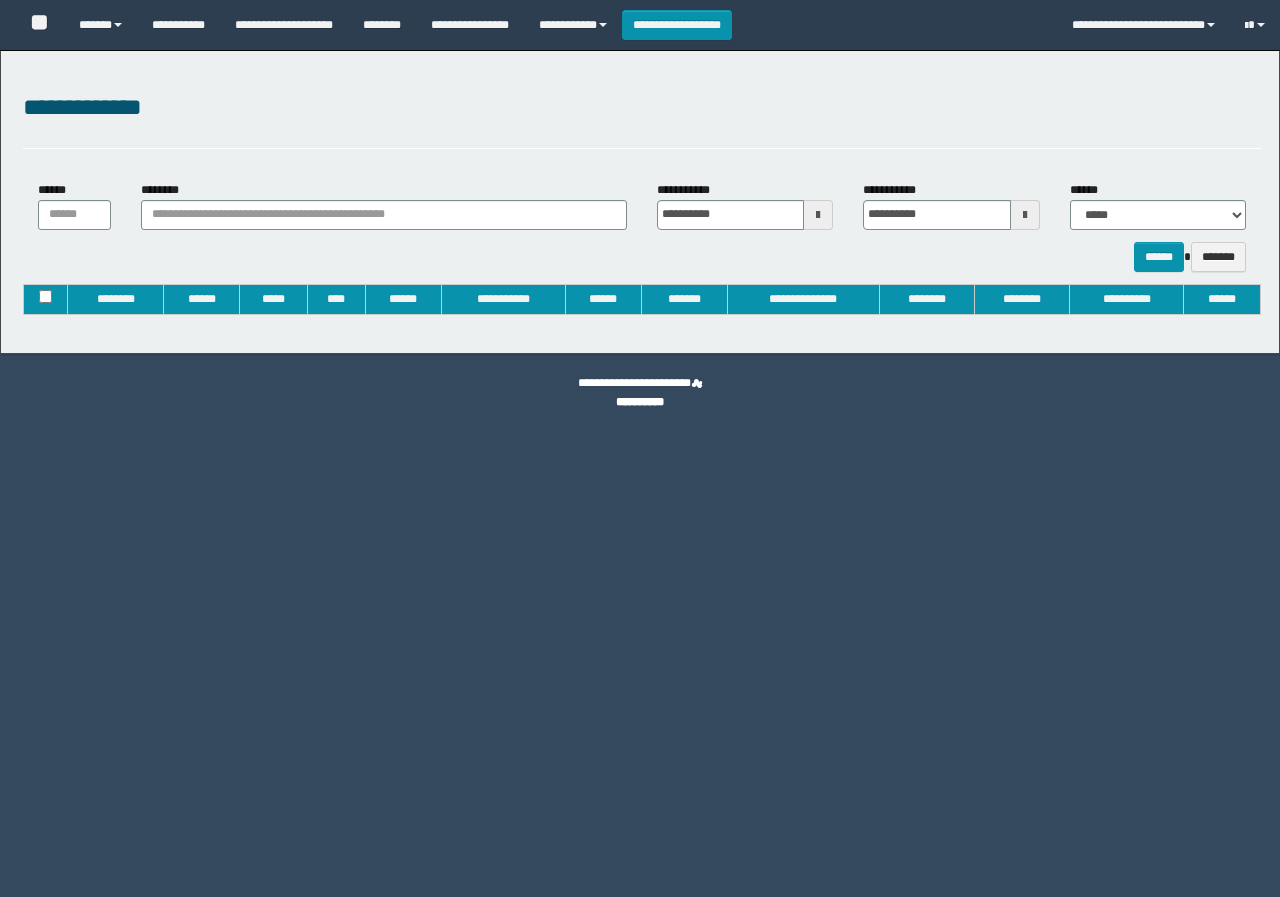 type on "**********" 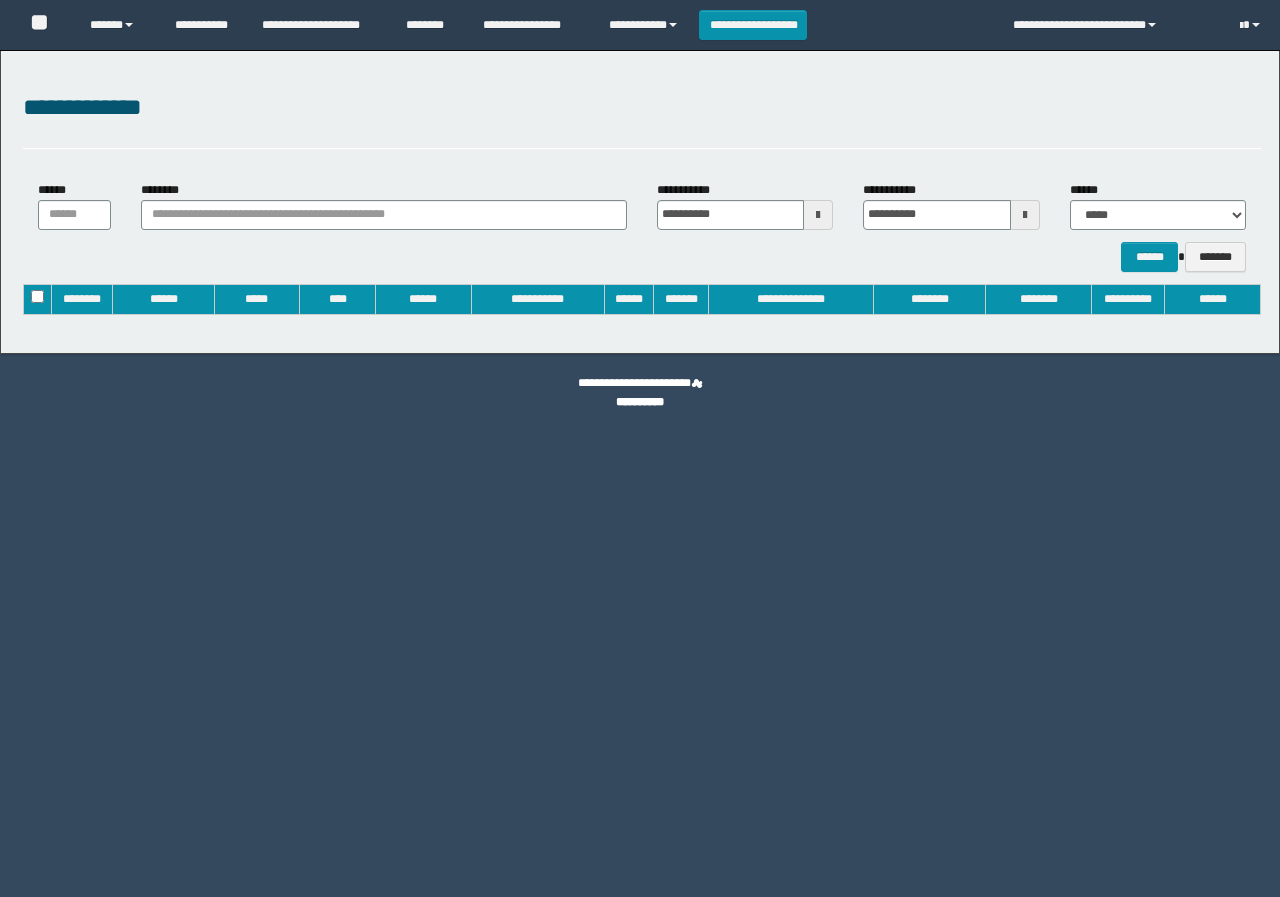 scroll, scrollTop: 0, scrollLeft: 0, axis: both 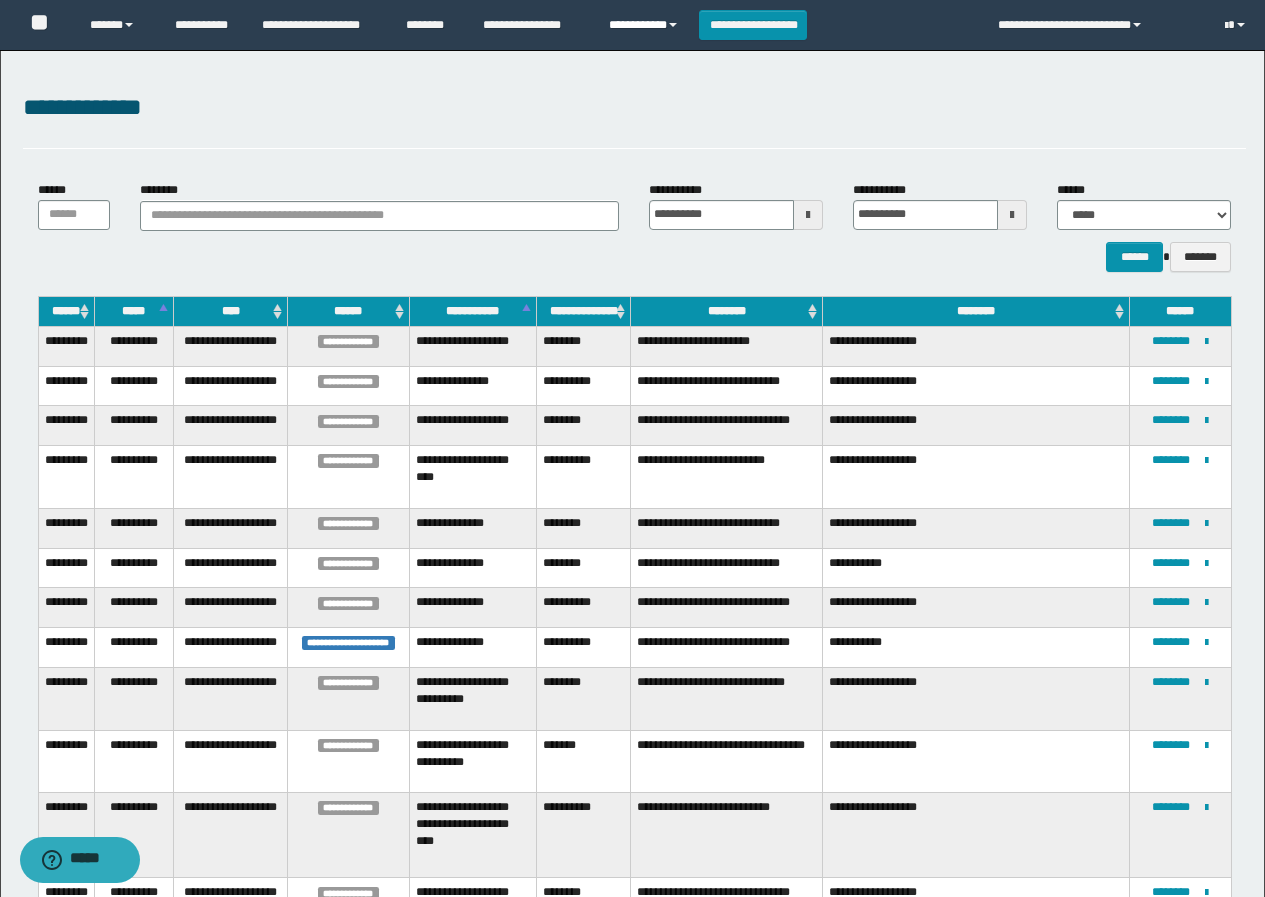 click on "**********" at bounding box center (646, 25) 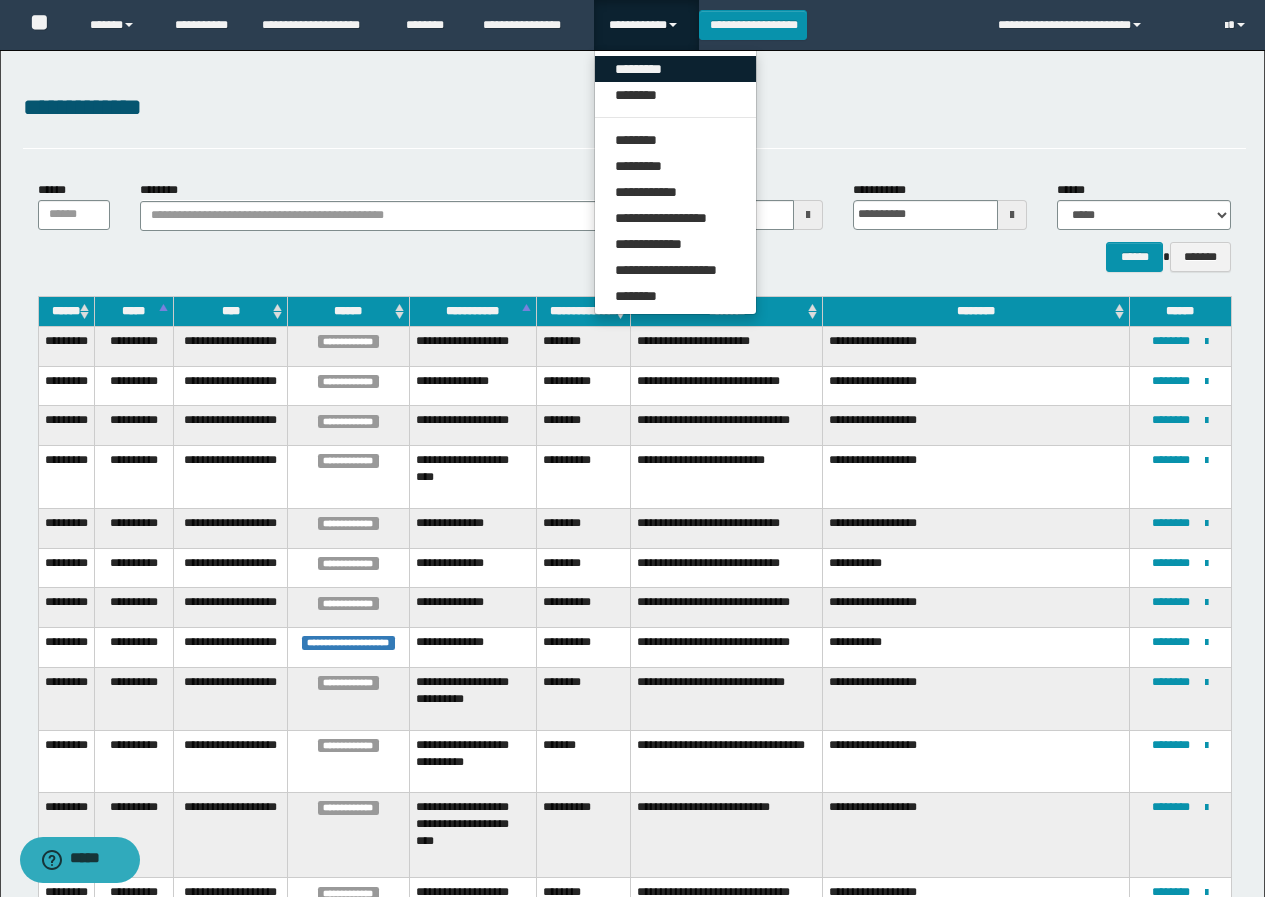 click on "*********" at bounding box center [675, 69] 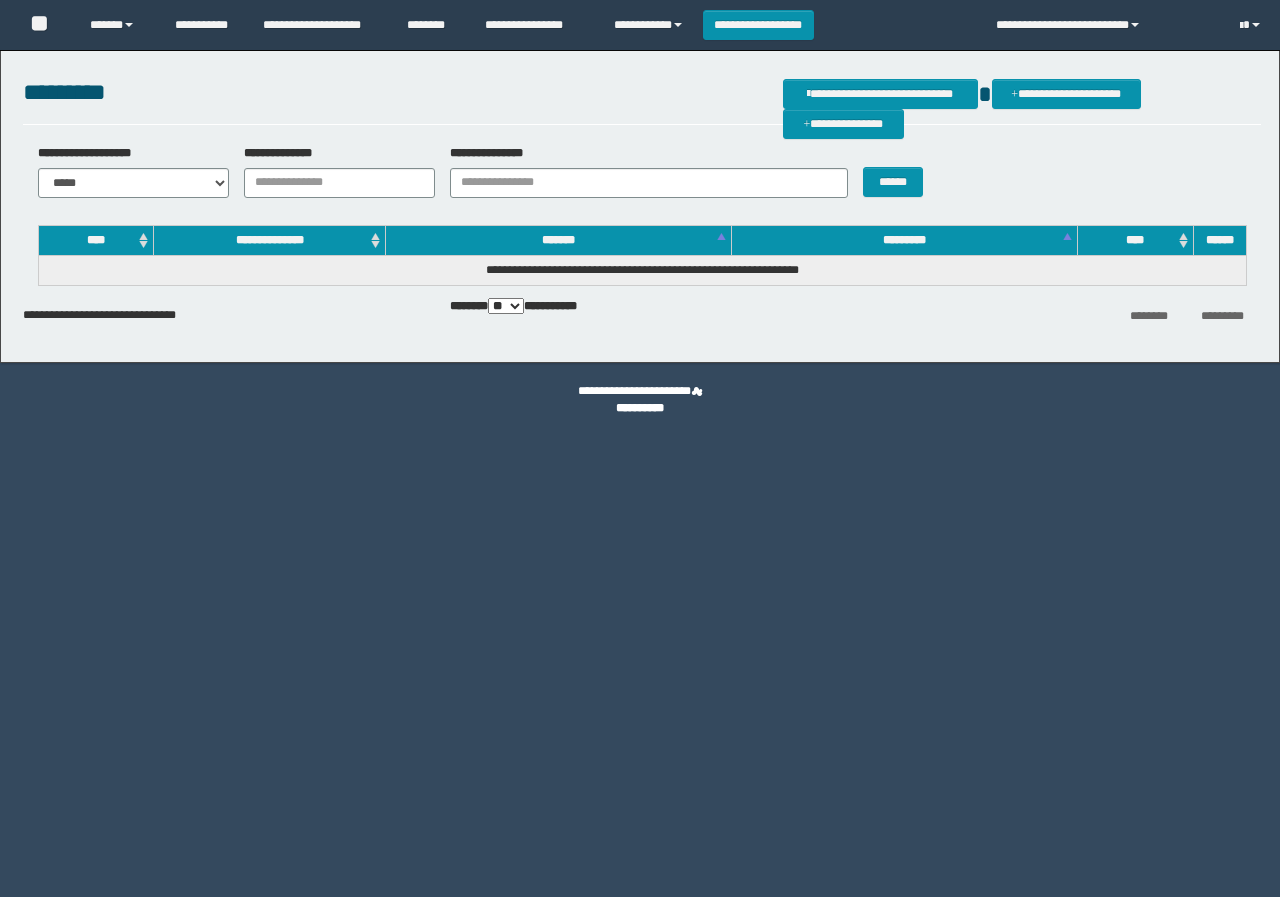 scroll, scrollTop: 0, scrollLeft: 0, axis: both 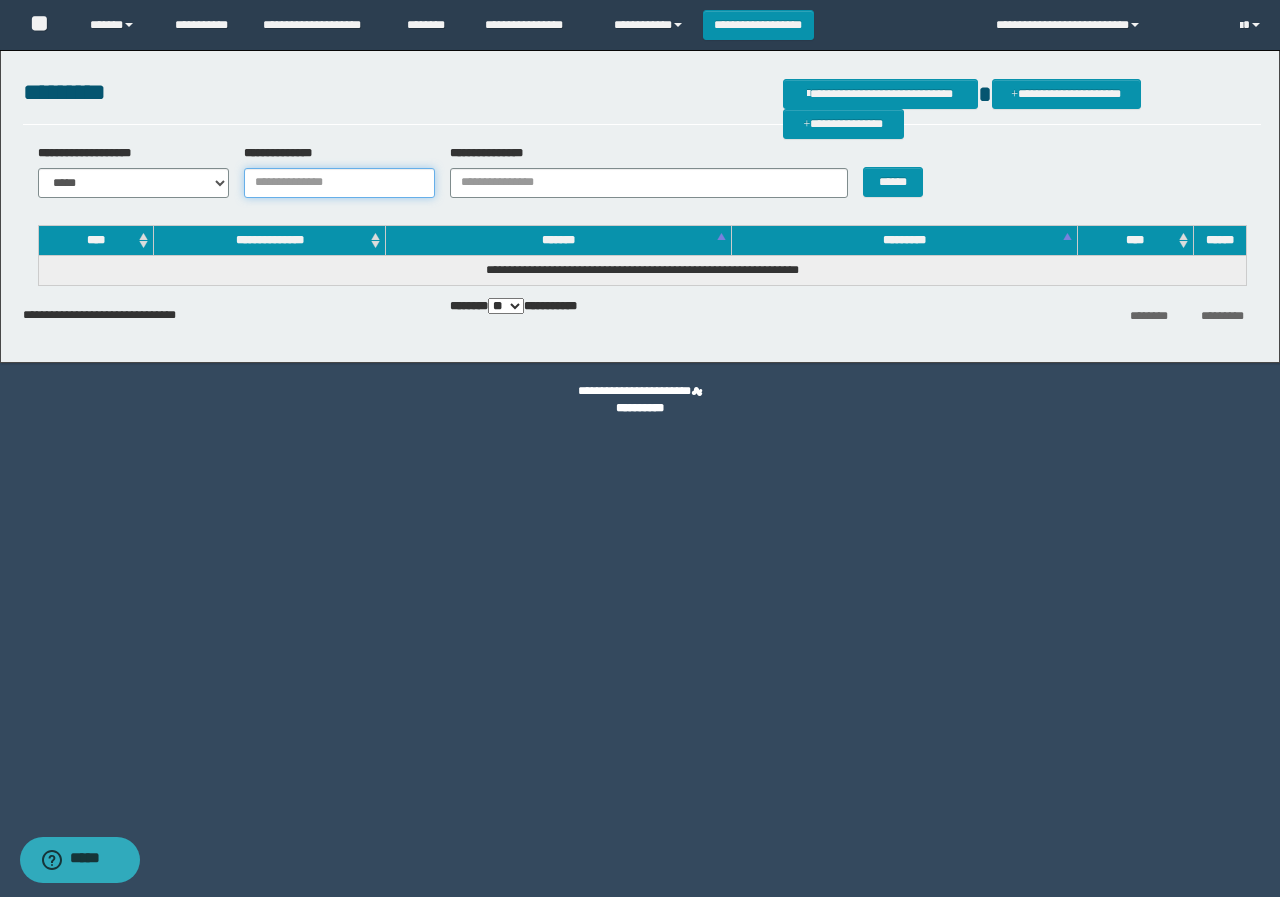 click on "**********" at bounding box center [339, 183] 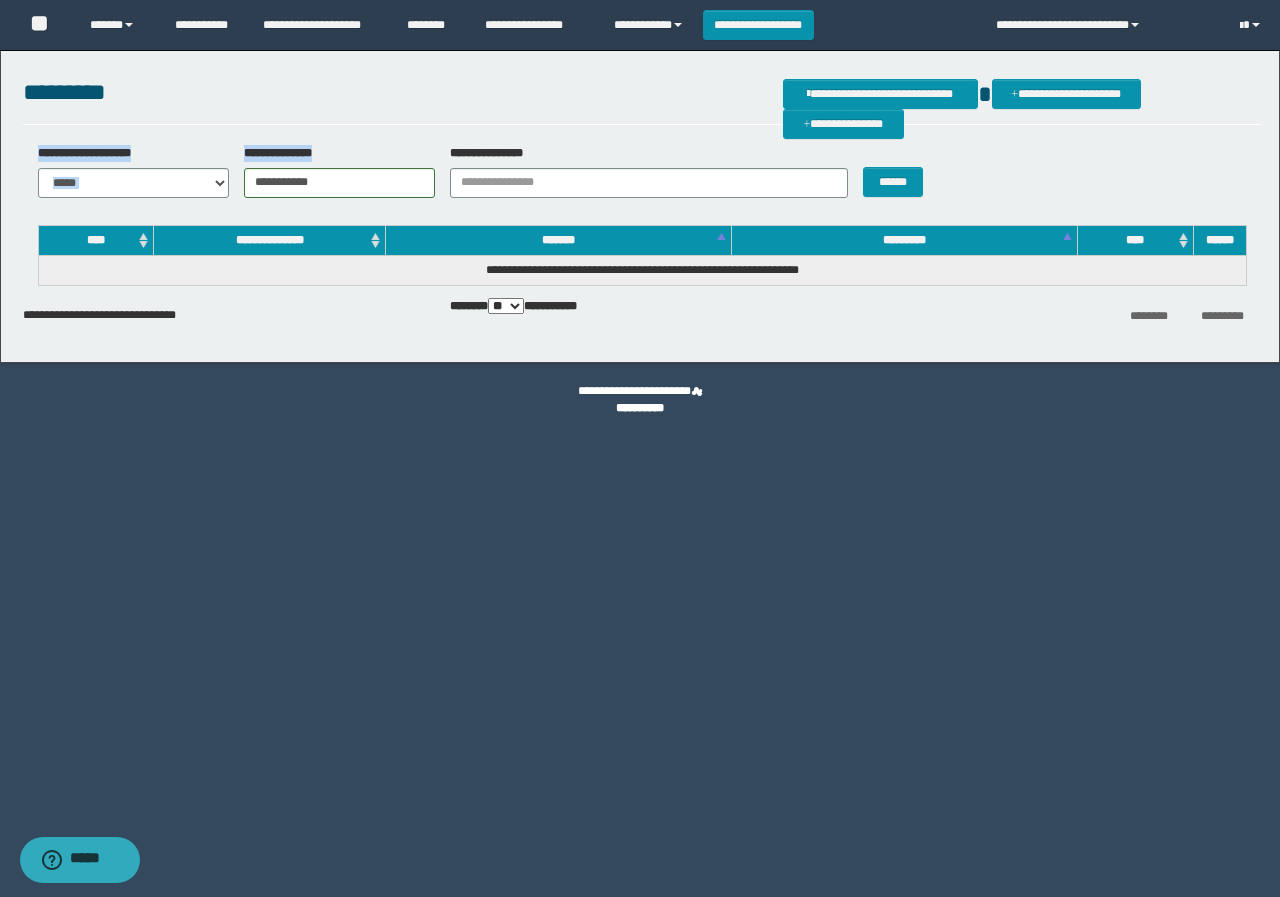 click on "**********" at bounding box center [642, 178] 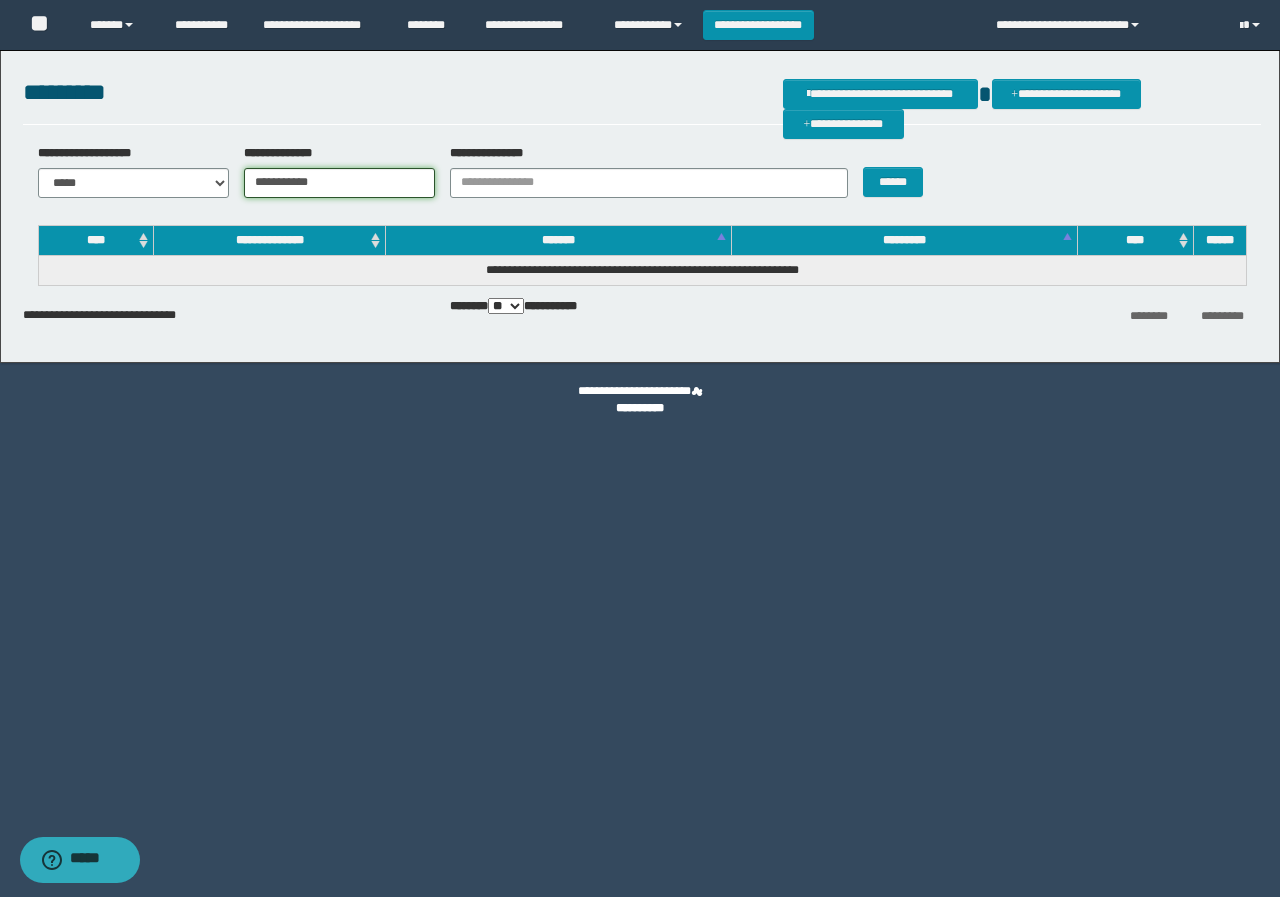 click on "**********" at bounding box center [339, 183] 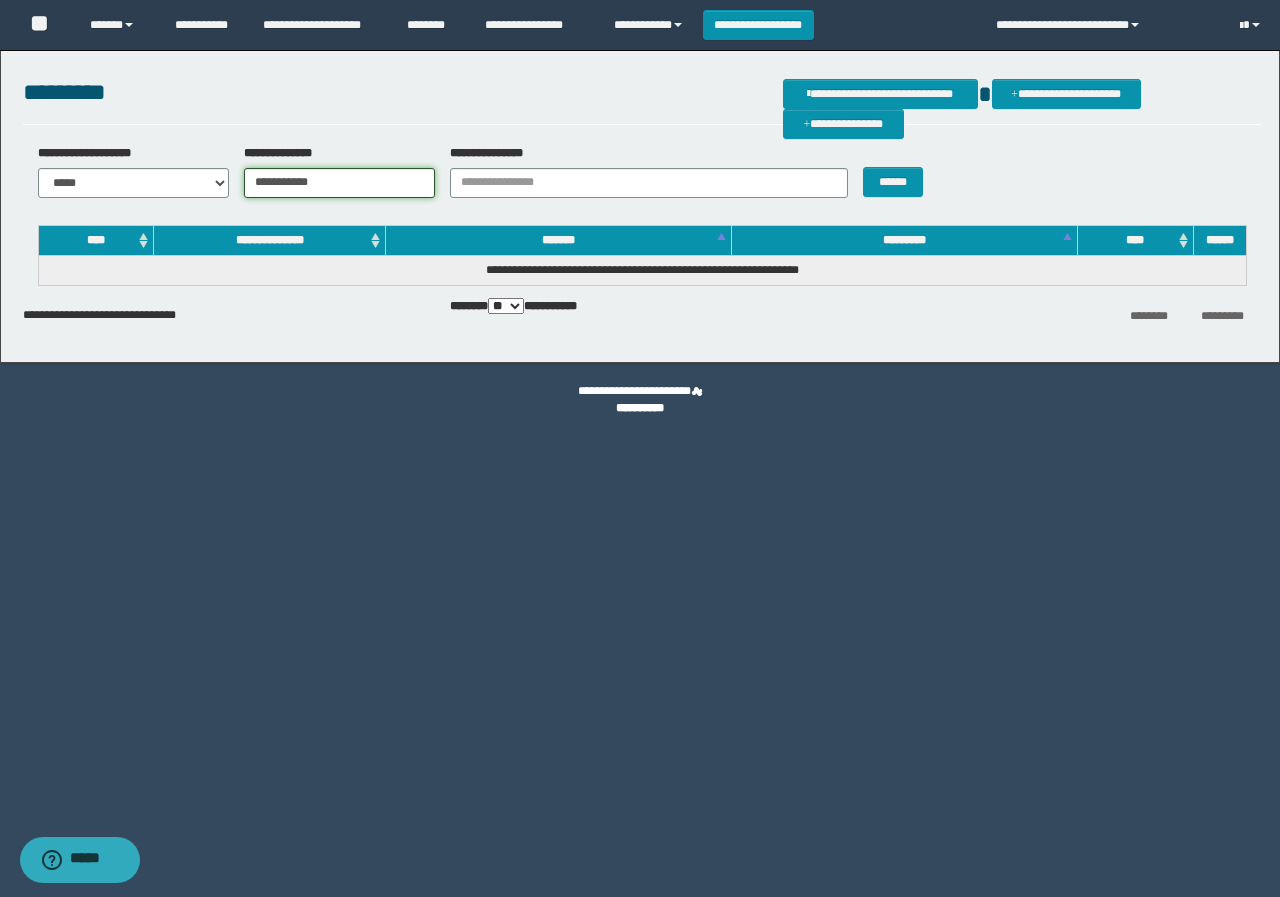 click on "**********" at bounding box center (339, 183) 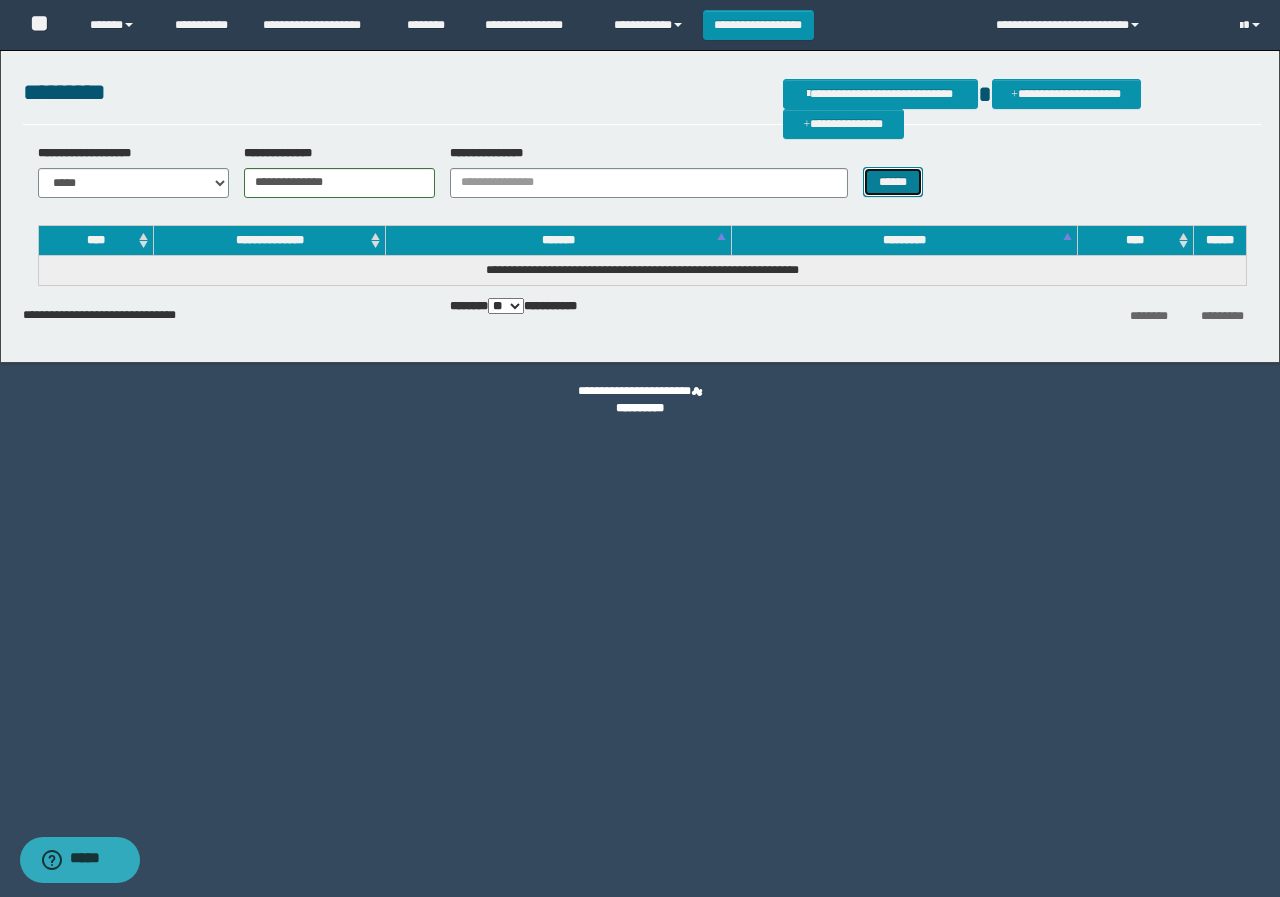 click on "******" at bounding box center (892, 182) 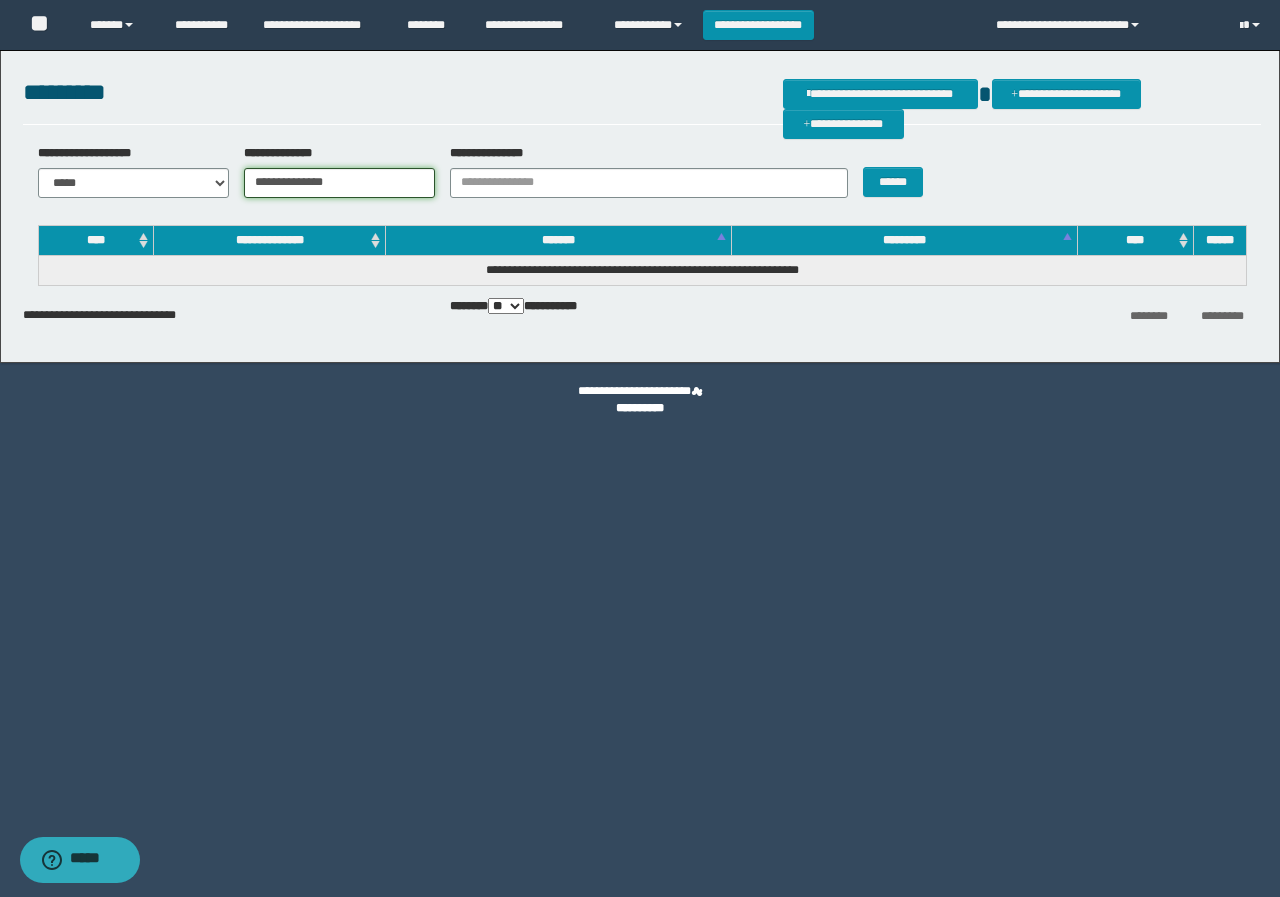 click on "**********" at bounding box center [339, 183] 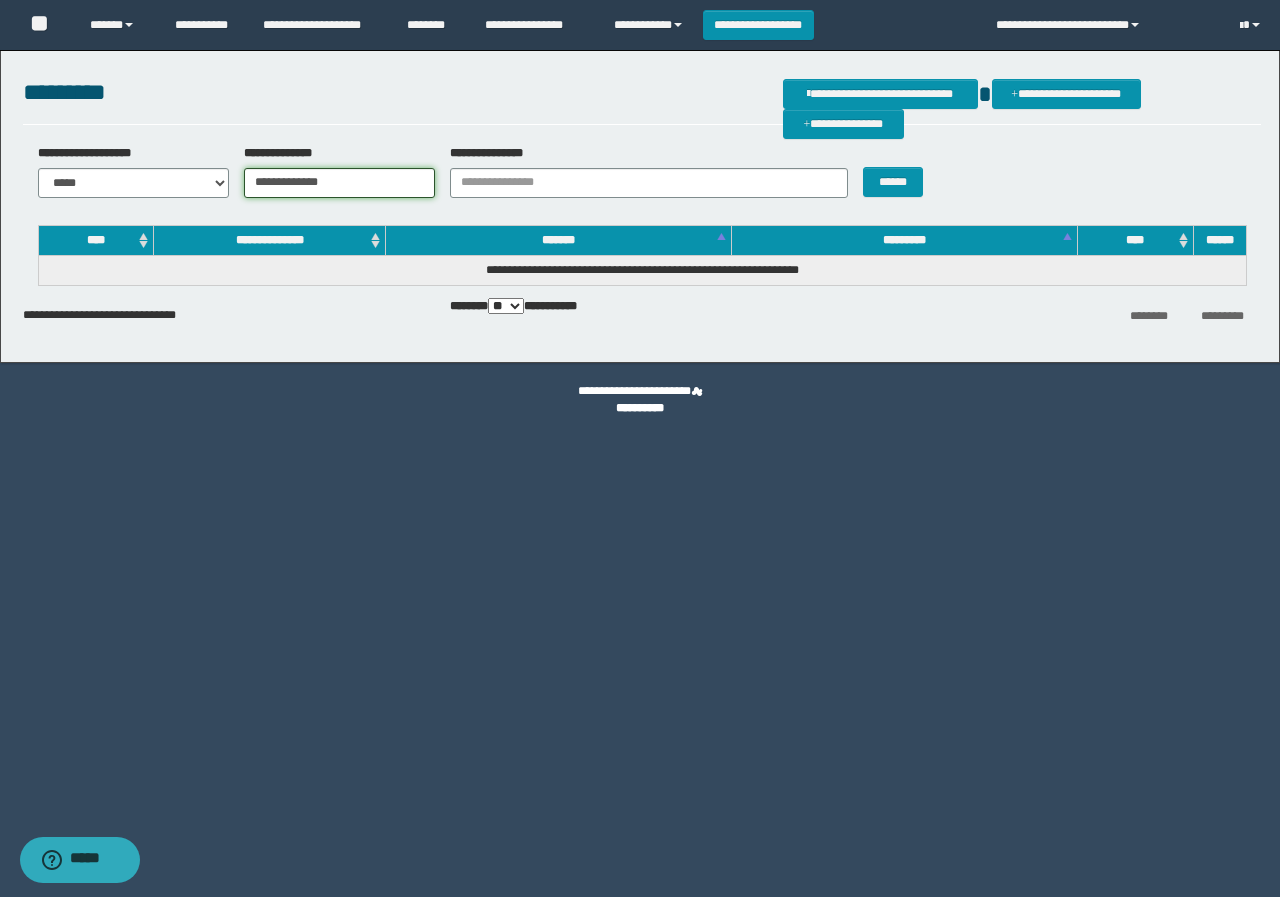 click on "**********" at bounding box center (339, 183) 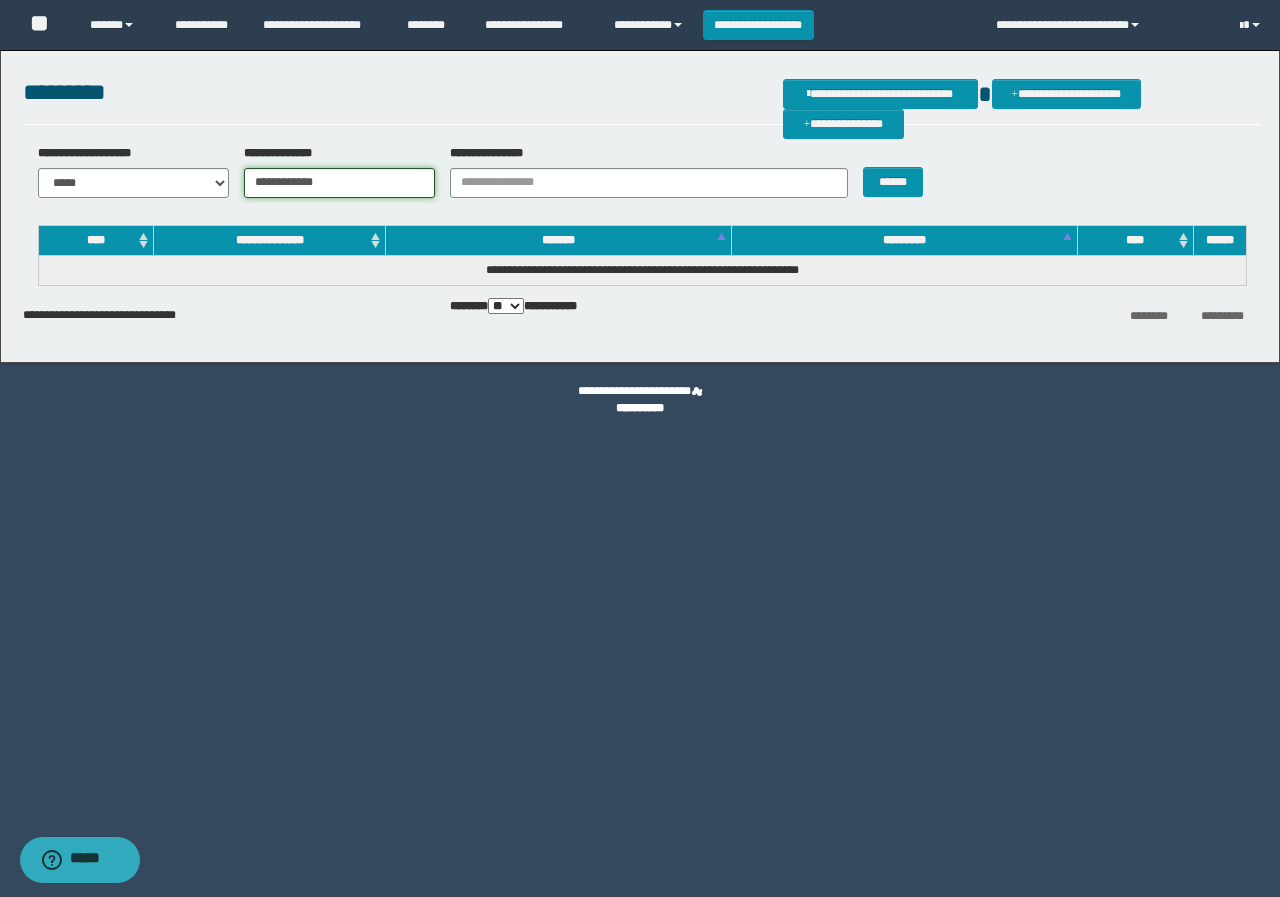 click on "**********" at bounding box center [339, 183] 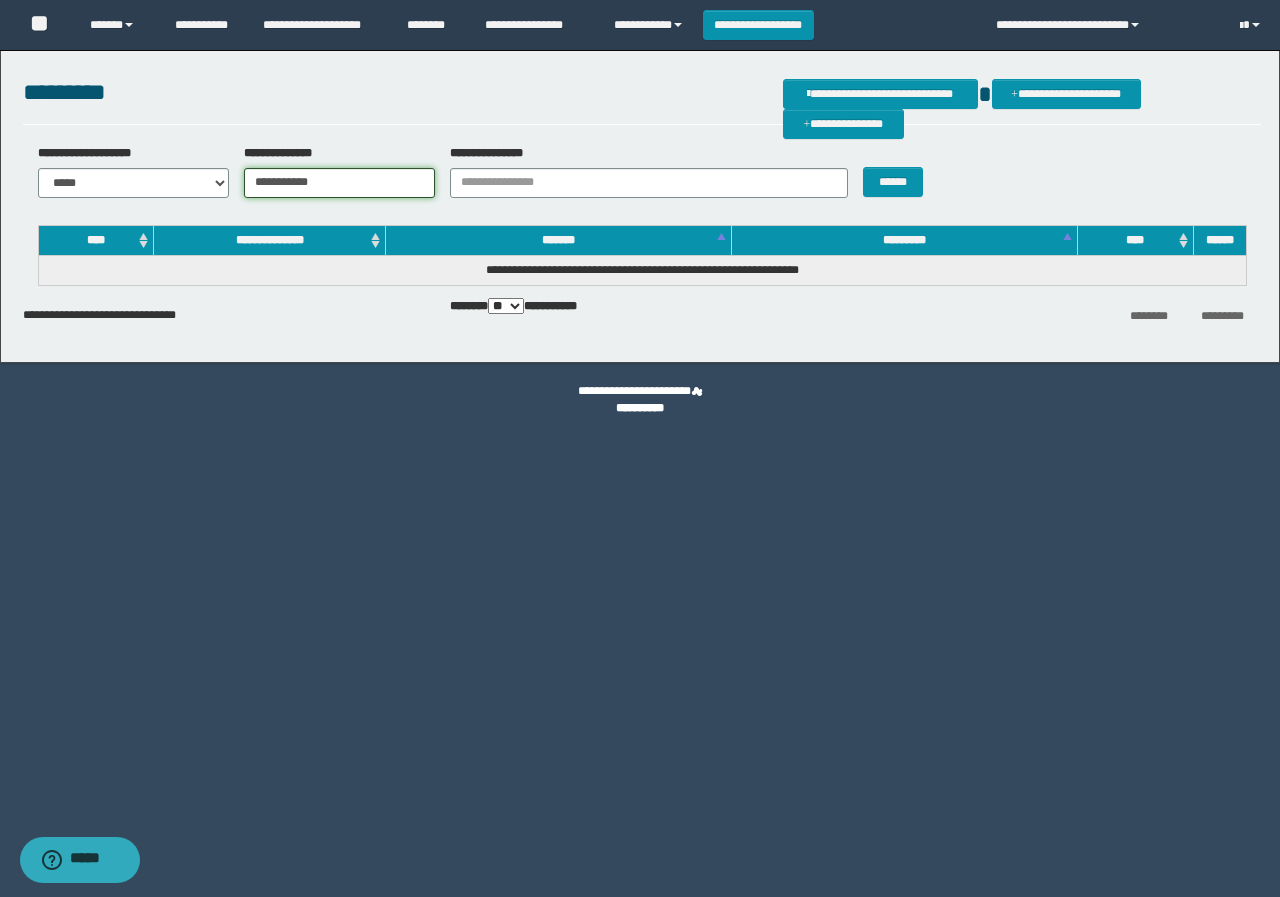 type on "**********" 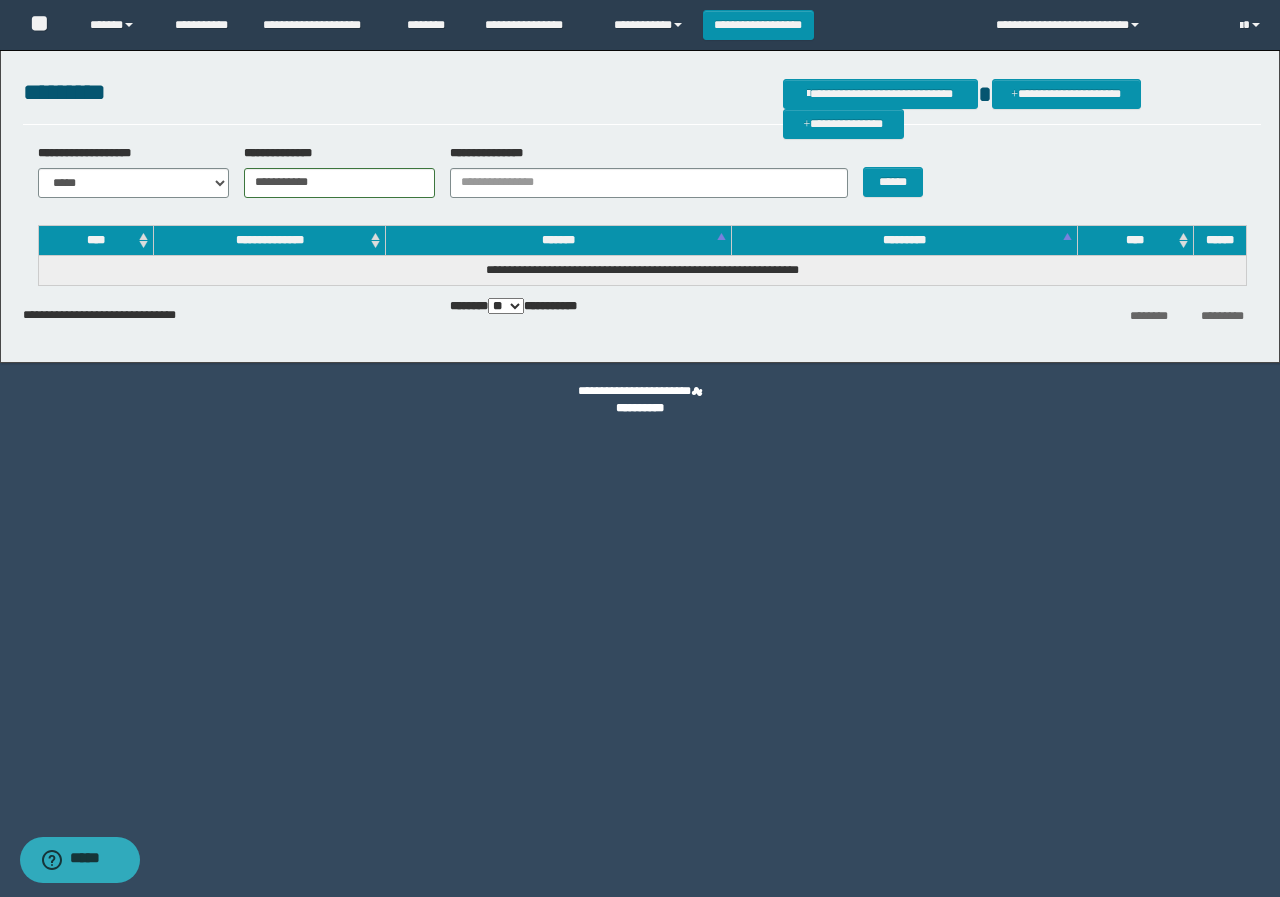 click on "**********" at bounding box center (642, 178) 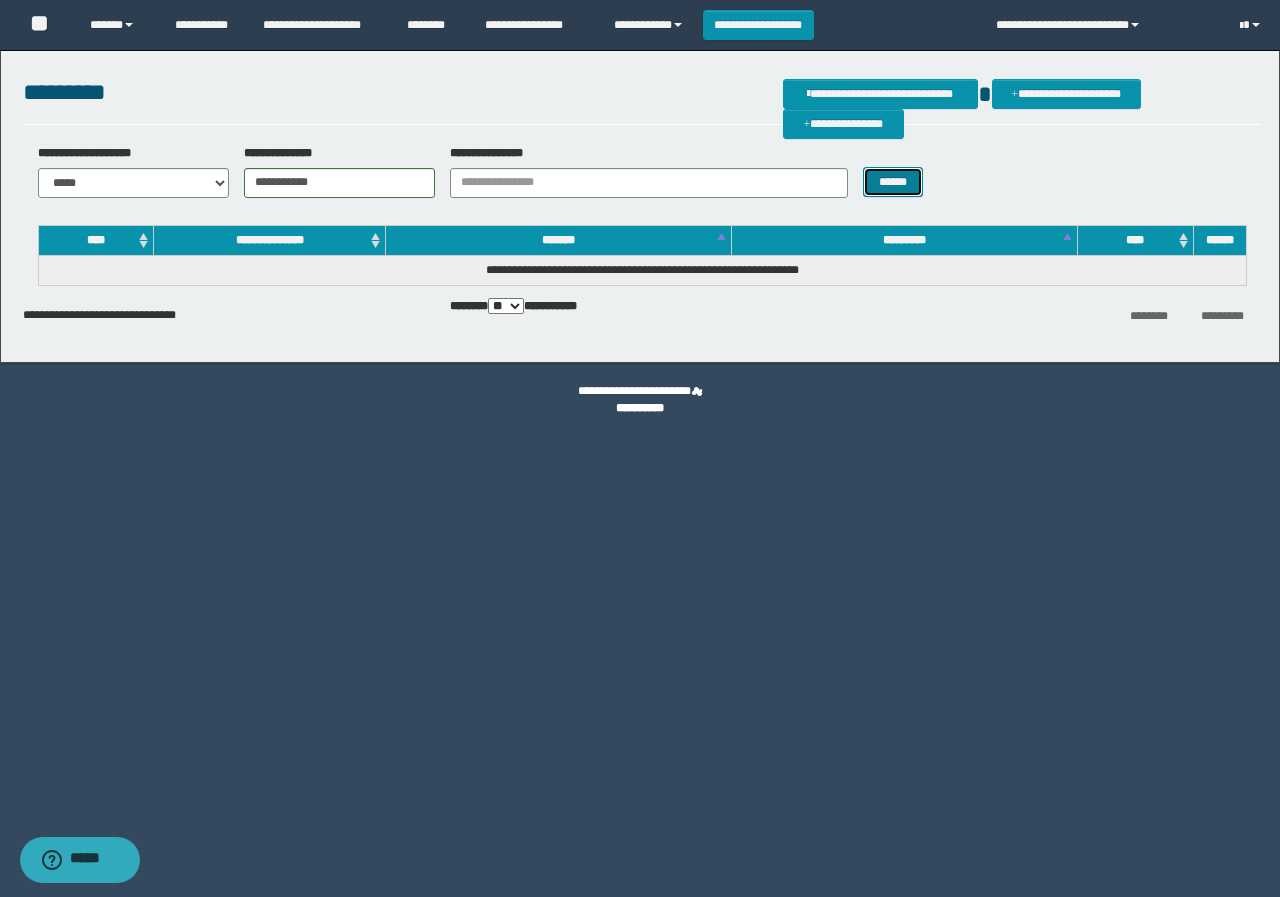 click on "******" at bounding box center (892, 182) 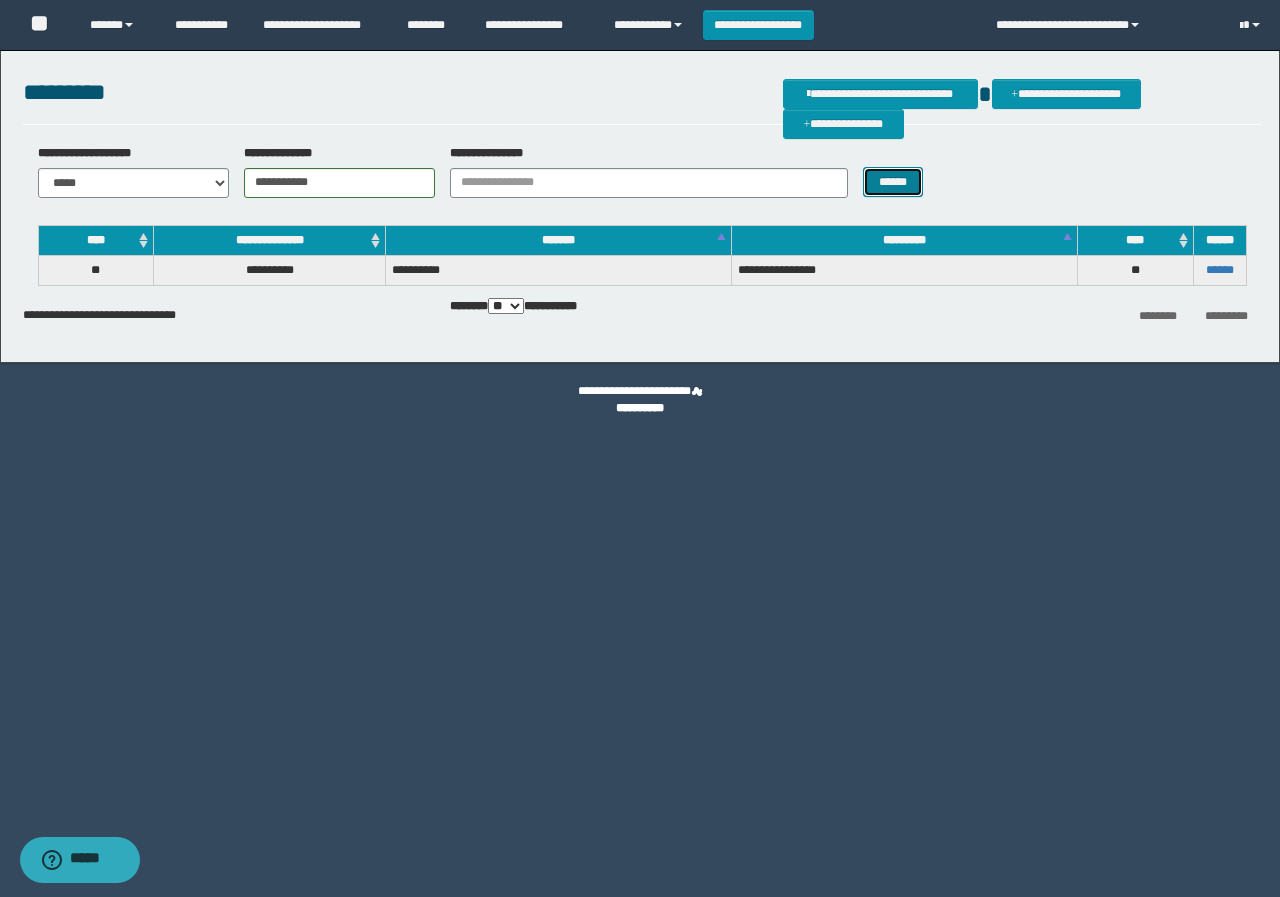 click on "******" at bounding box center [892, 182] 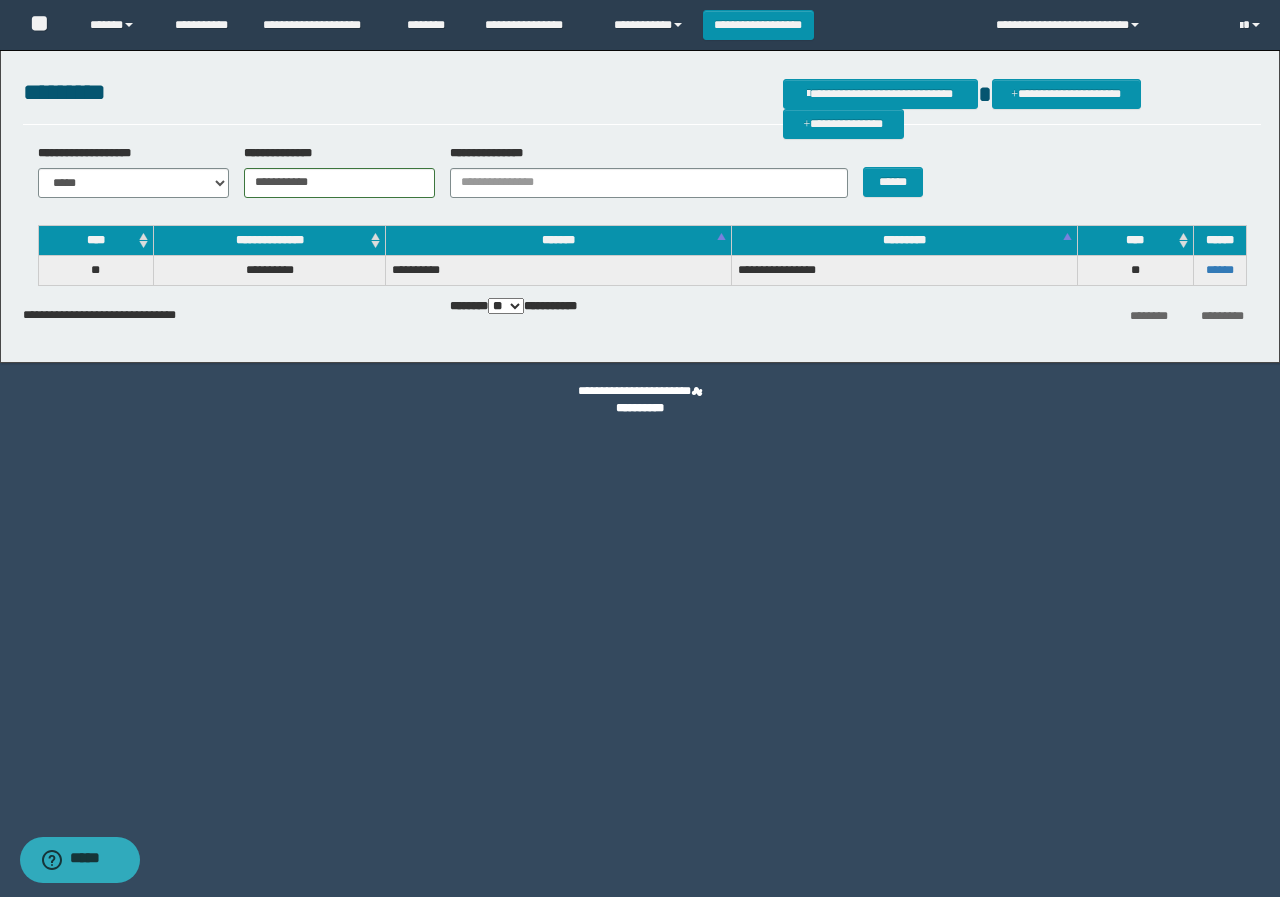 click on "******" at bounding box center [1219, 270] 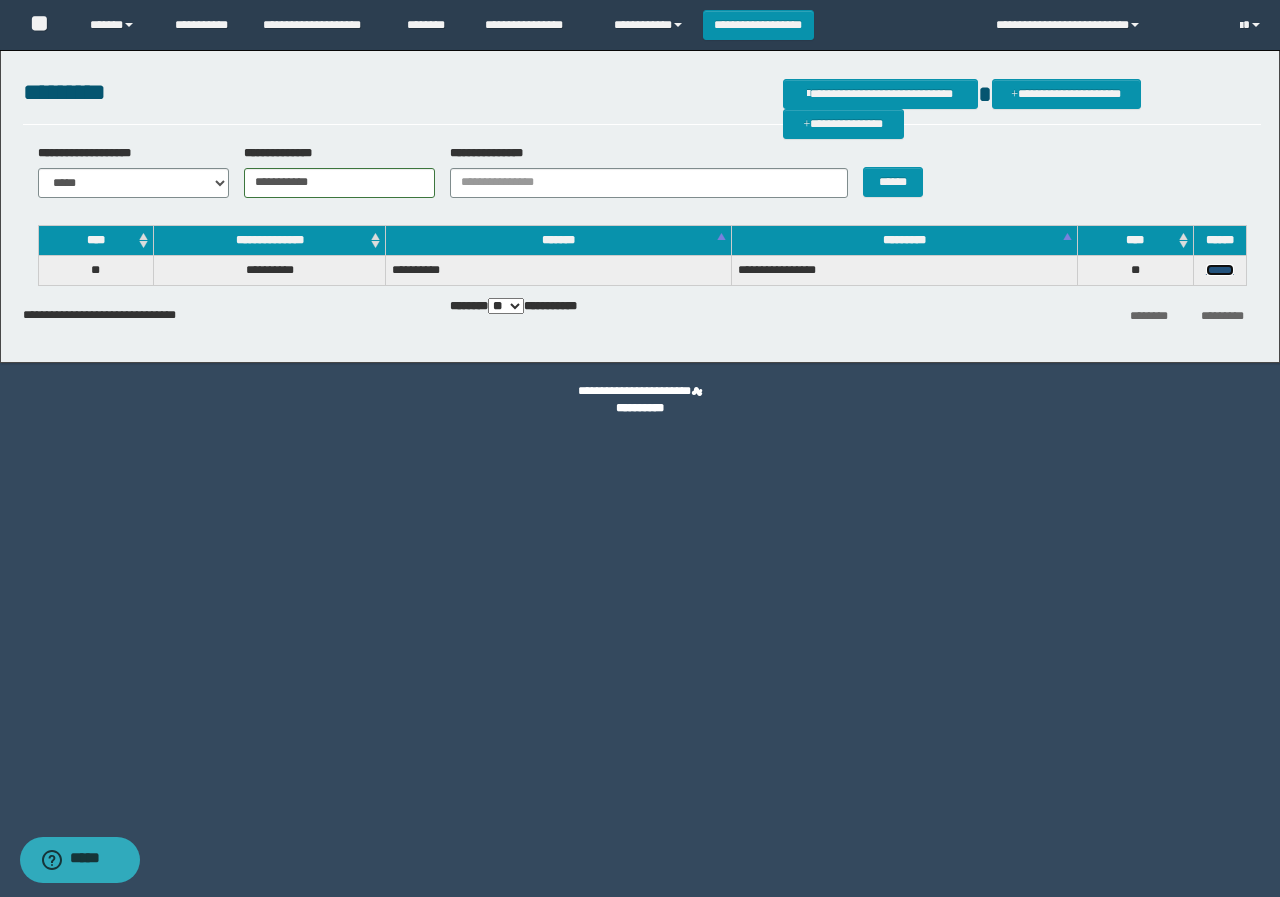 click on "******" at bounding box center (1220, 270) 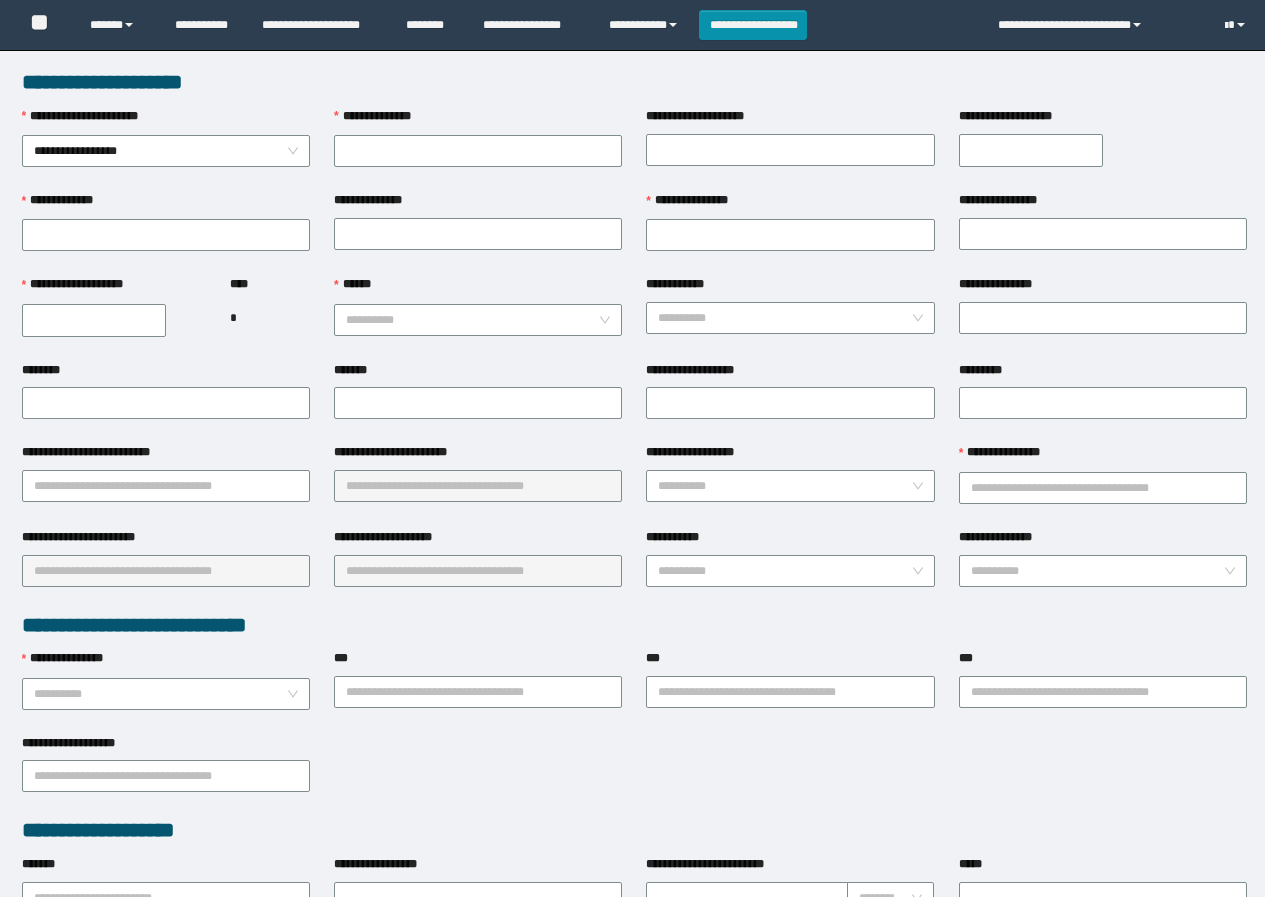 scroll, scrollTop: 0, scrollLeft: 0, axis: both 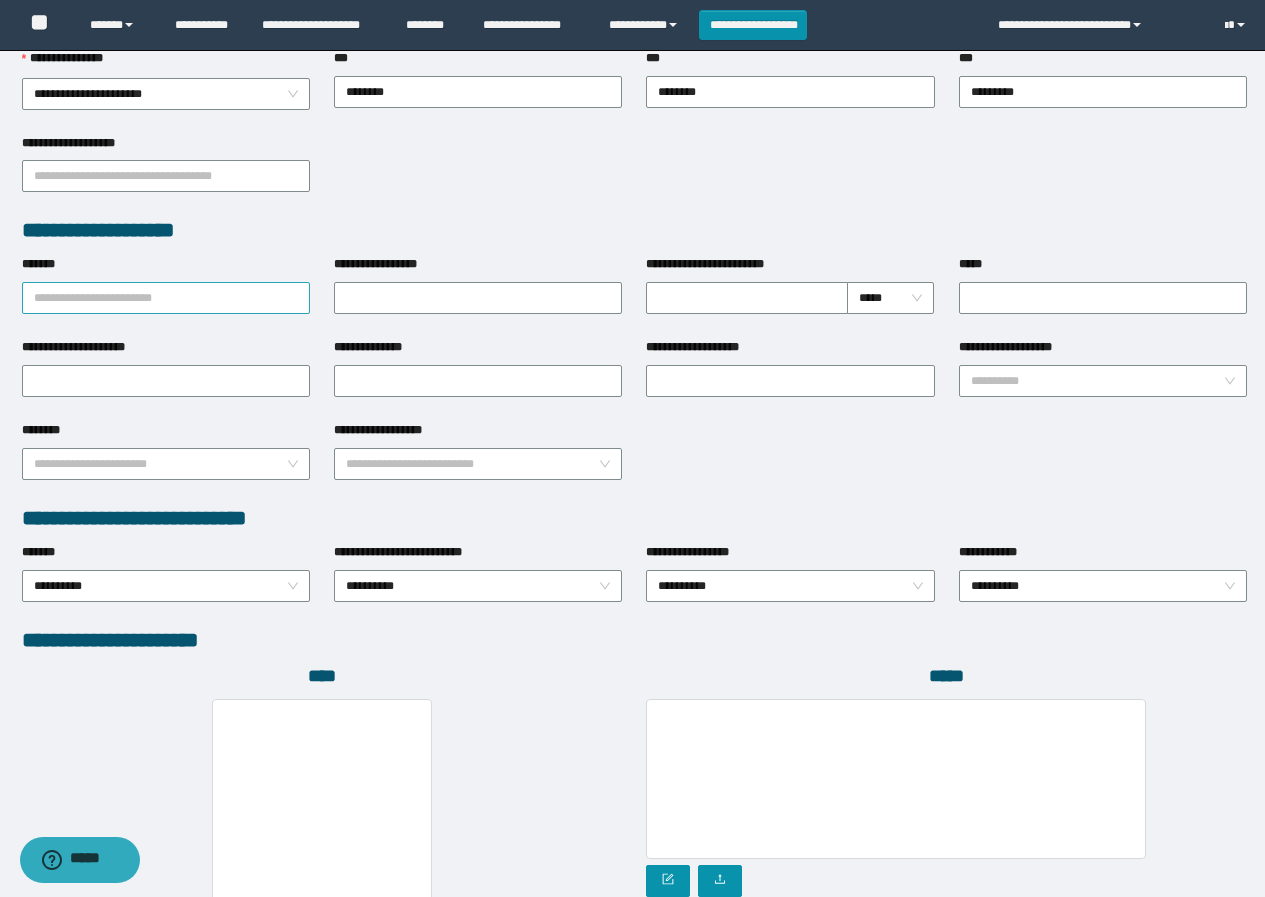 click on "*******" at bounding box center [166, 298] 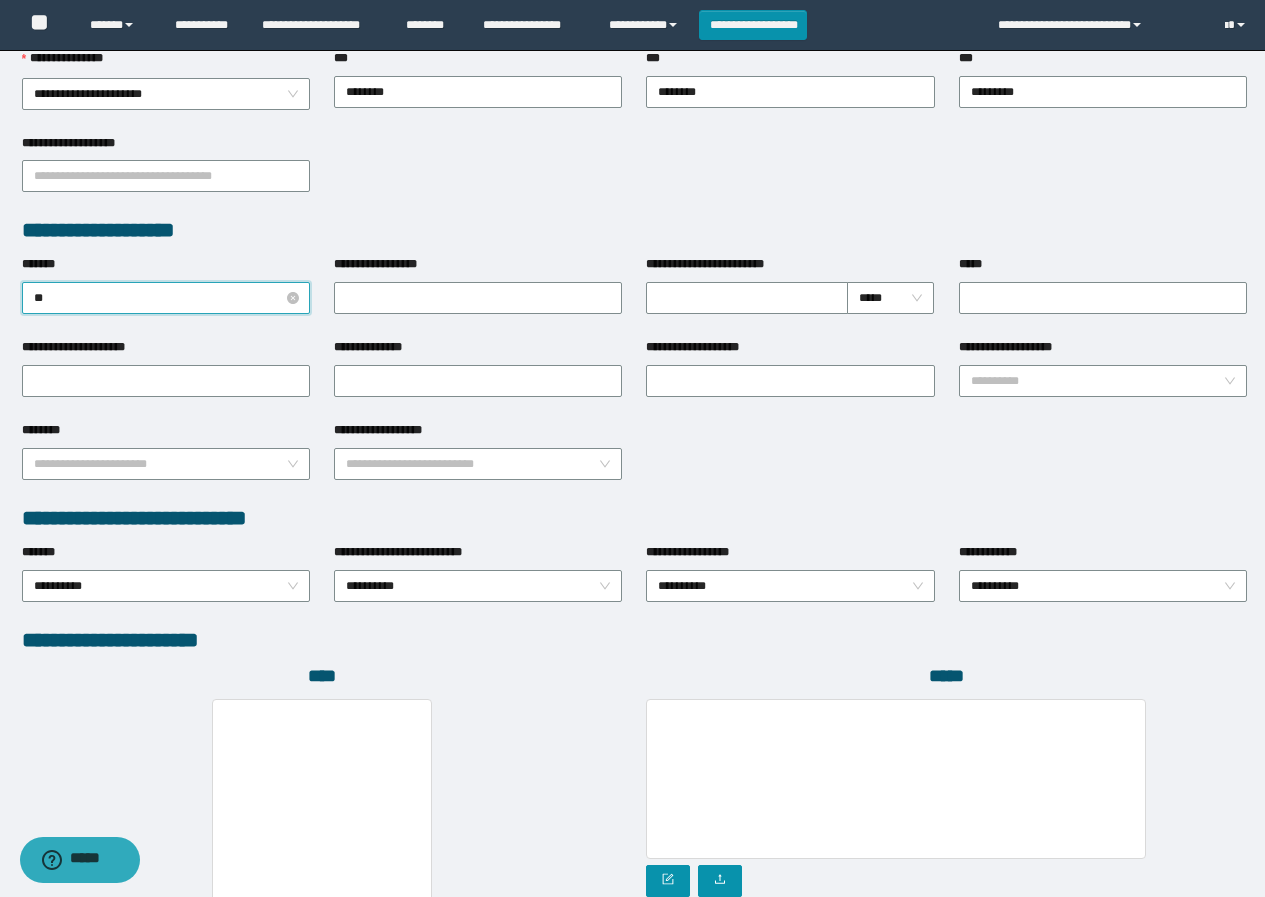 type on "***" 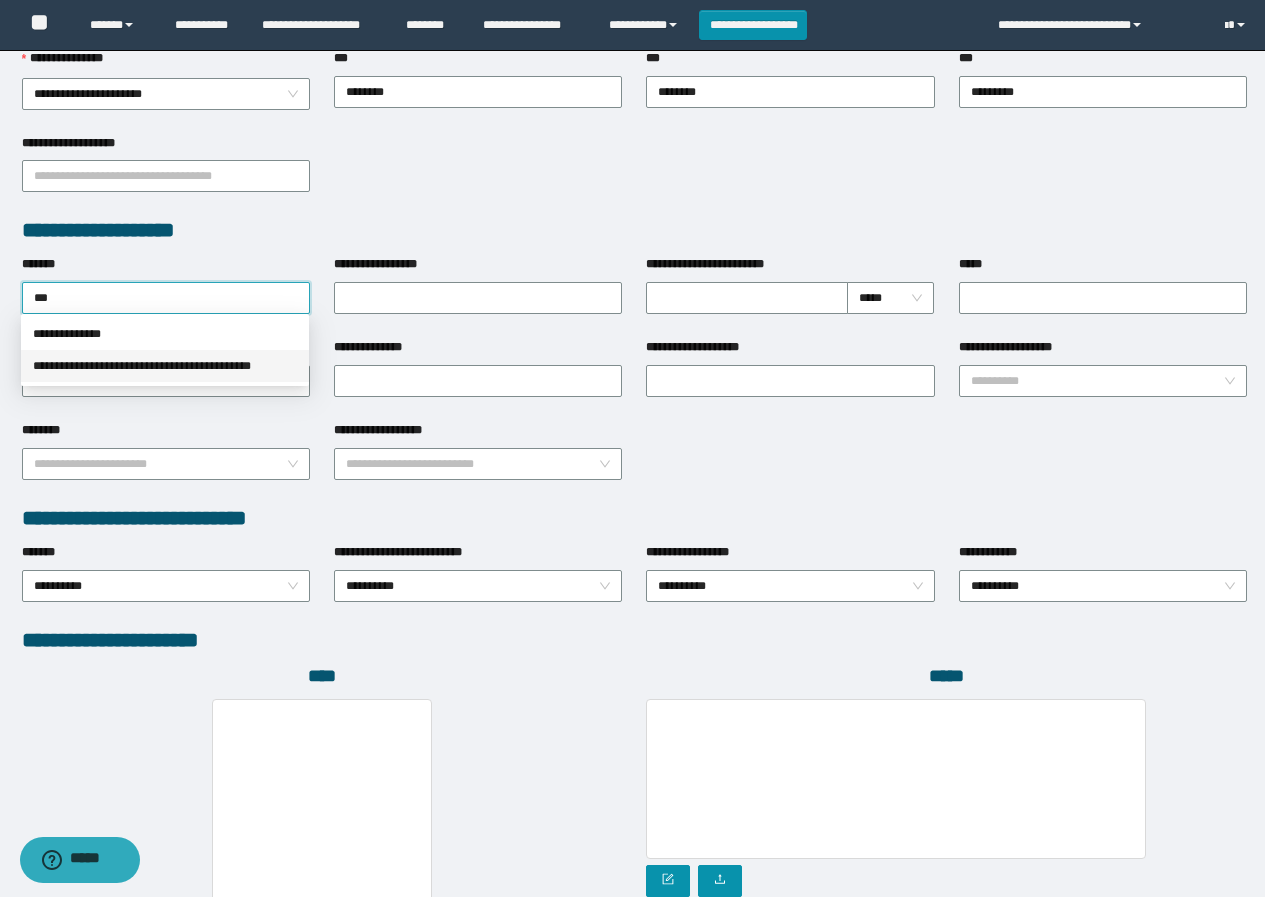 click on "**********" at bounding box center [165, 366] 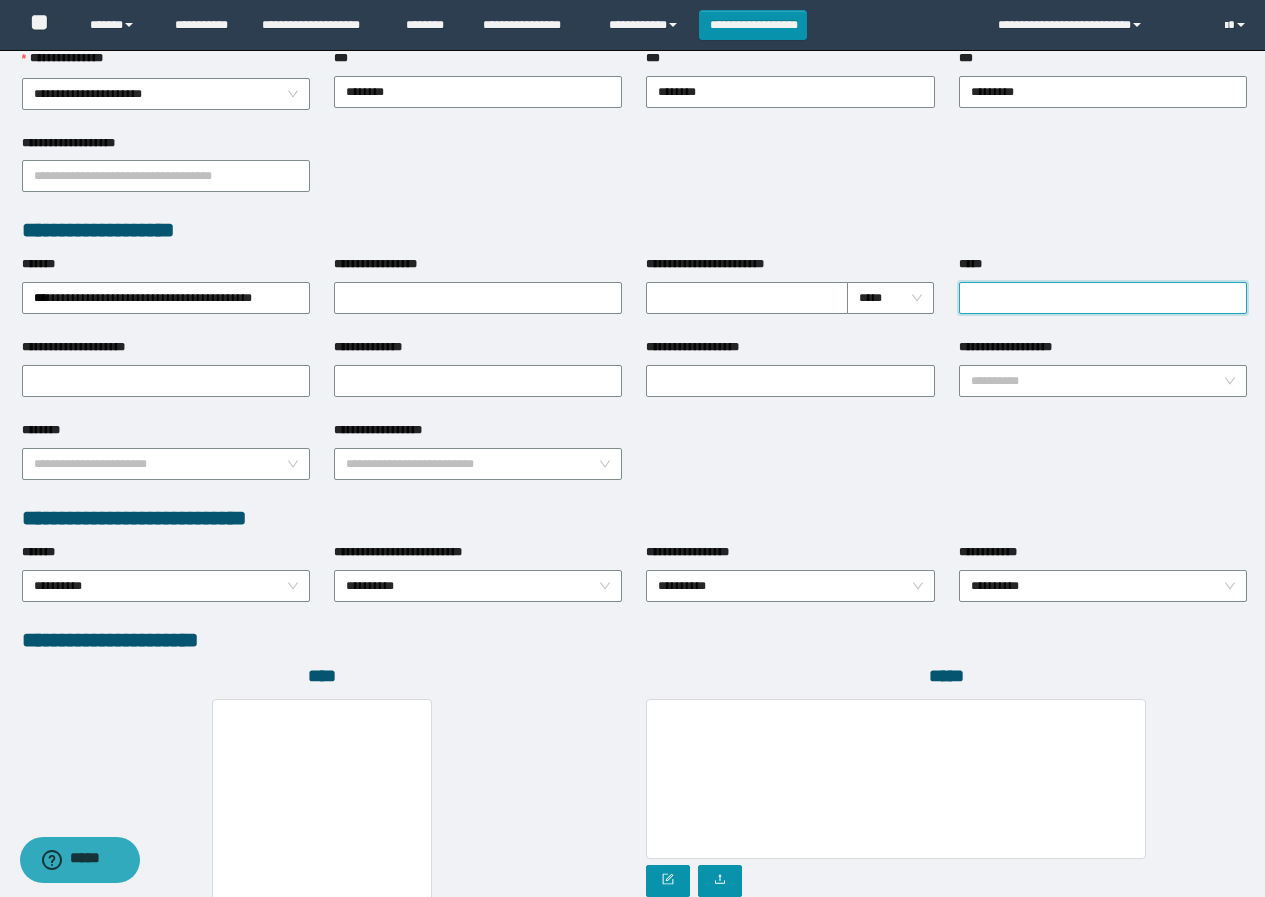 click on "*****" at bounding box center (1103, 298) 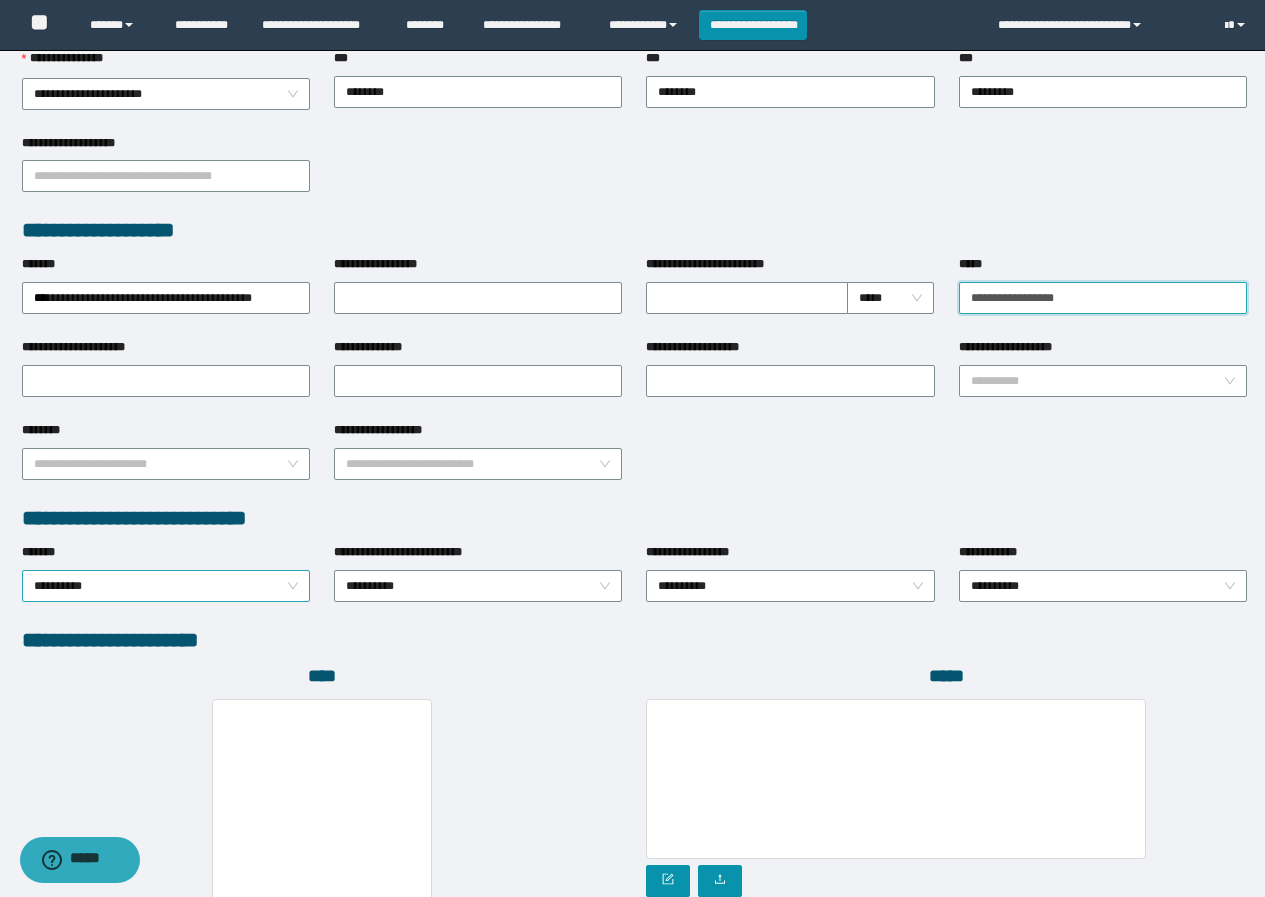 click on "**********" at bounding box center [166, 586] 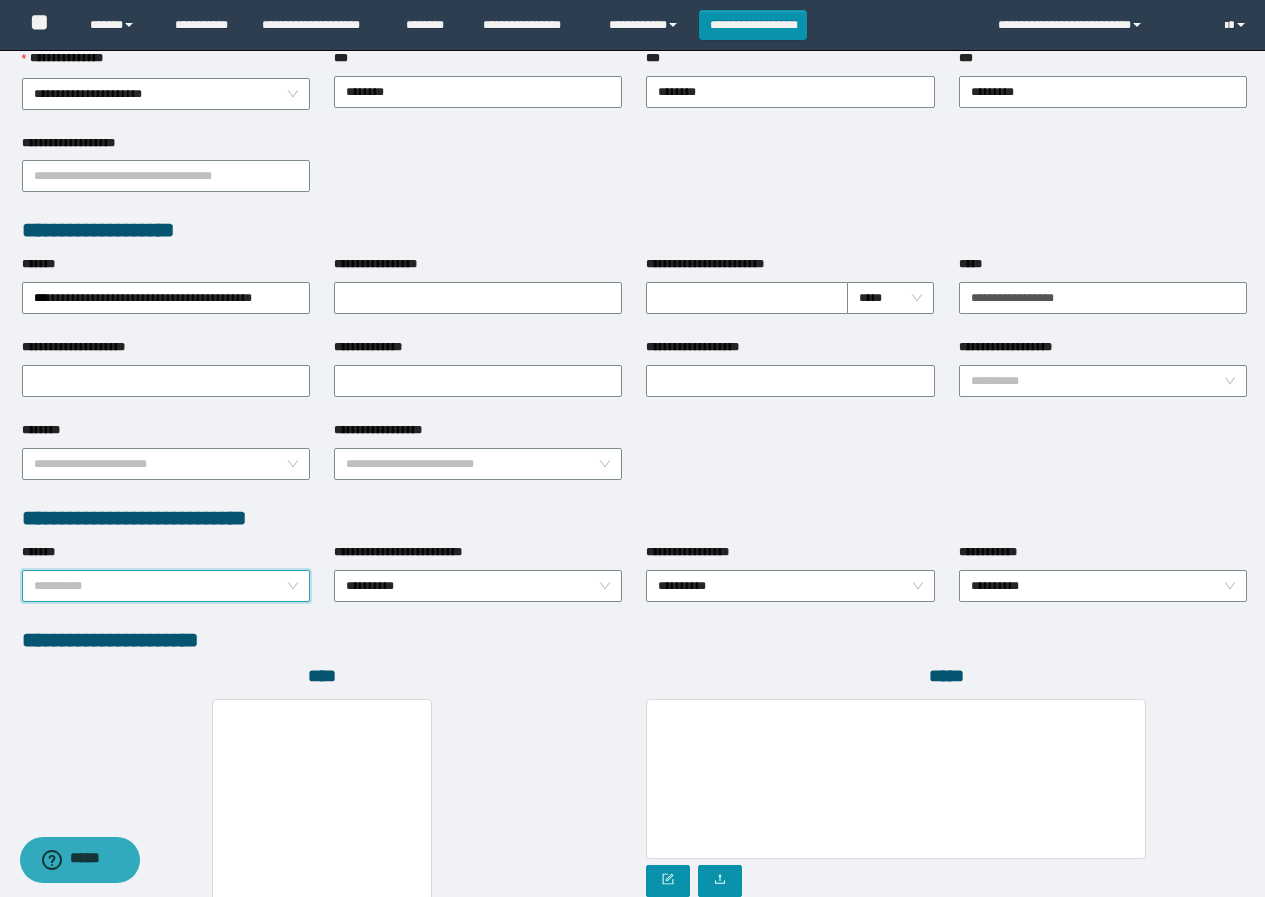 click on "**********" at bounding box center [166, 586] 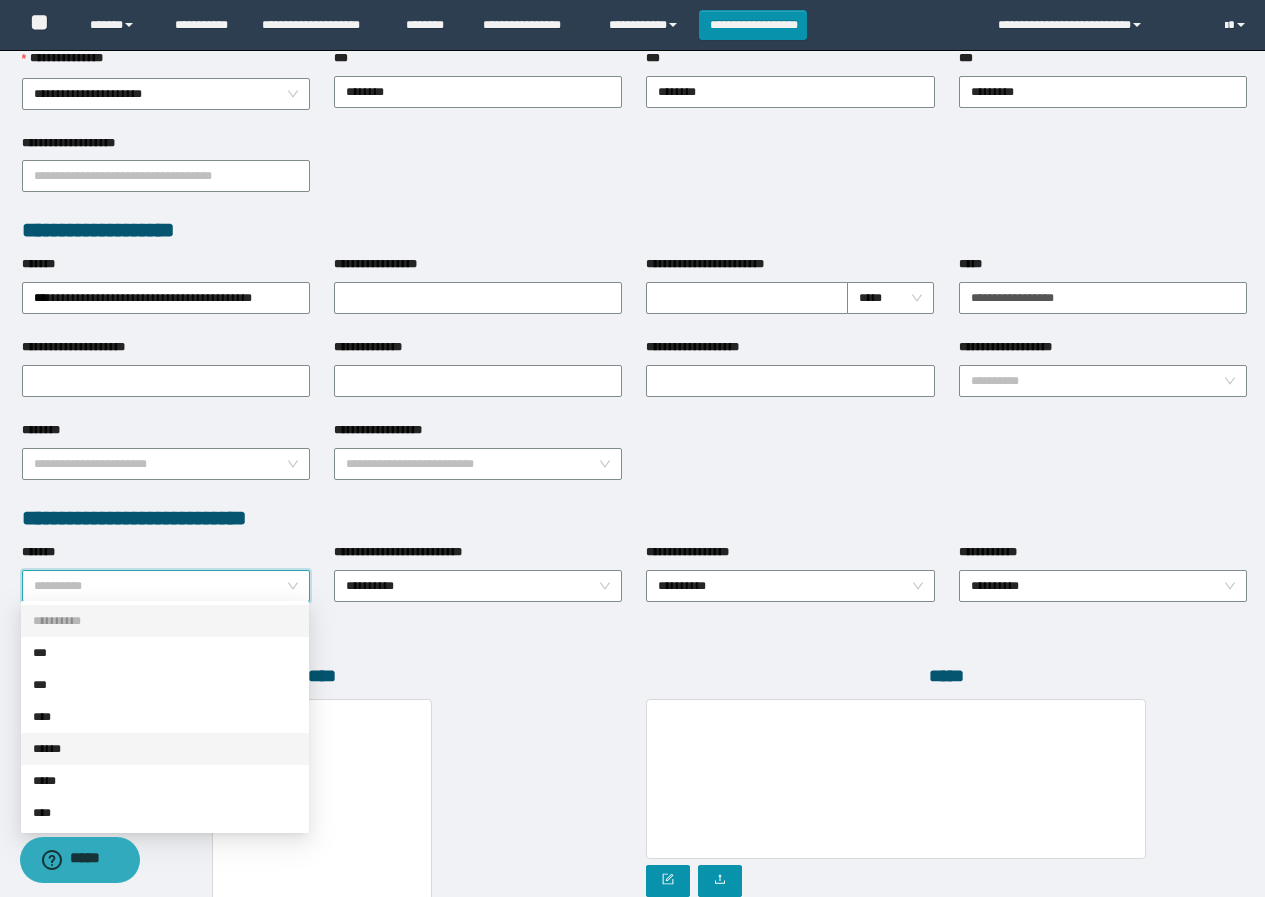 click on "******" at bounding box center (165, 749) 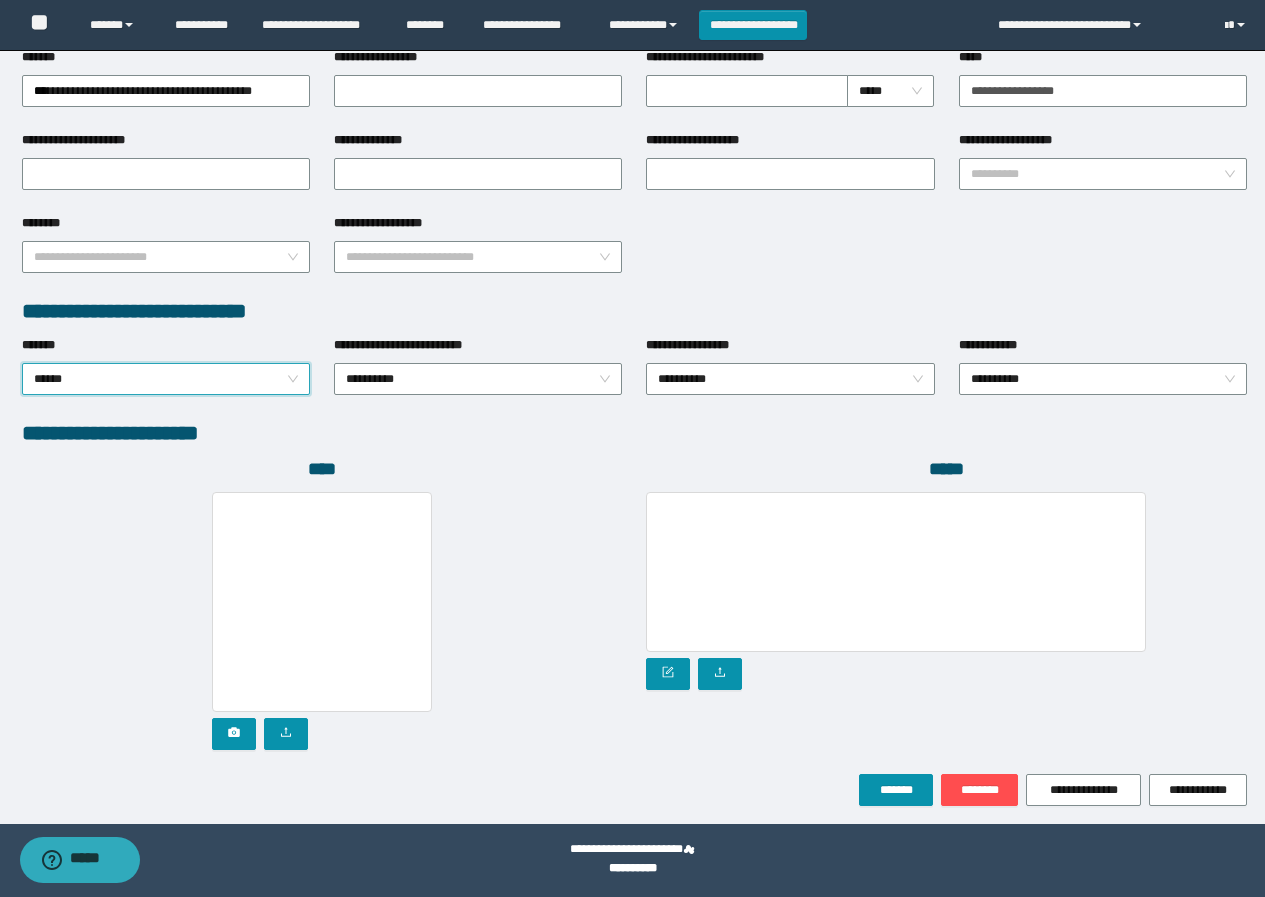scroll, scrollTop: 808, scrollLeft: 0, axis: vertical 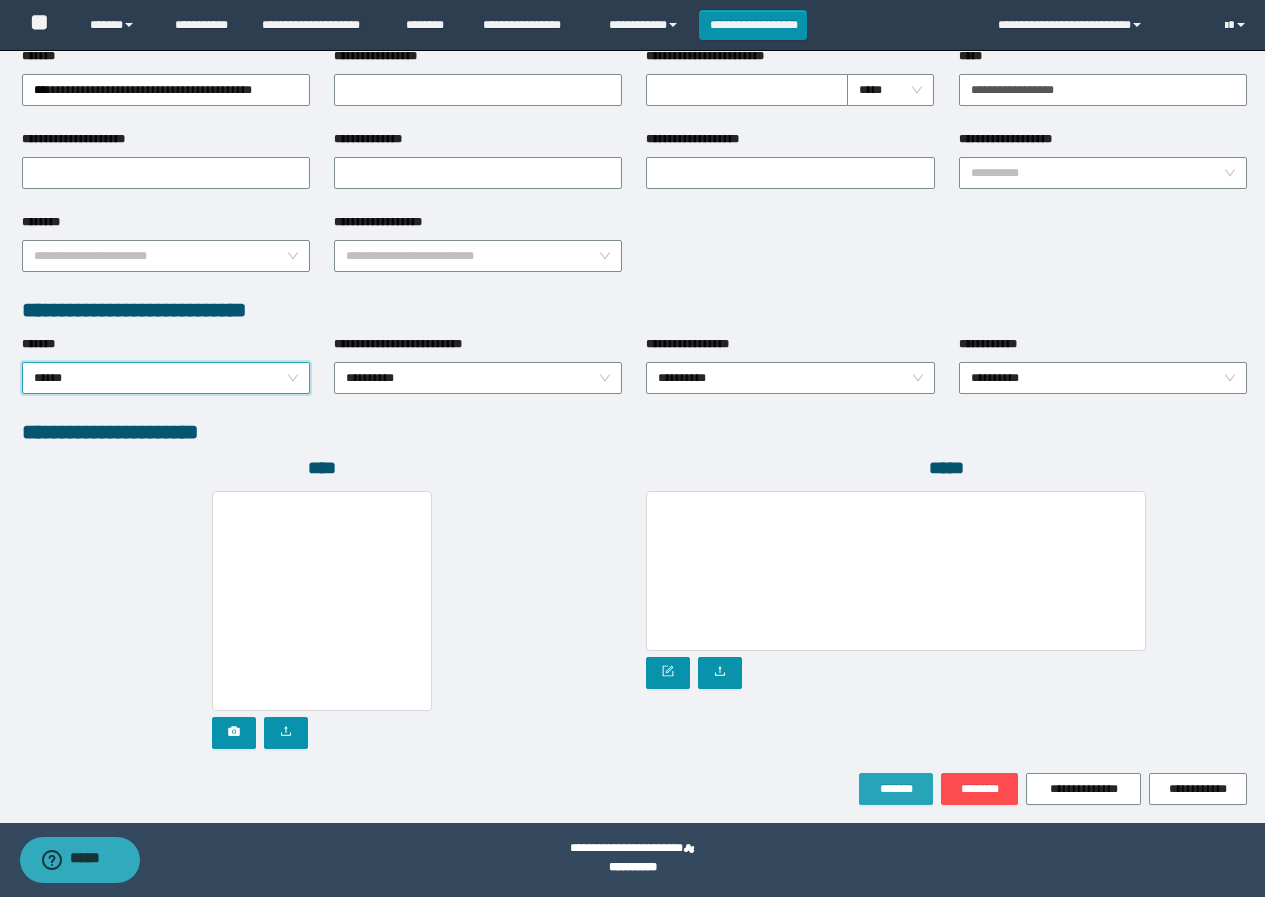click on "*******" at bounding box center (896, 789) 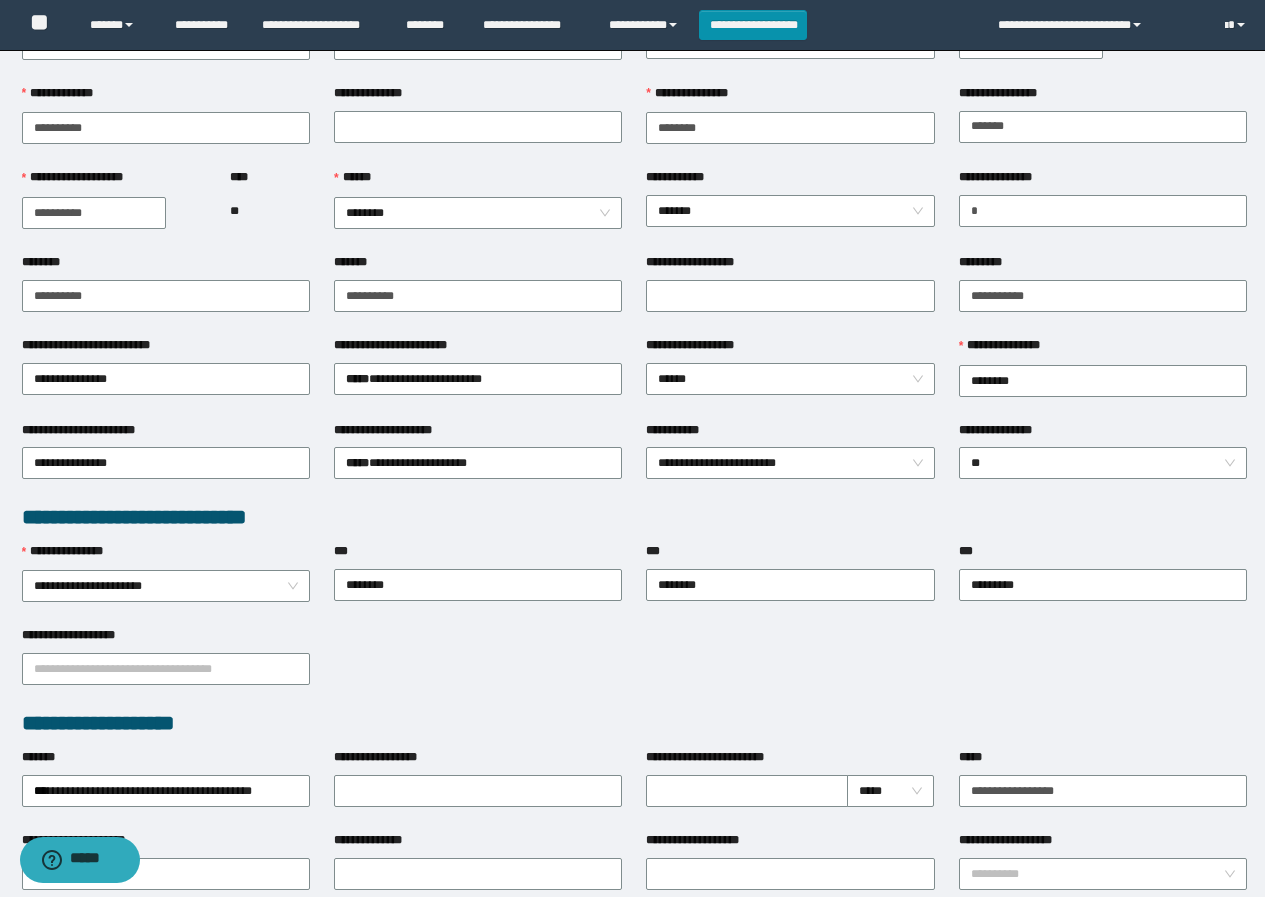 scroll, scrollTop: 0, scrollLeft: 0, axis: both 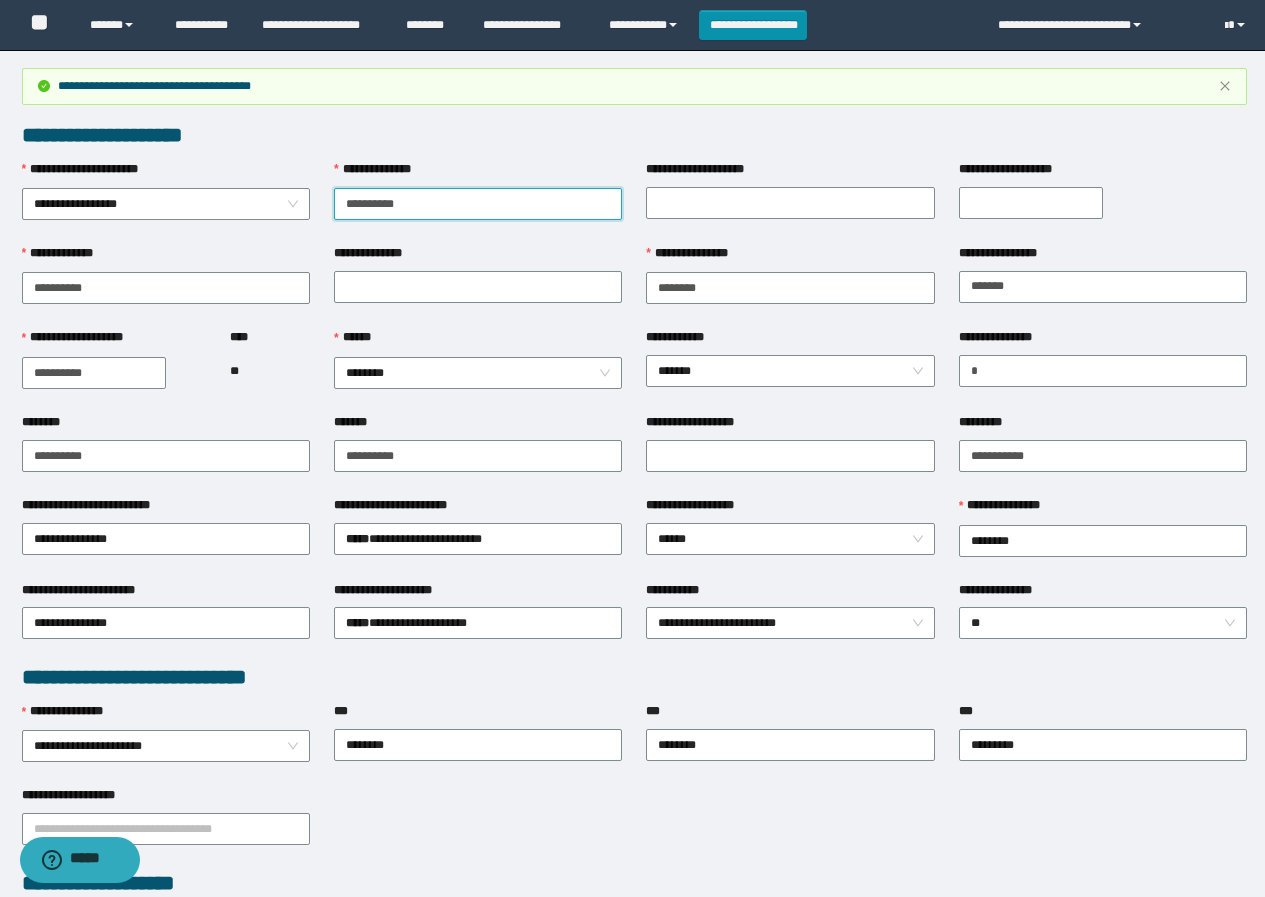 click on "**********" at bounding box center (478, 204) 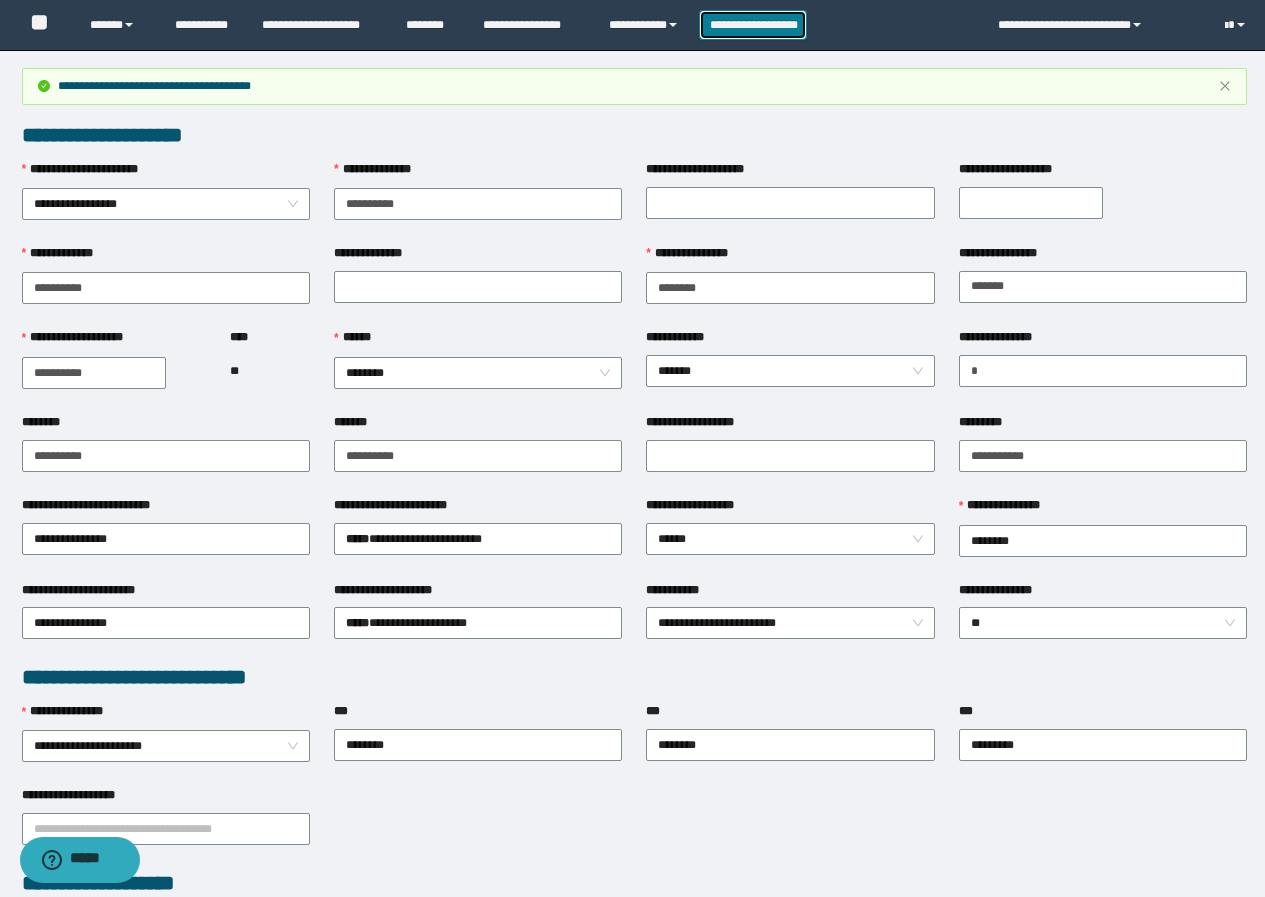 click on "**********" at bounding box center [753, 25] 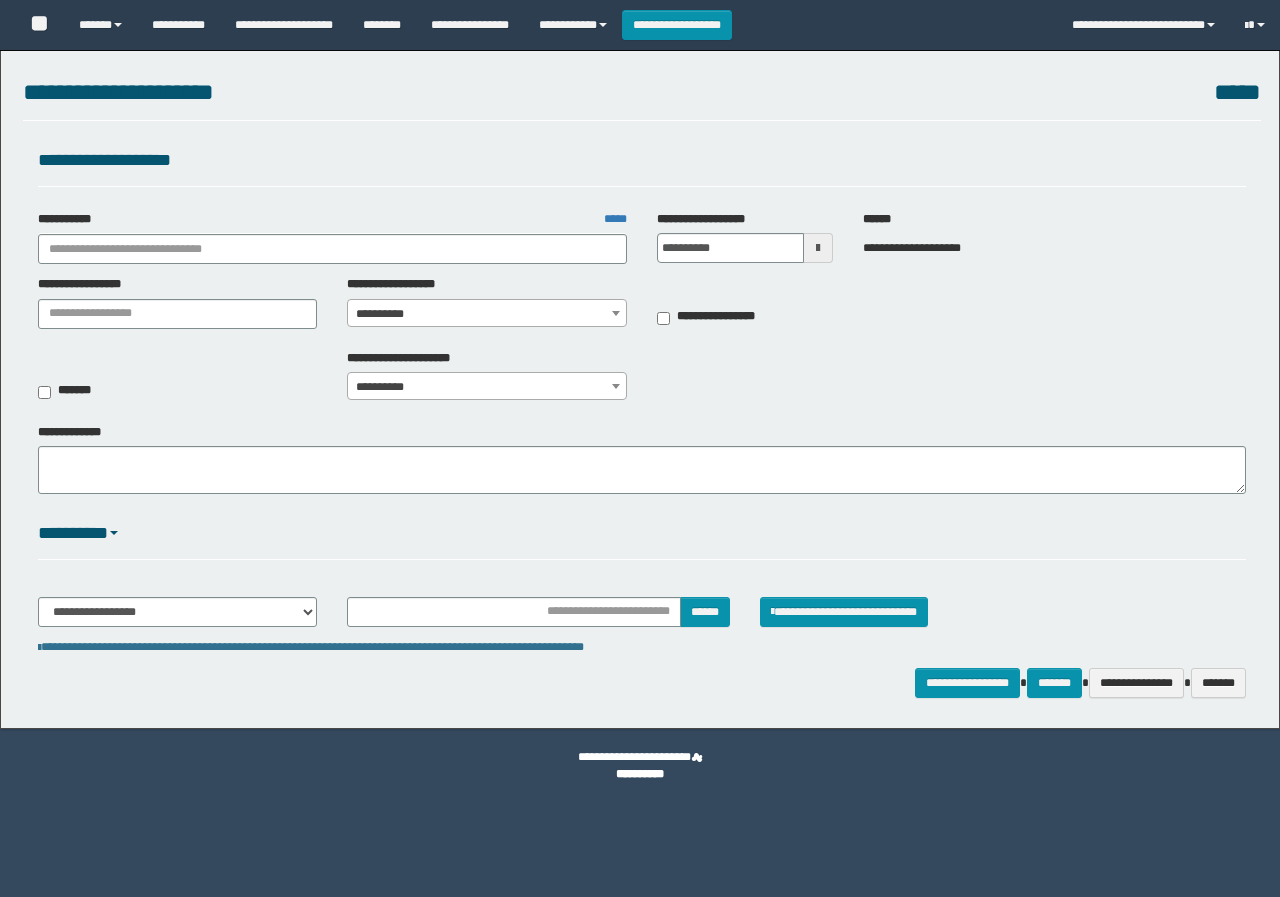 scroll, scrollTop: 0, scrollLeft: 0, axis: both 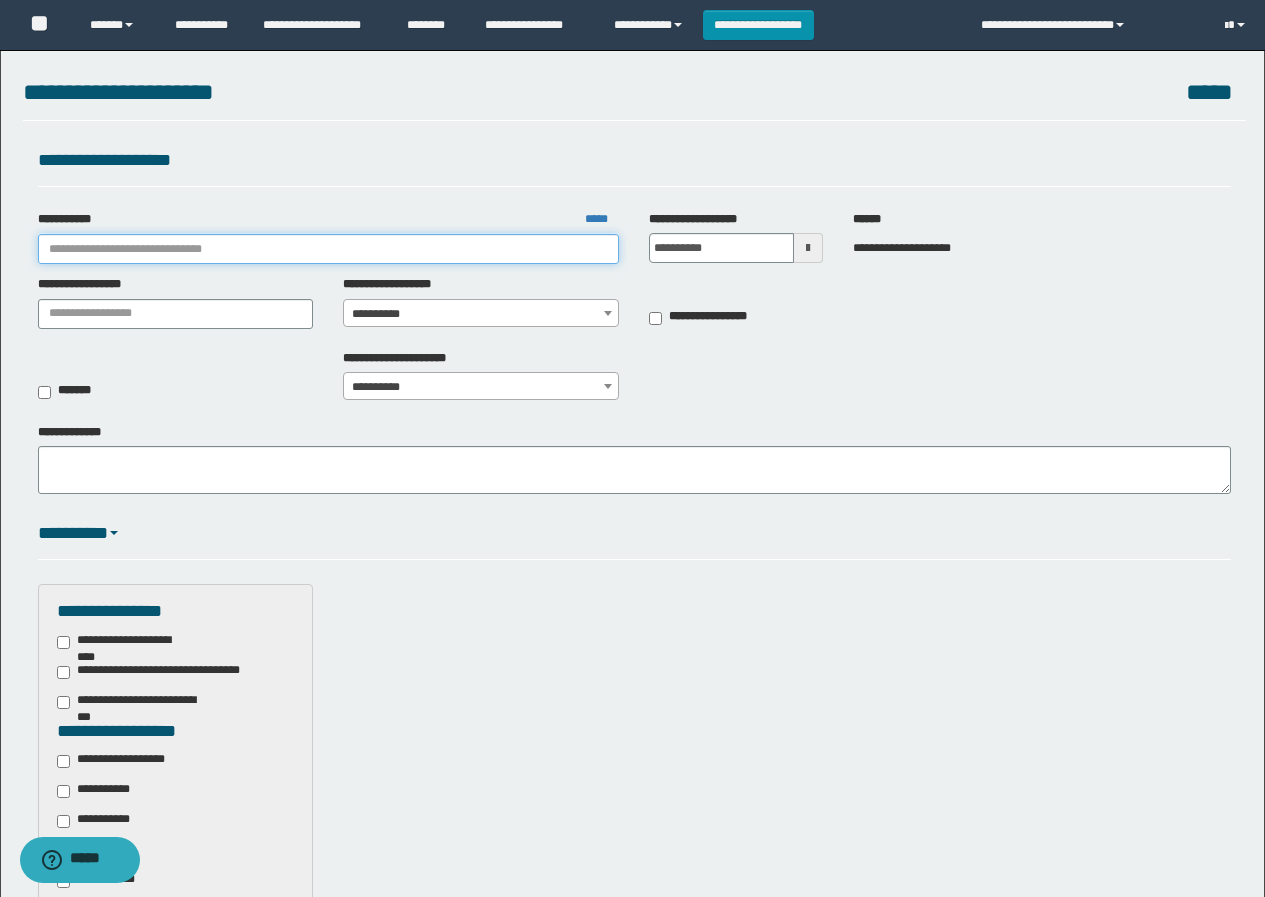 click on "**********" at bounding box center (329, 249) 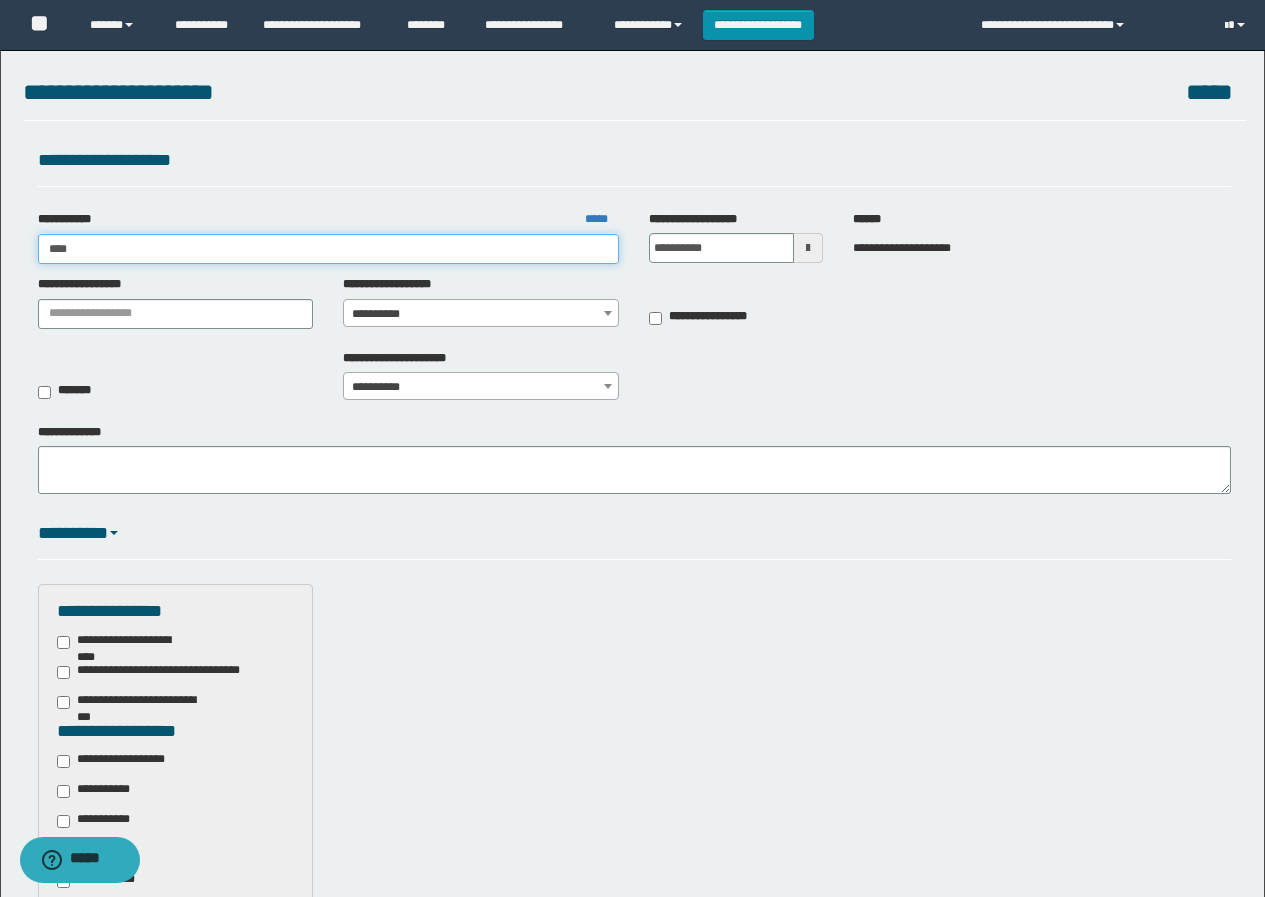 type on "*****" 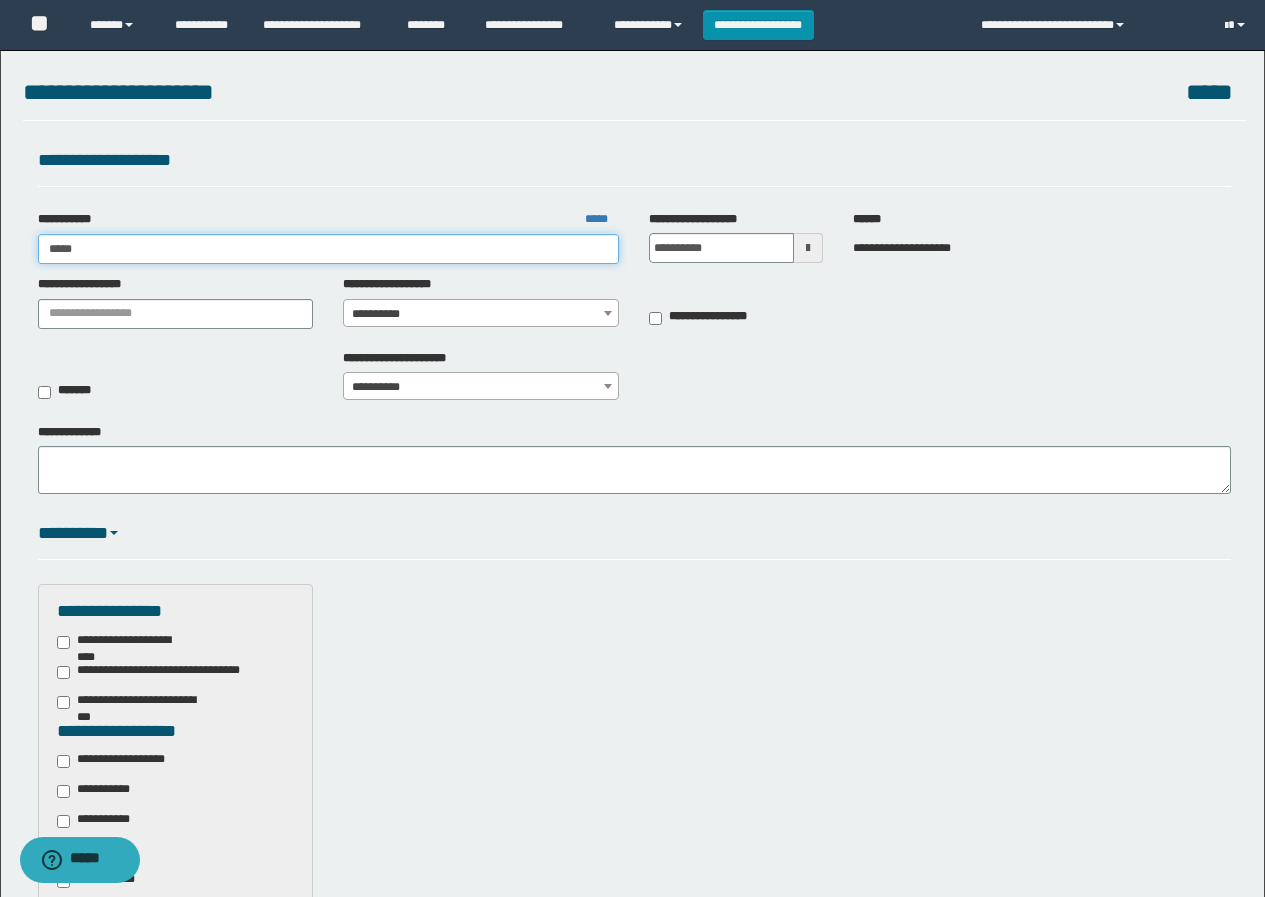 type on "*****" 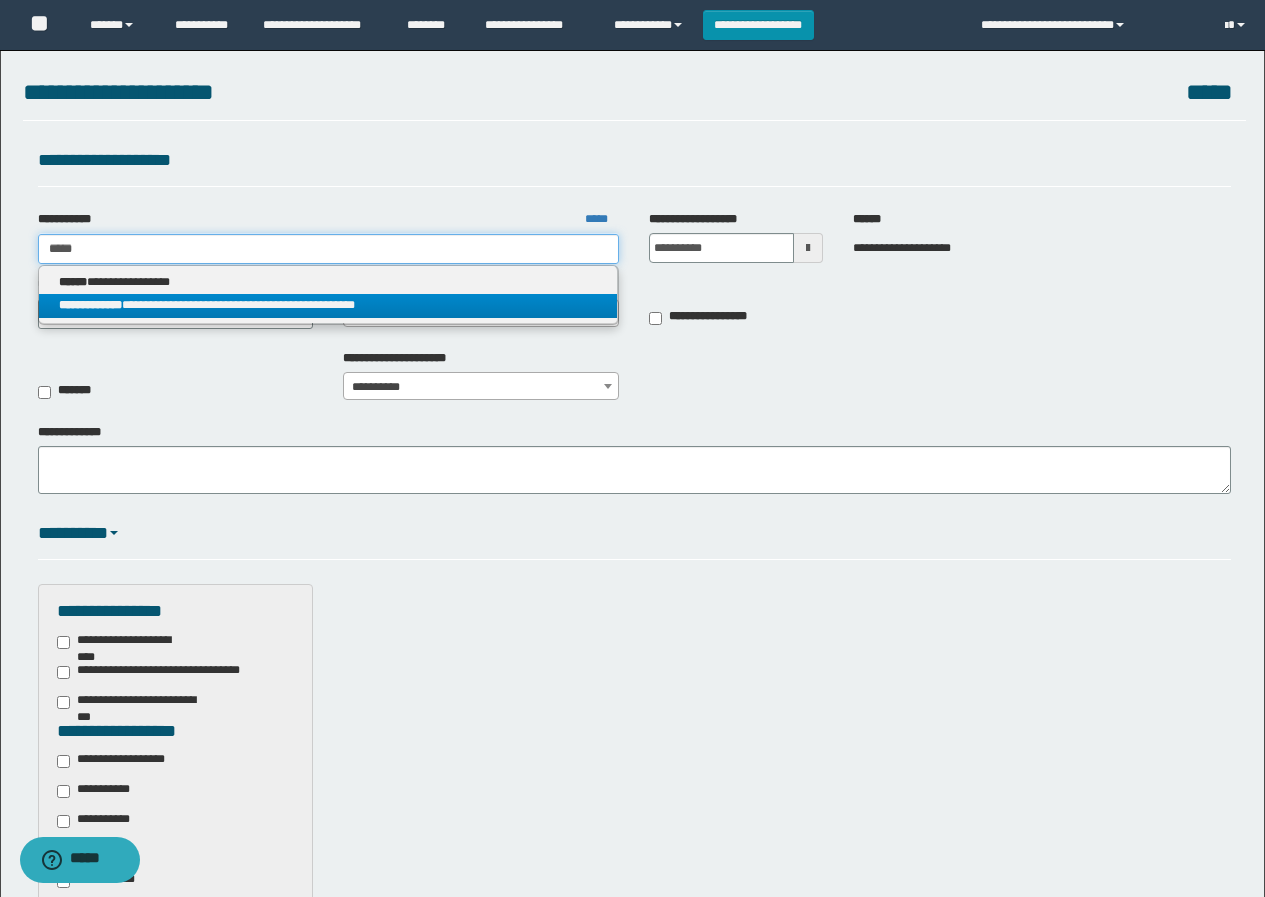 type on "*****" 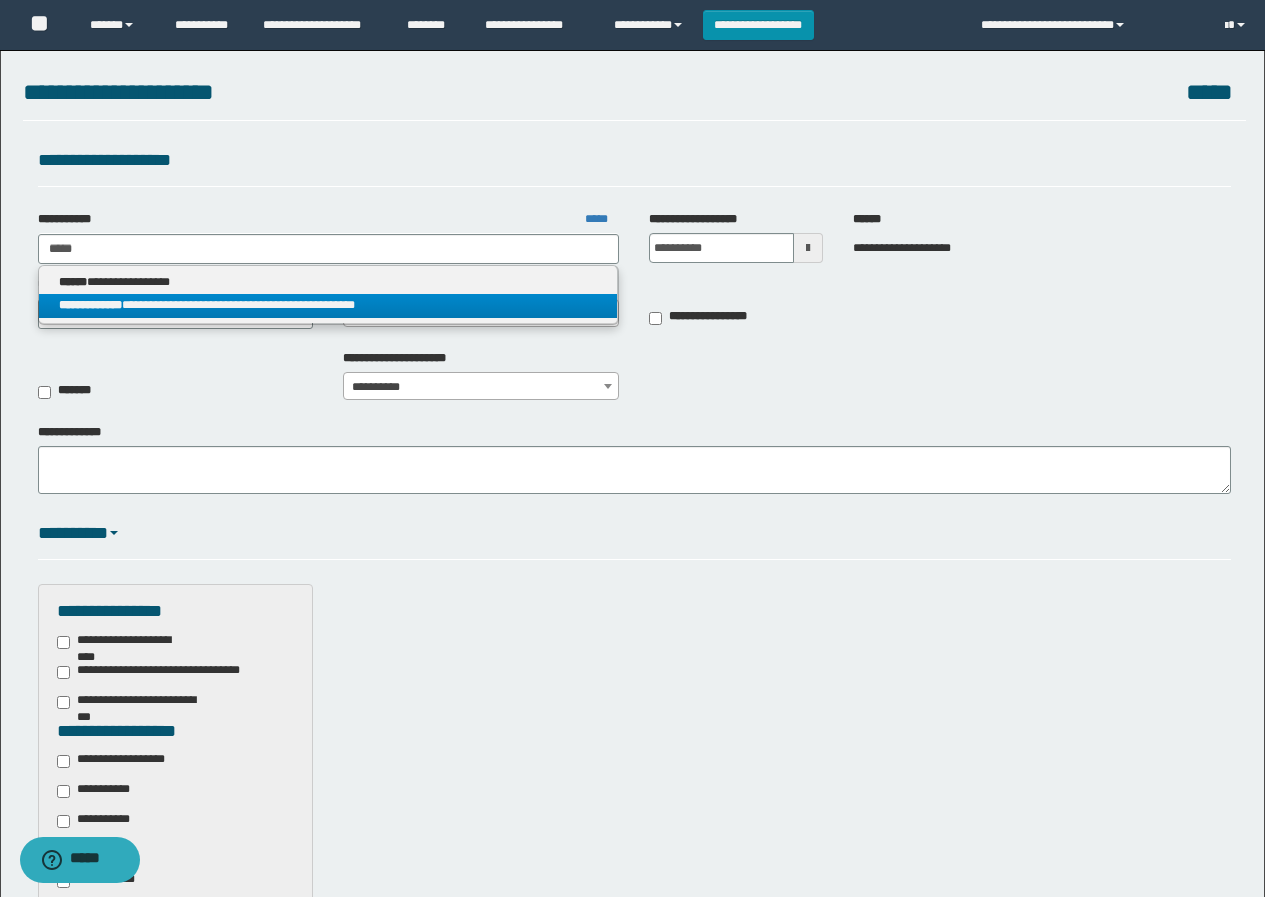 click on "**********" at bounding box center (328, 305) 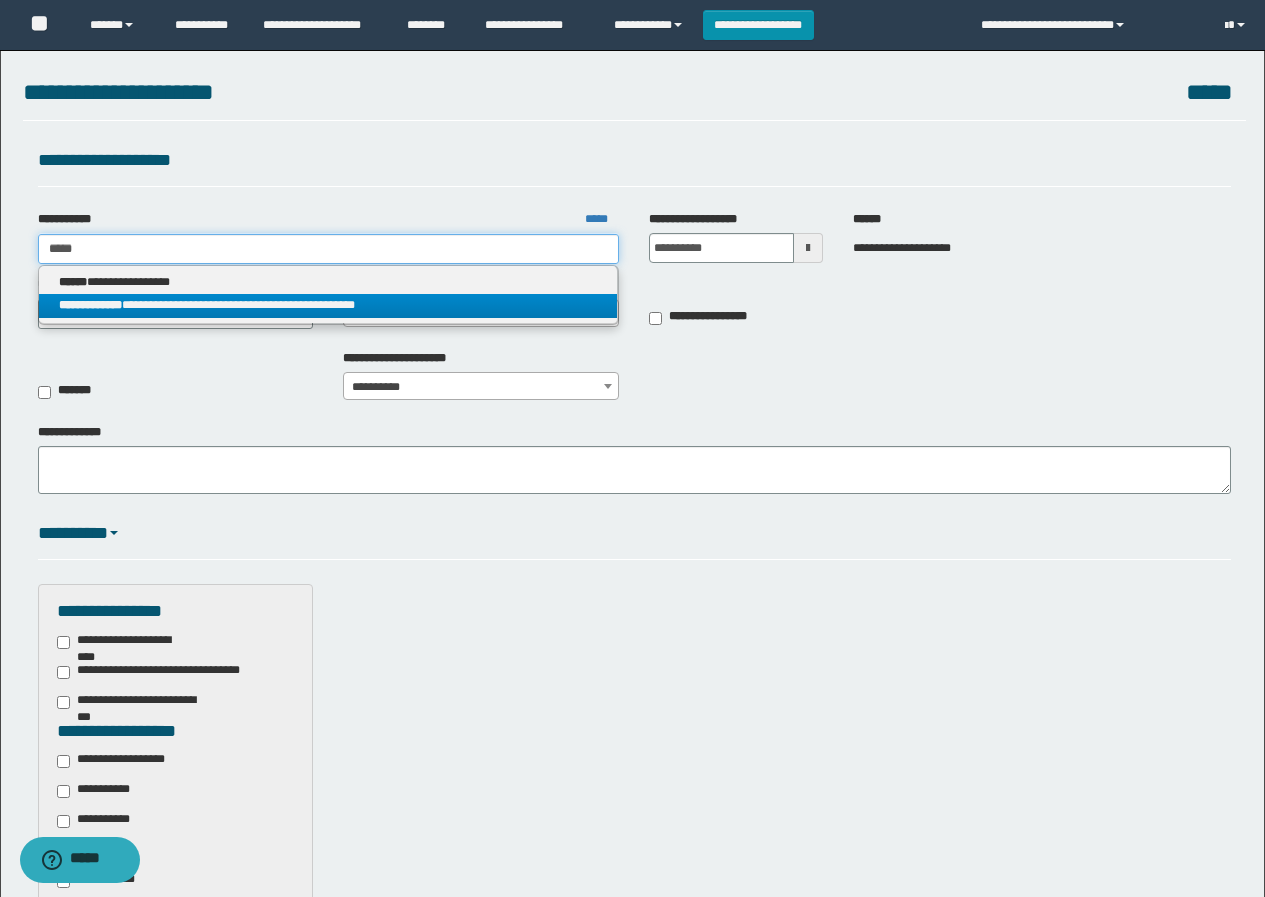 type 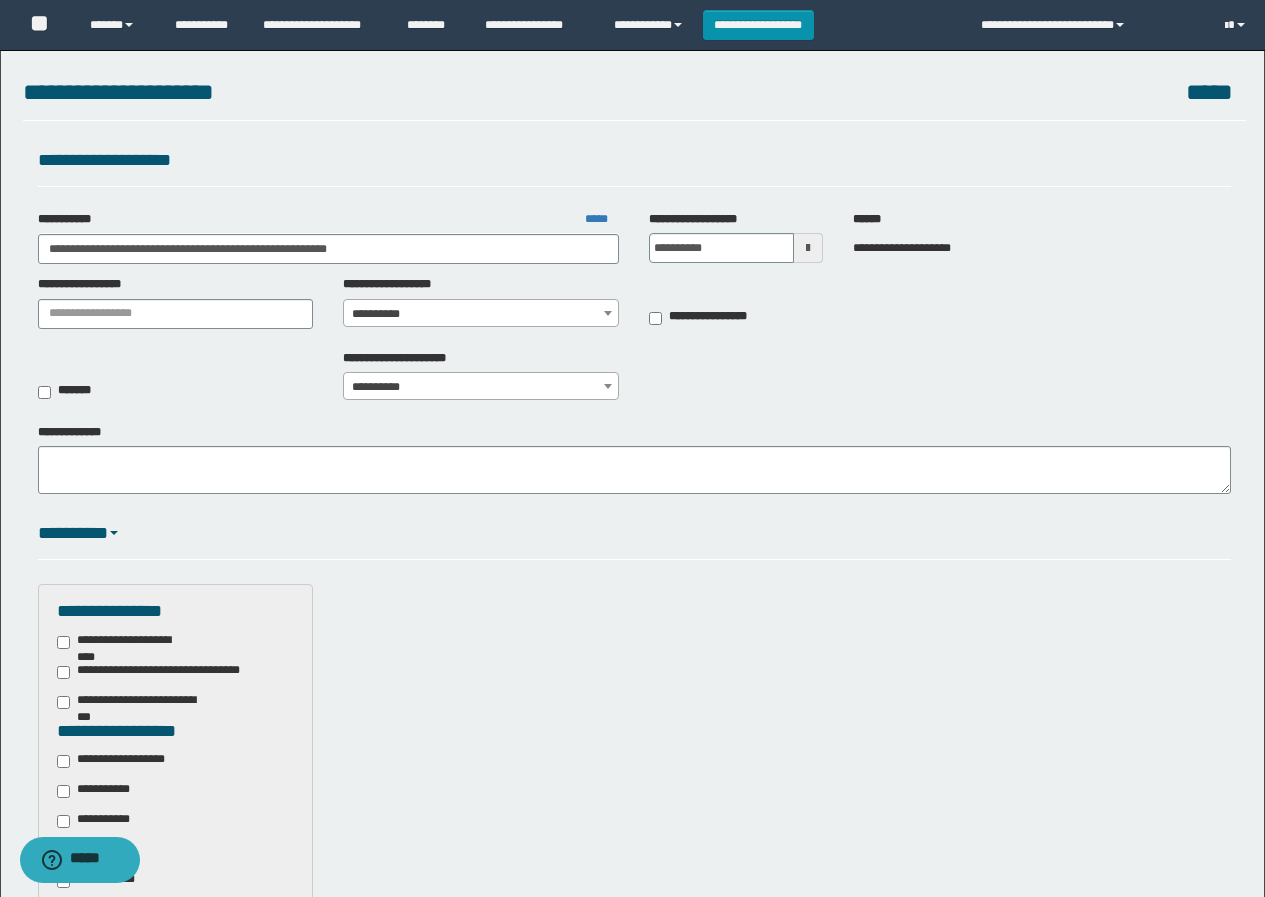 click on "**********" at bounding box center (634, 307) 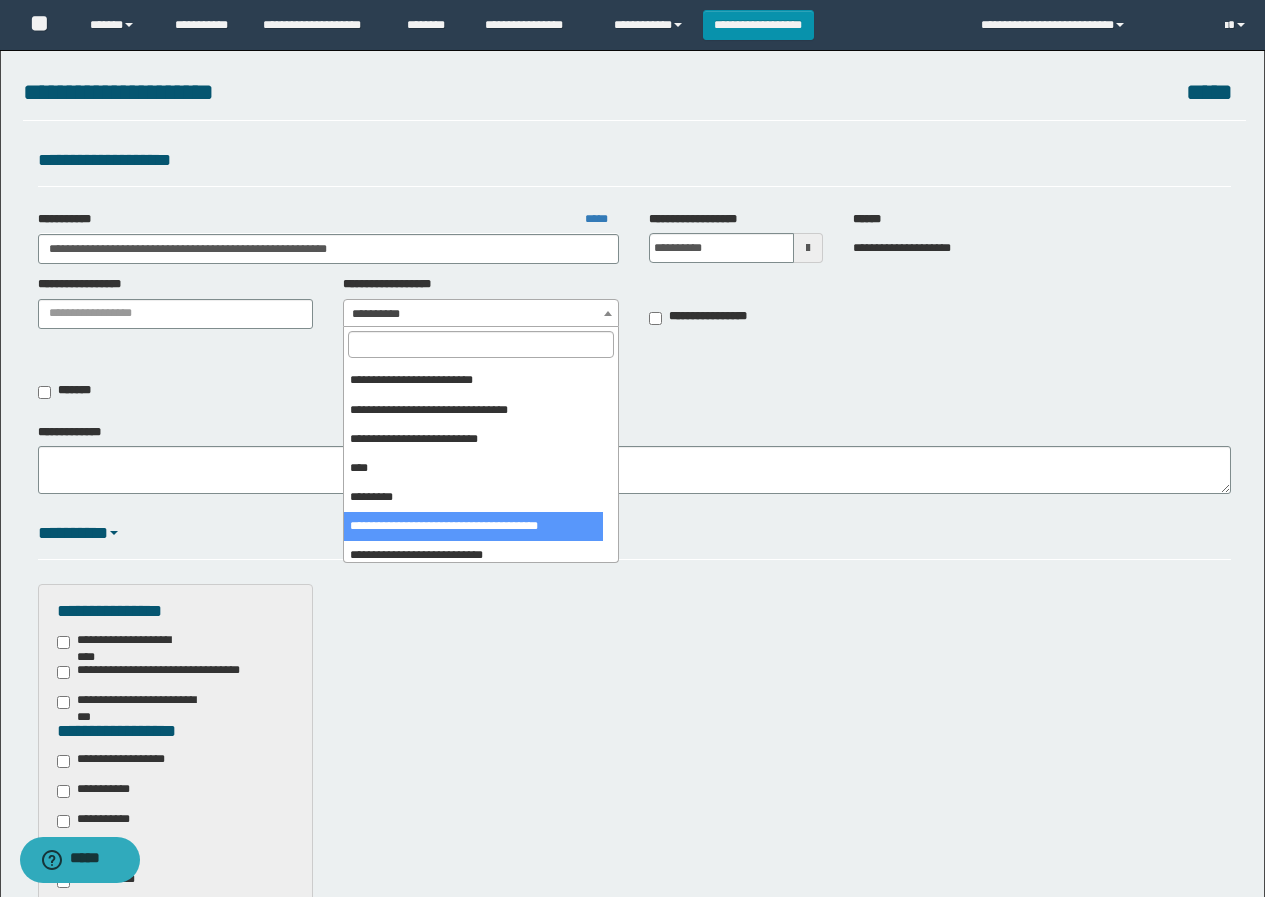 scroll, scrollTop: 0, scrollLeft: 0, axis: both 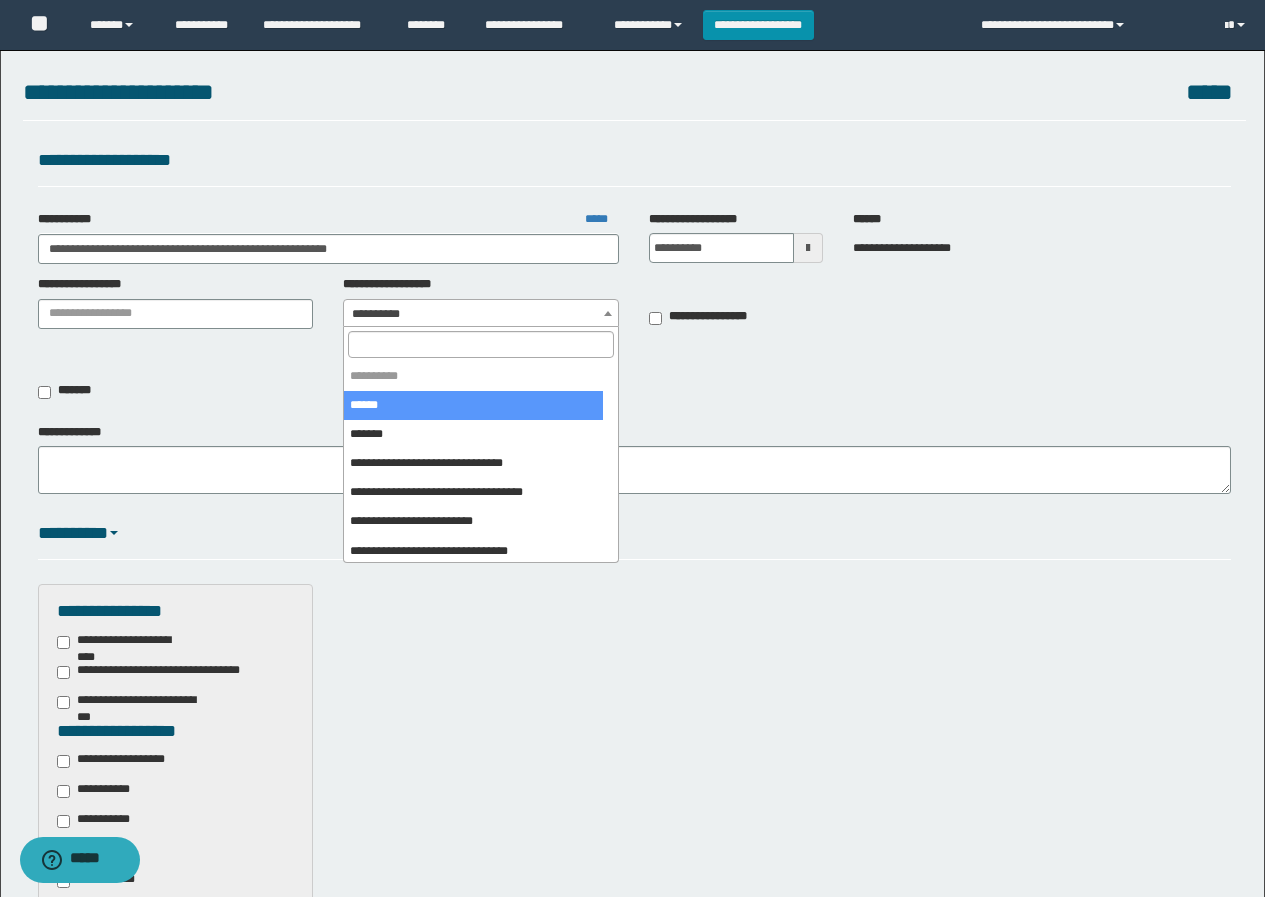 select on "***" 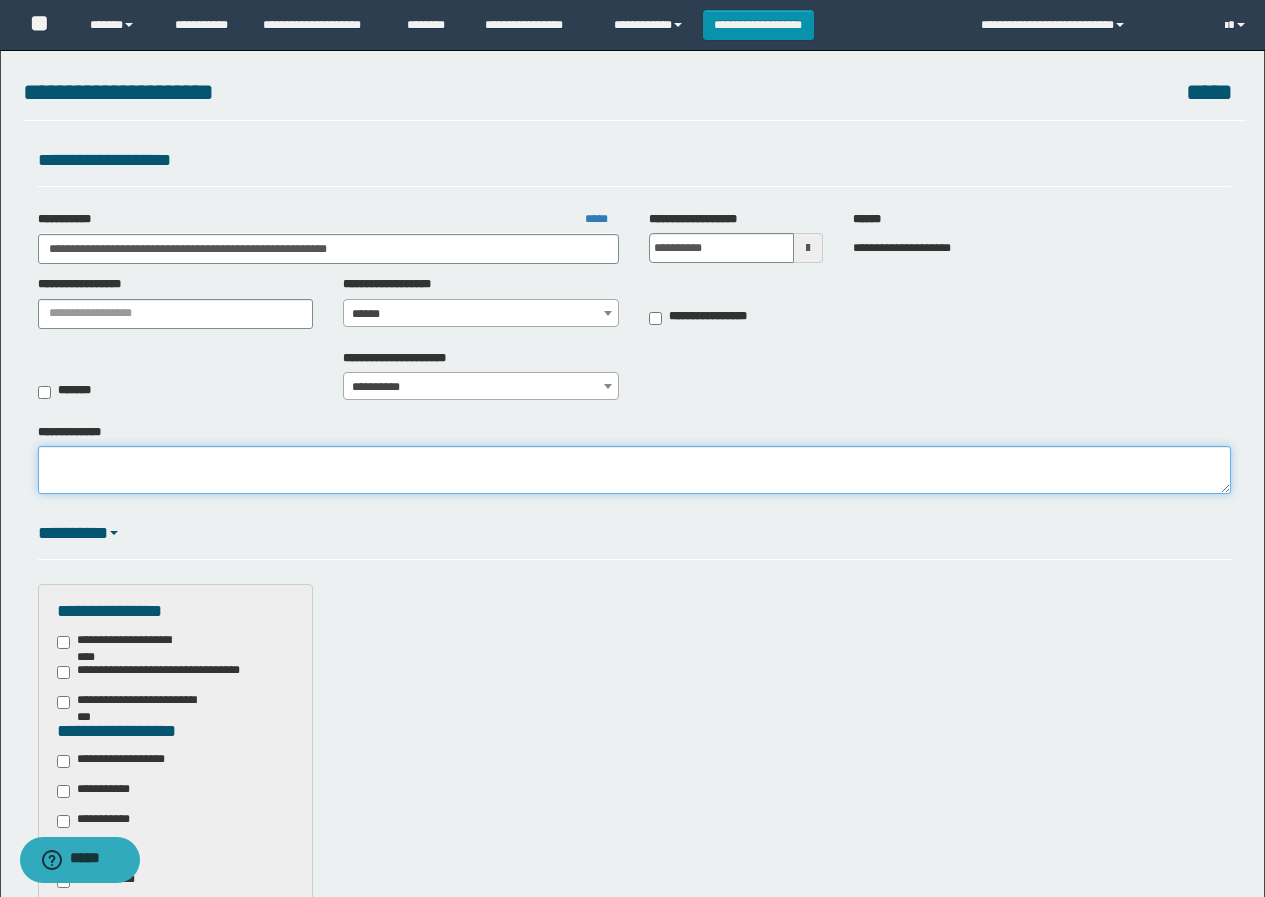 click on "**********" at bounding box center [634, 470] 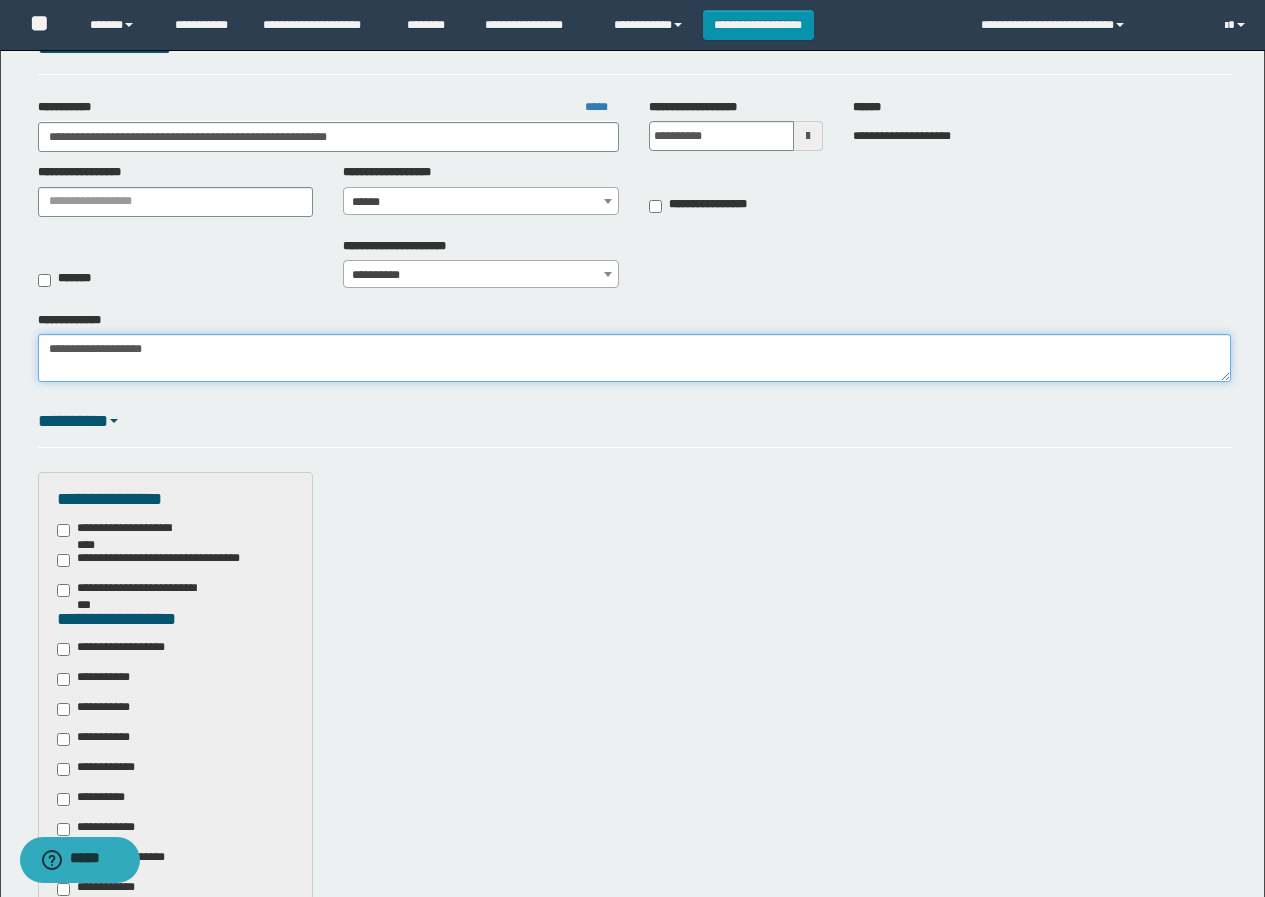 scroll, scrollTop: 200, scrollLeft: 0, axis: vertical 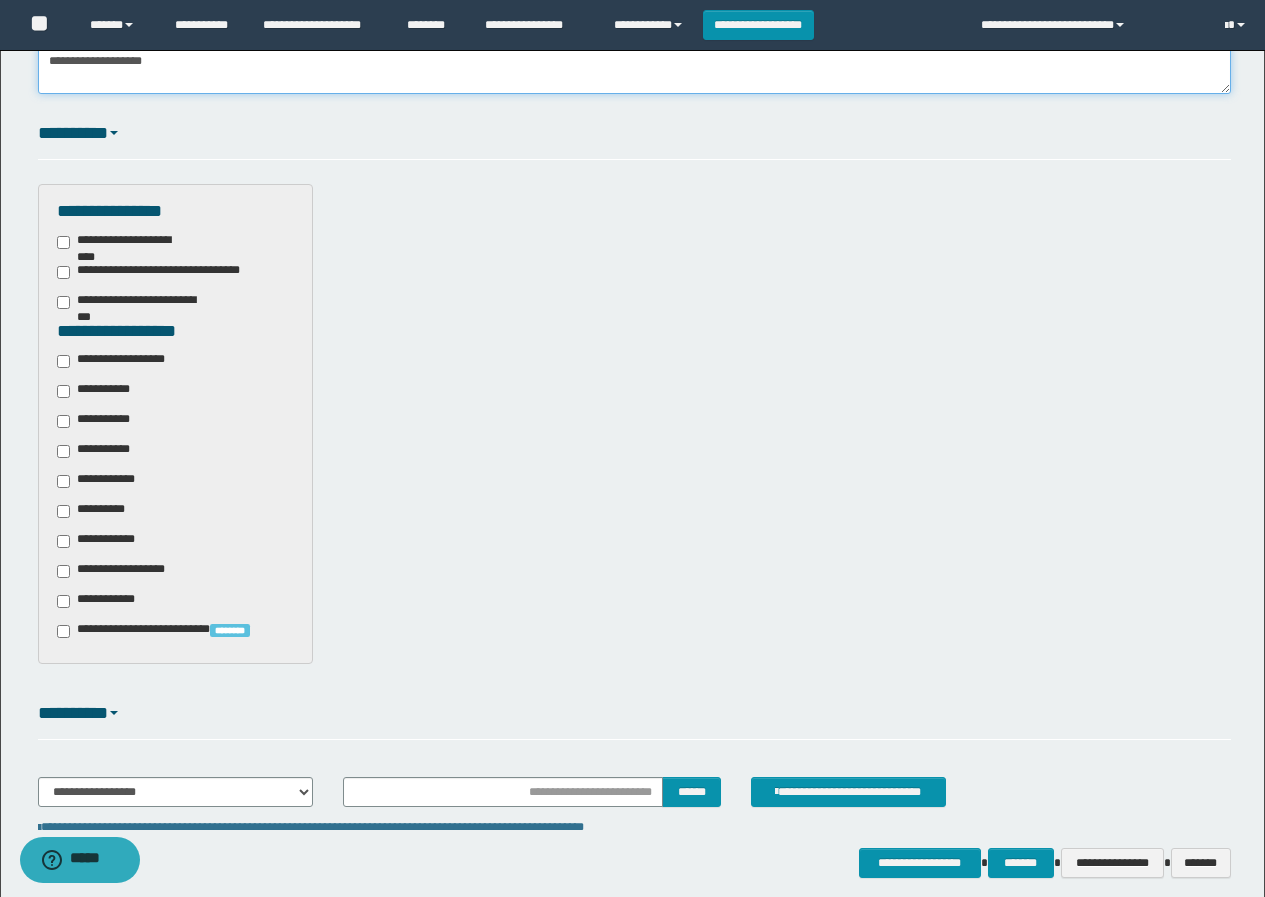 type on "**********" 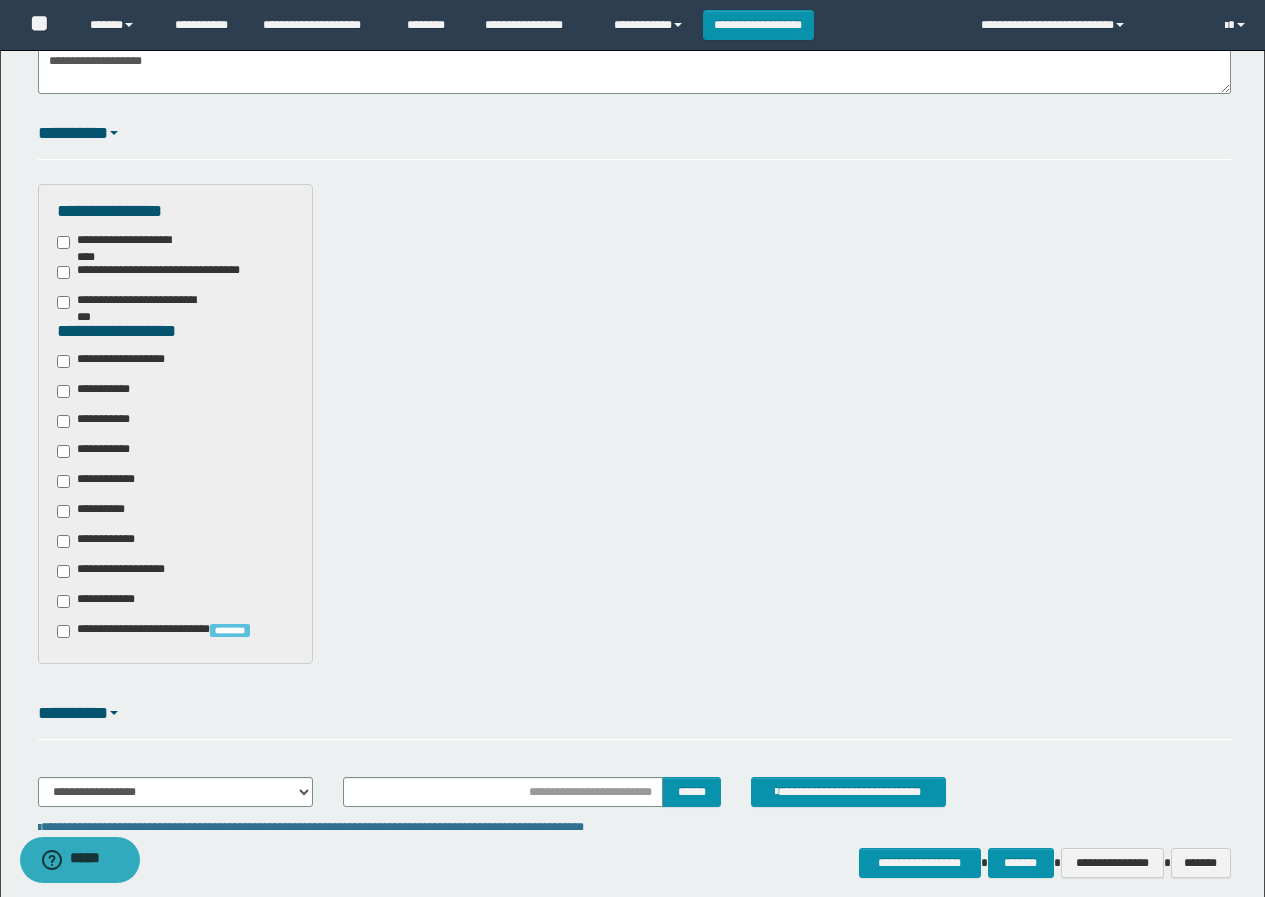 click on "**********" at bounding box center [124, 361] 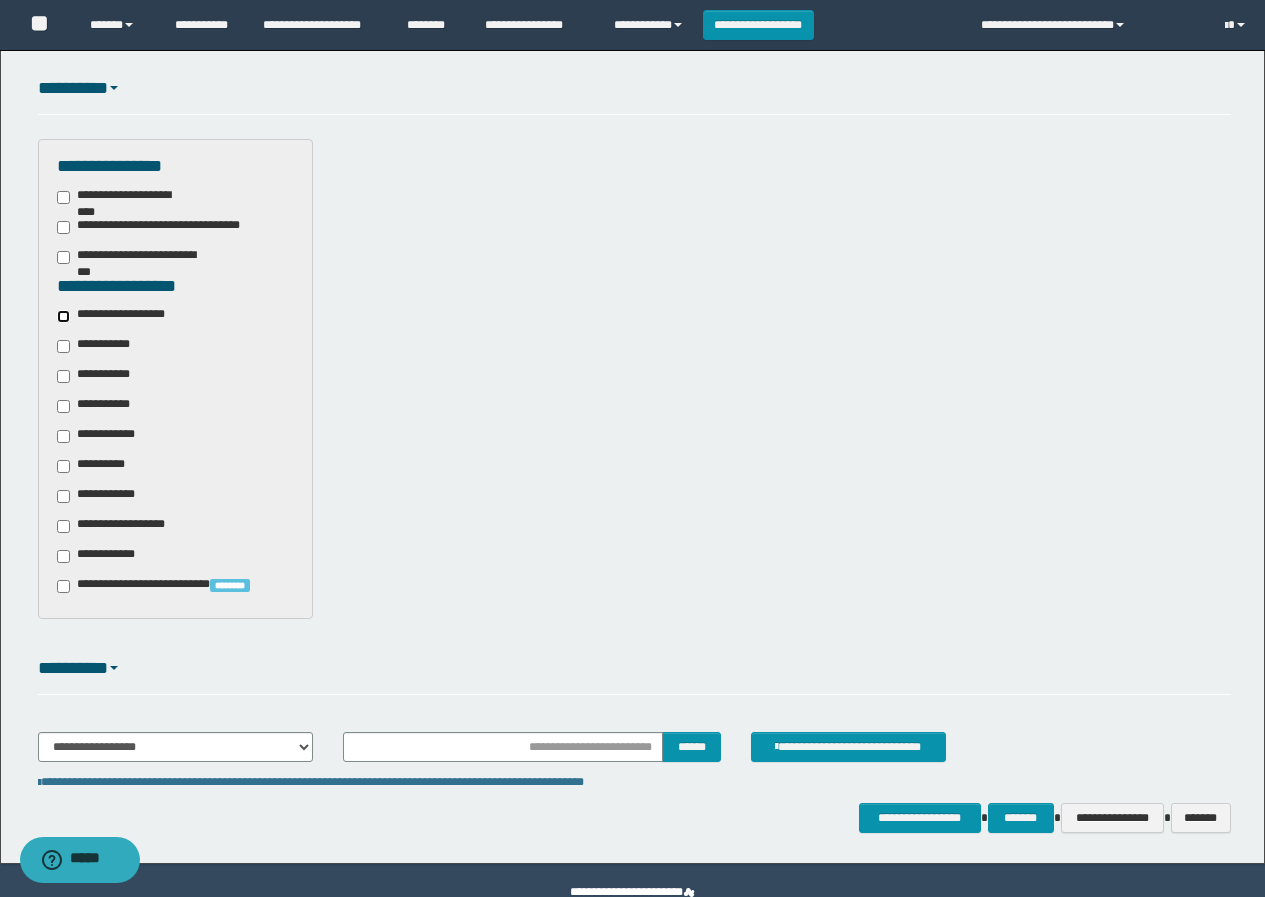 scroll, scrollTop: 487, scrollLeft: 0, axis: vertical 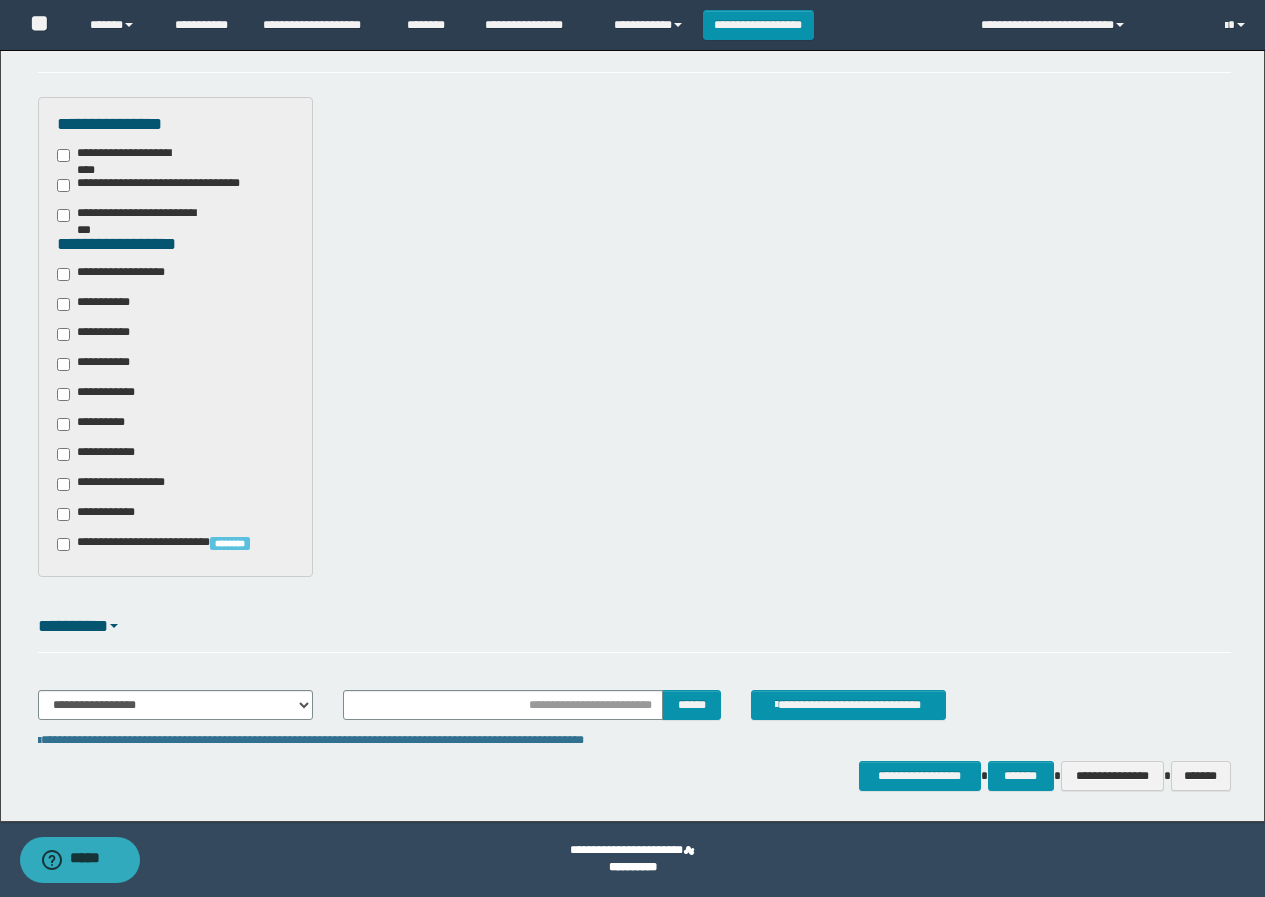 click on "**********" at bounding box center (634, 713) 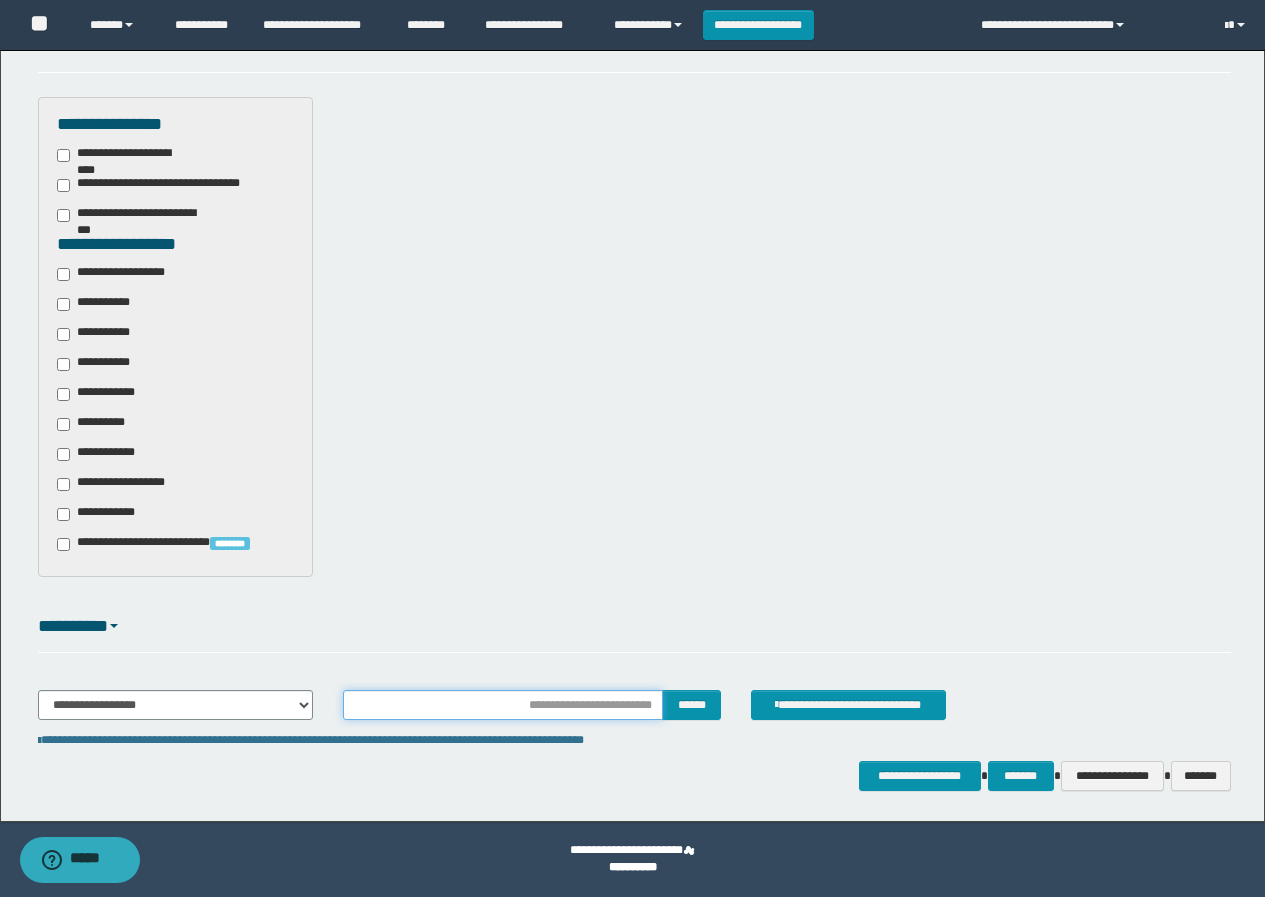 click at bounding box center (502, 705) 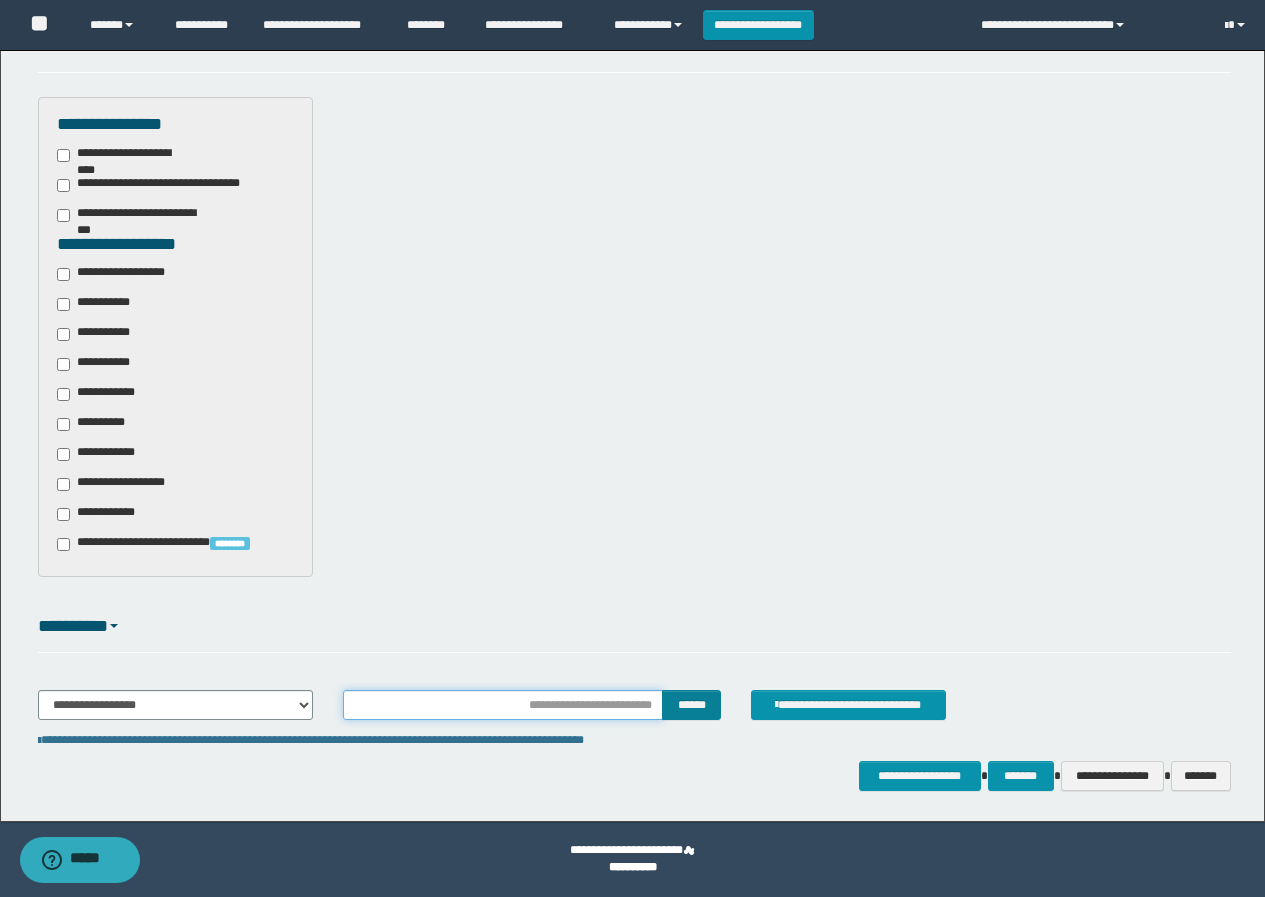type on "**********" 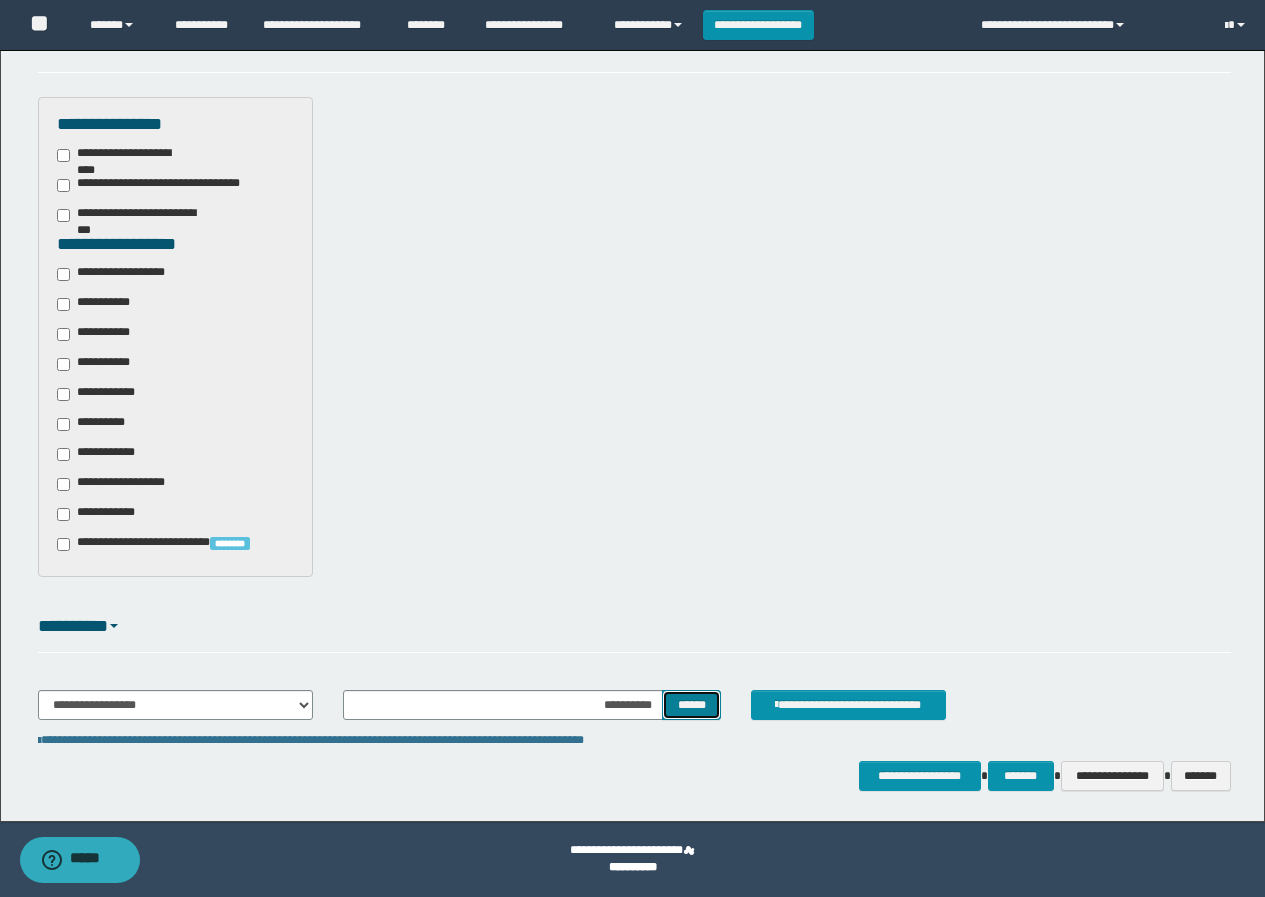 click on "******" at bounding box center [691, 705] 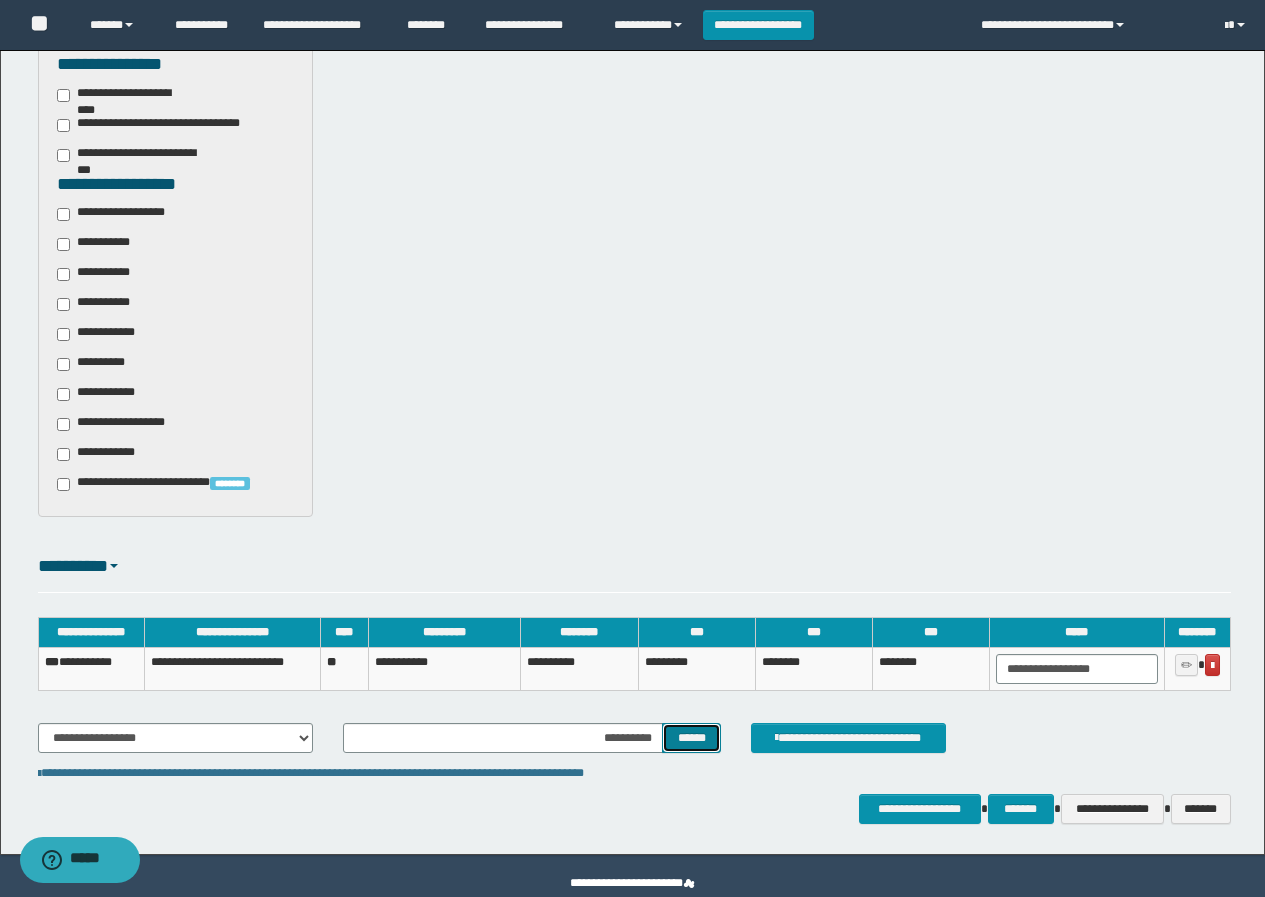 scroll, scrollTop: 580, scrollLeft: 0, axis: vertical 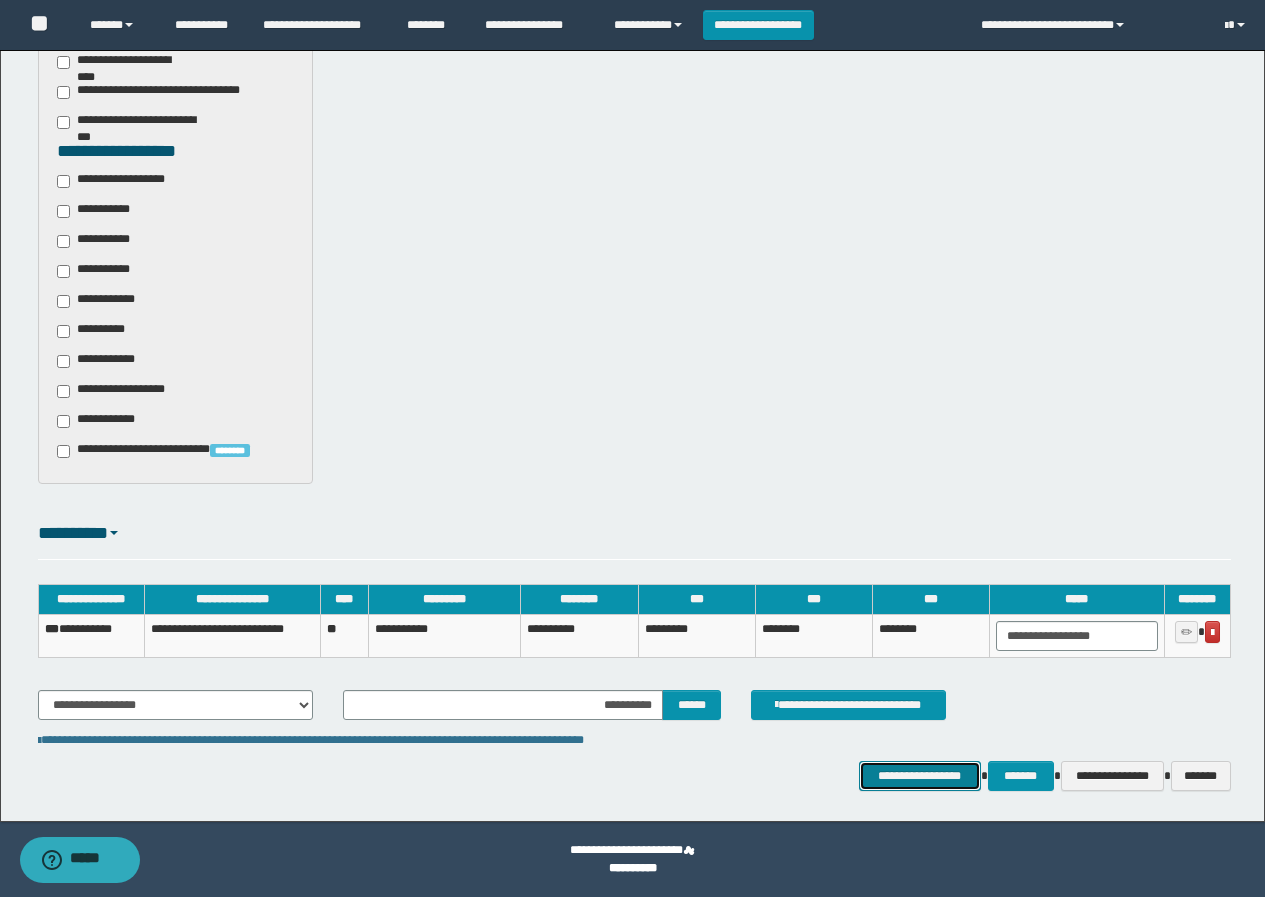 click on "**********" at bounding box center (920, 776) 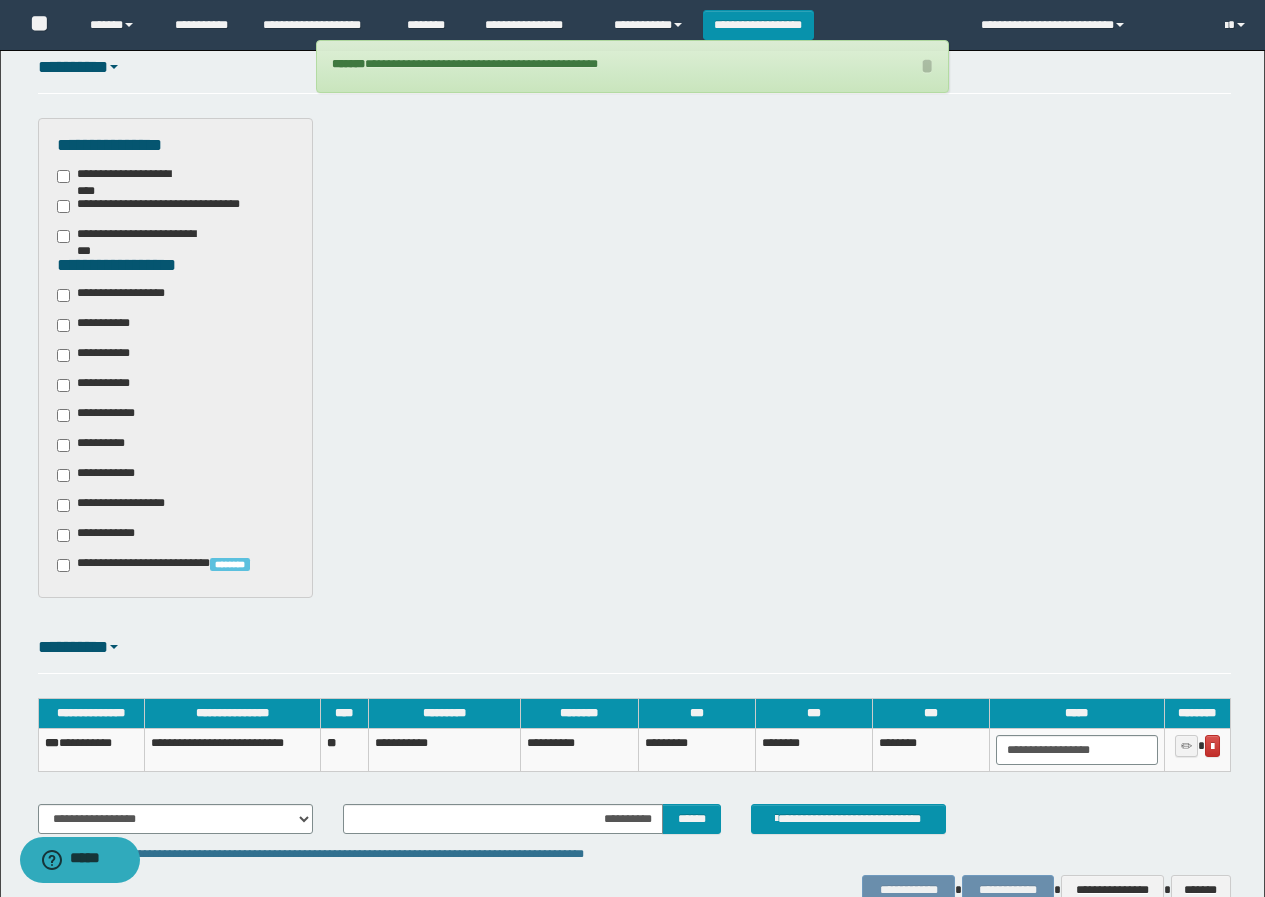 scroll, scrollTop: 0, scrollLeft: 0, axis: both 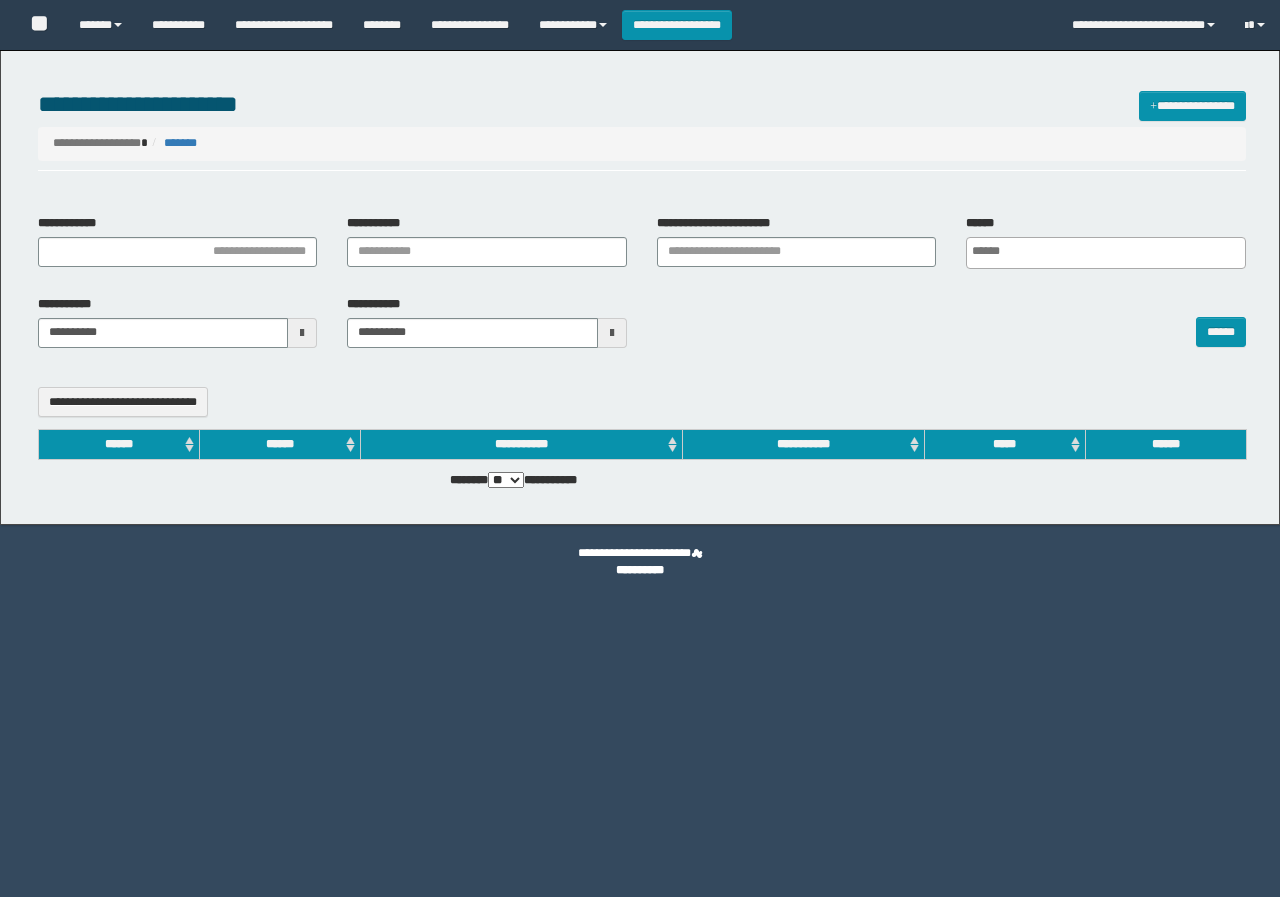 select 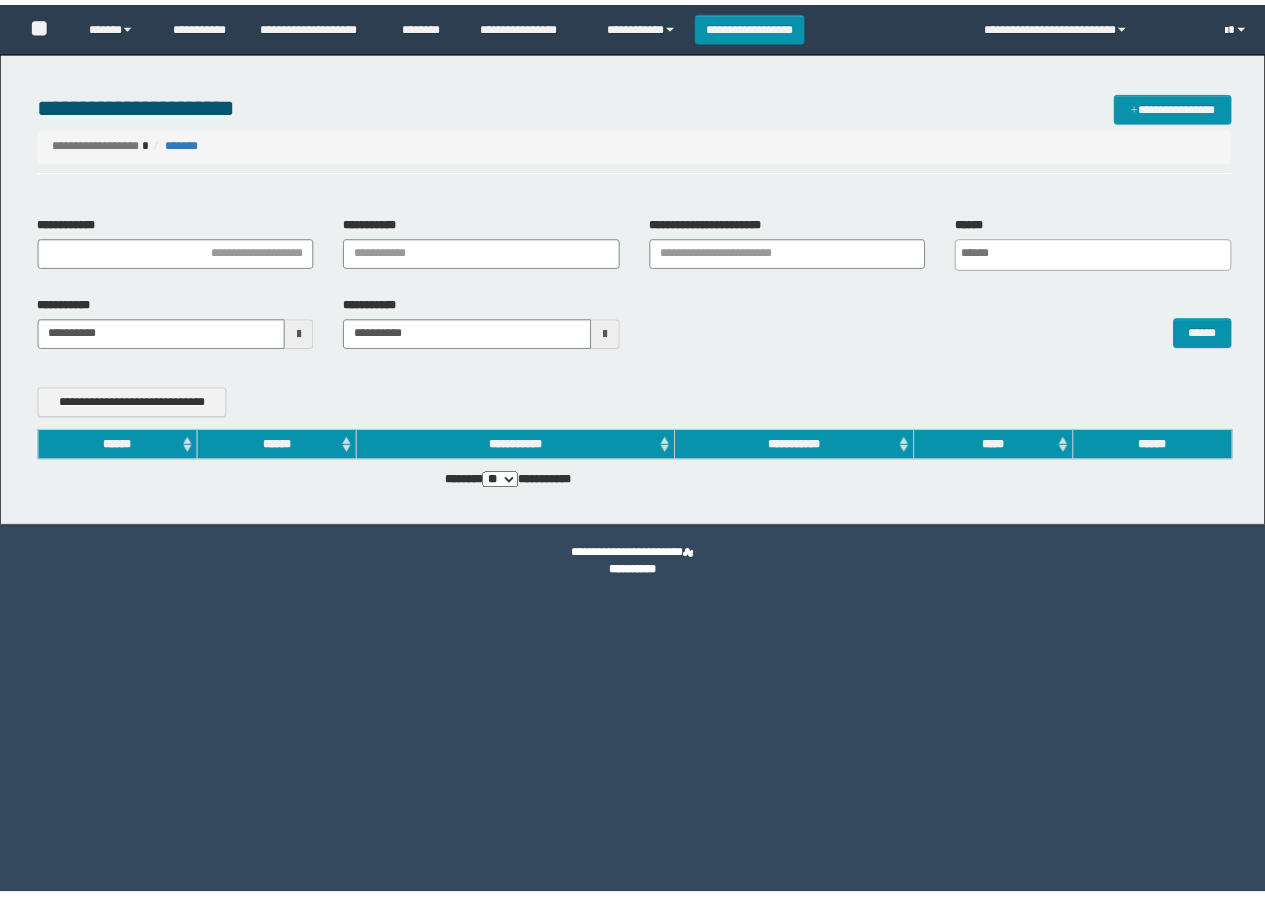 scroll, scrollTop: 0, scrollLeft: 0, axis: both 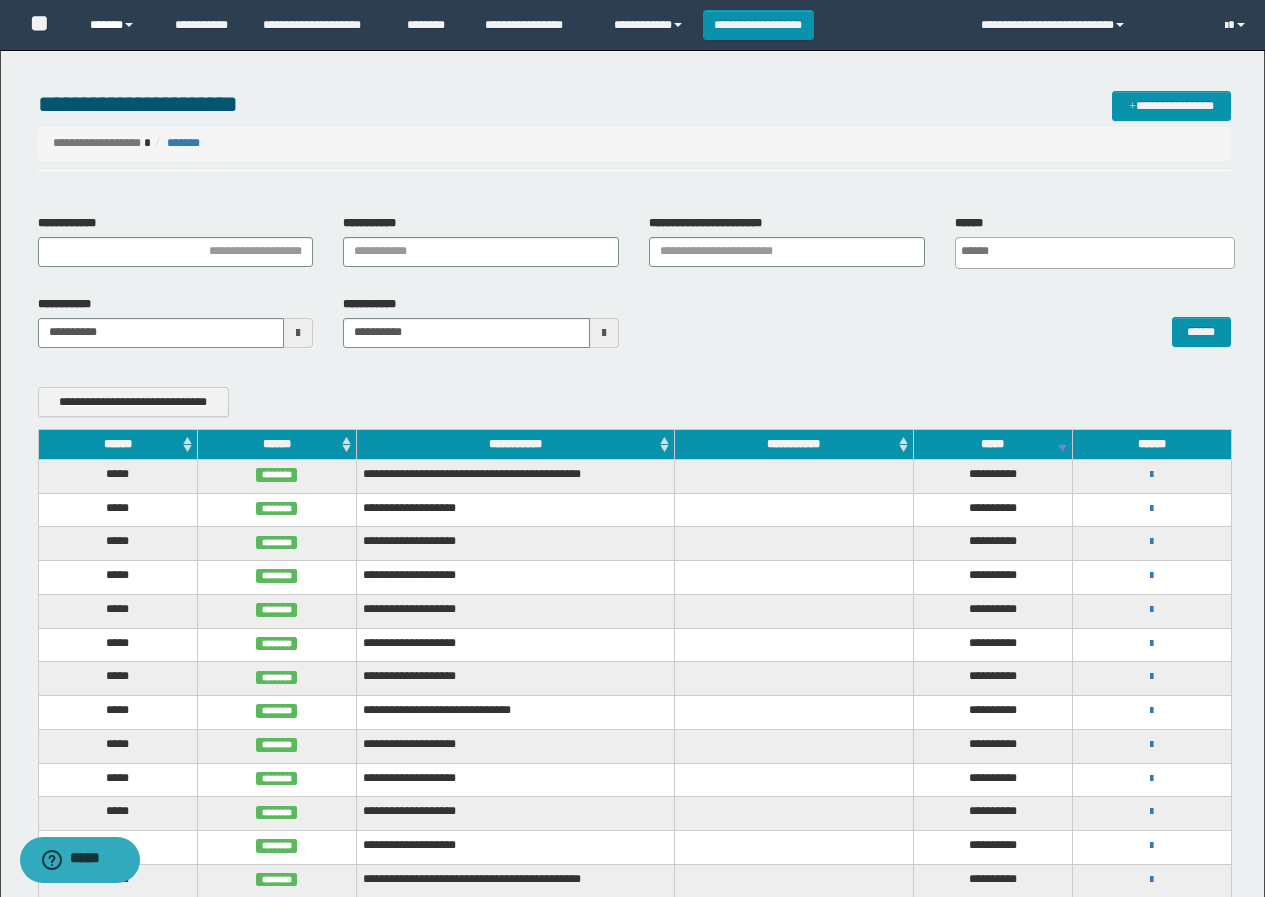 click on "******" at bounding box center (117, 25) 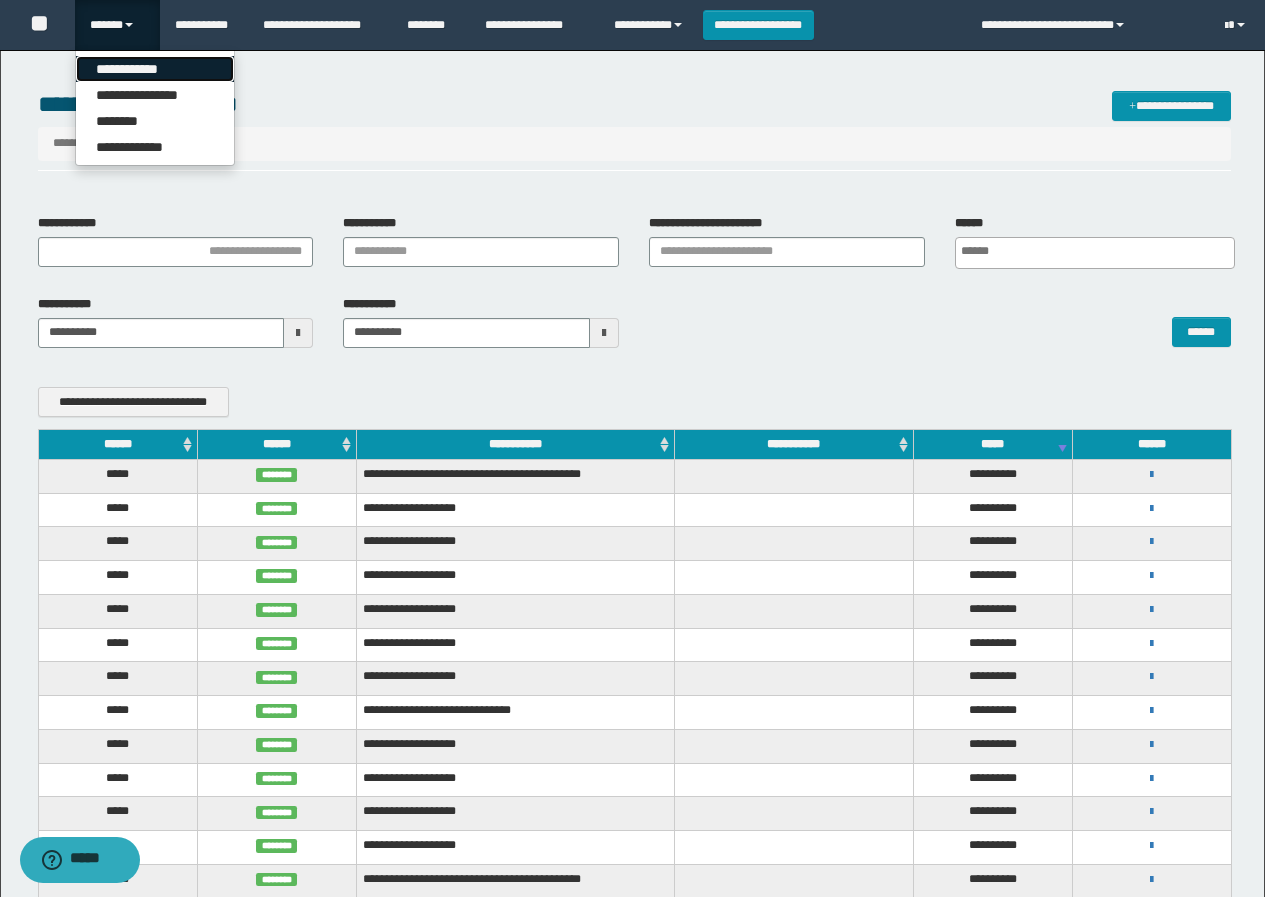 click on "**********" at bounding box center [155, 69] 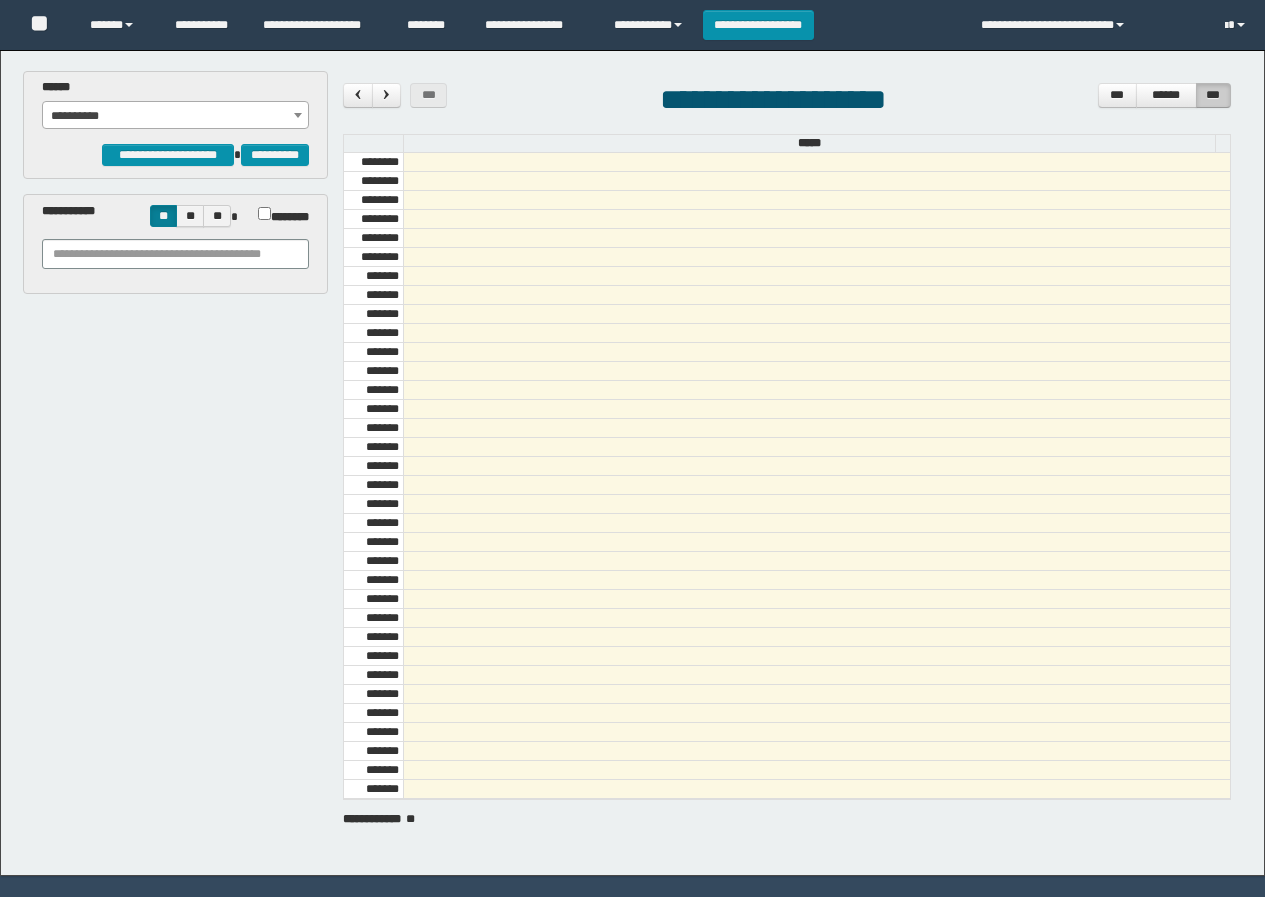 scroll, scrollTop: 0, scrollLeft: 0, axis: both 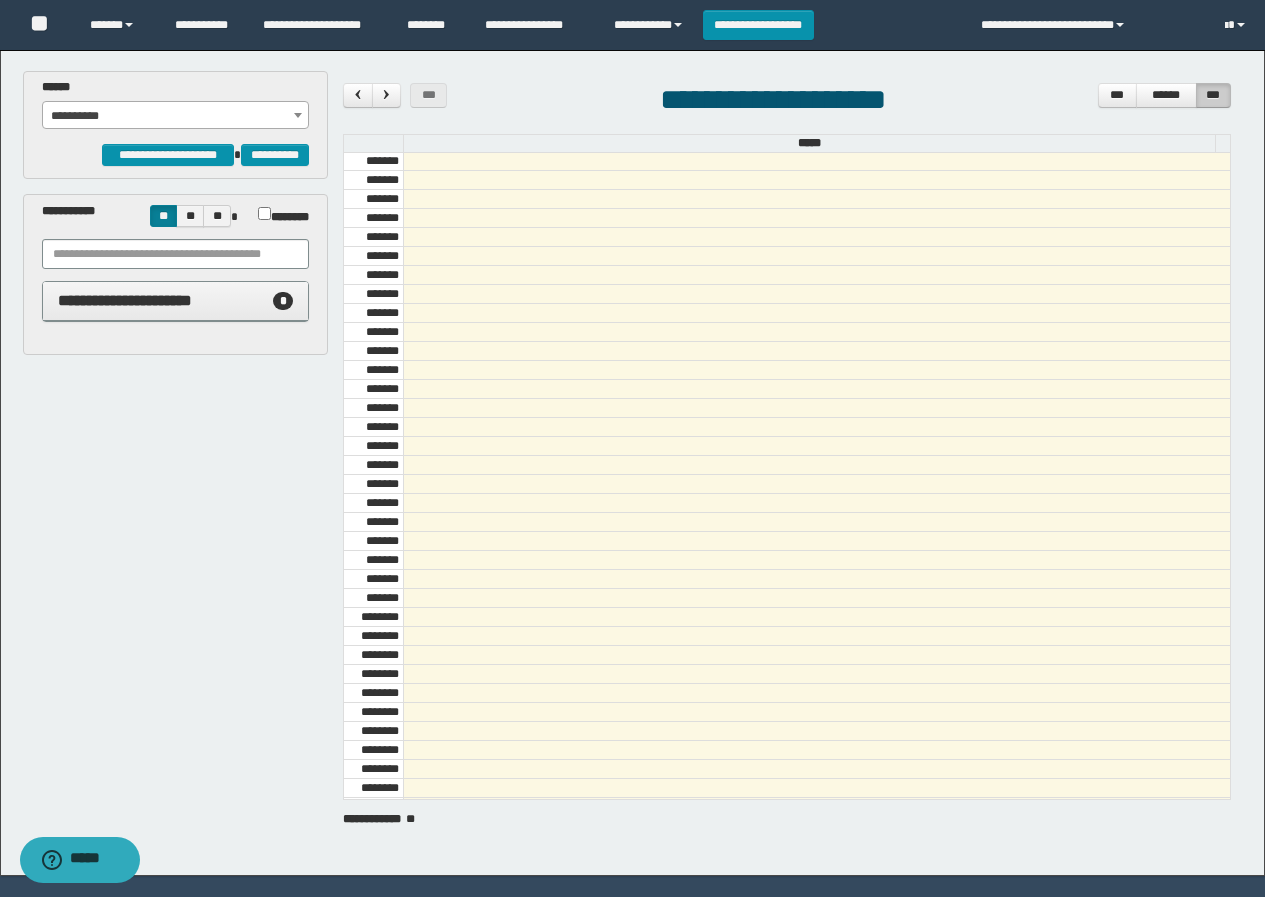 click on "**********" at bounding box center (176, 301) 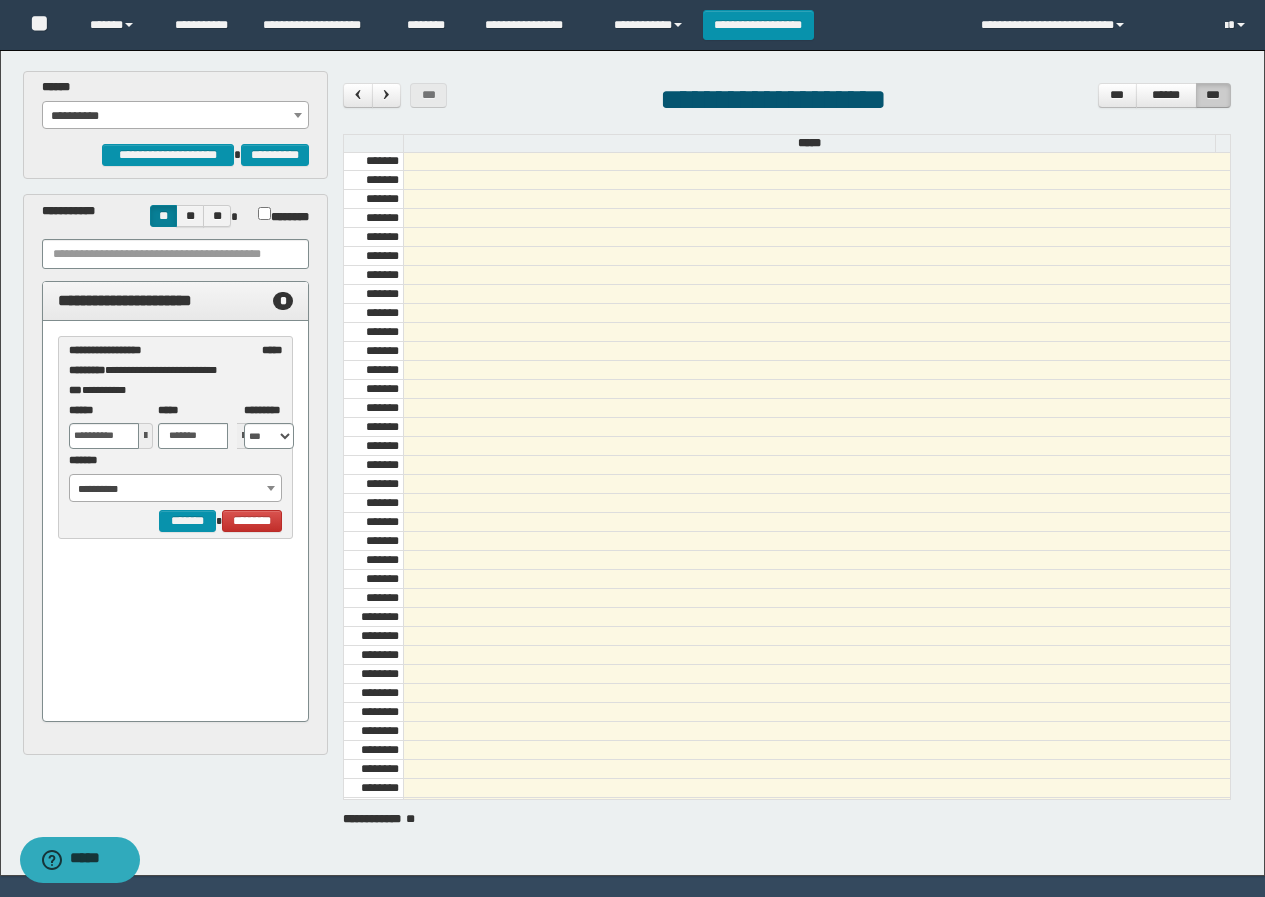 click on "**********" at bounding box center [176, 489] 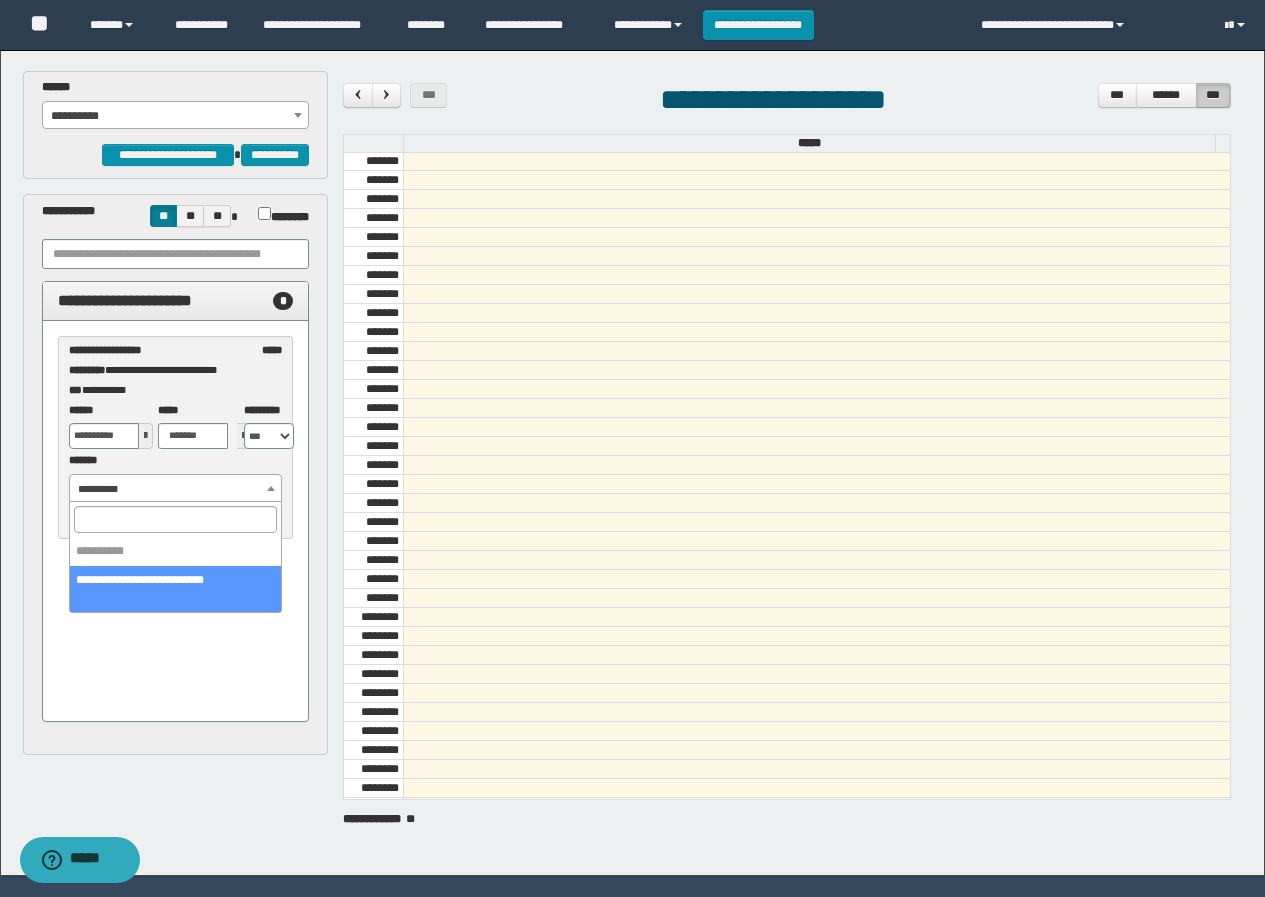 select on "******" 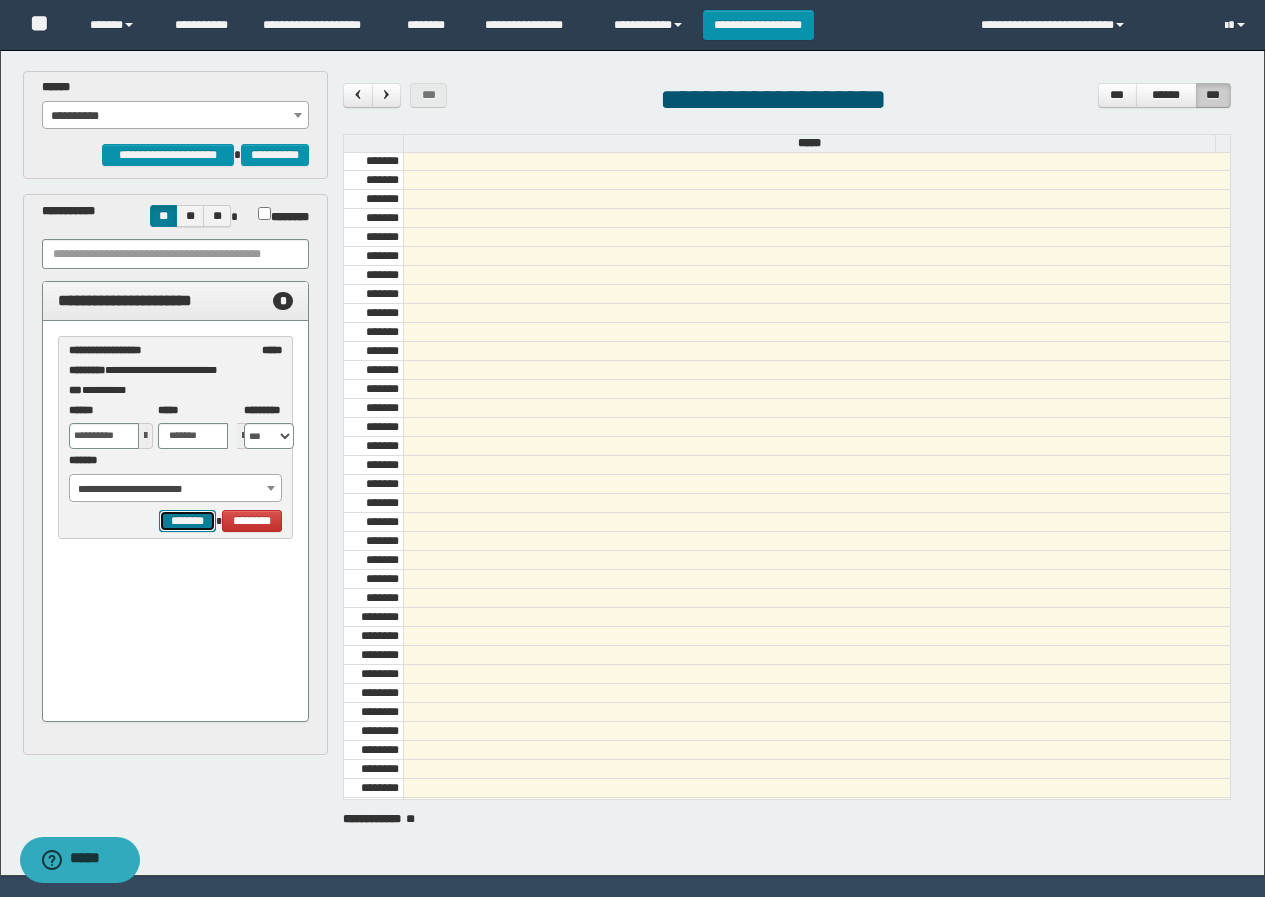 click on "*******" at bounding box center [187, 521] 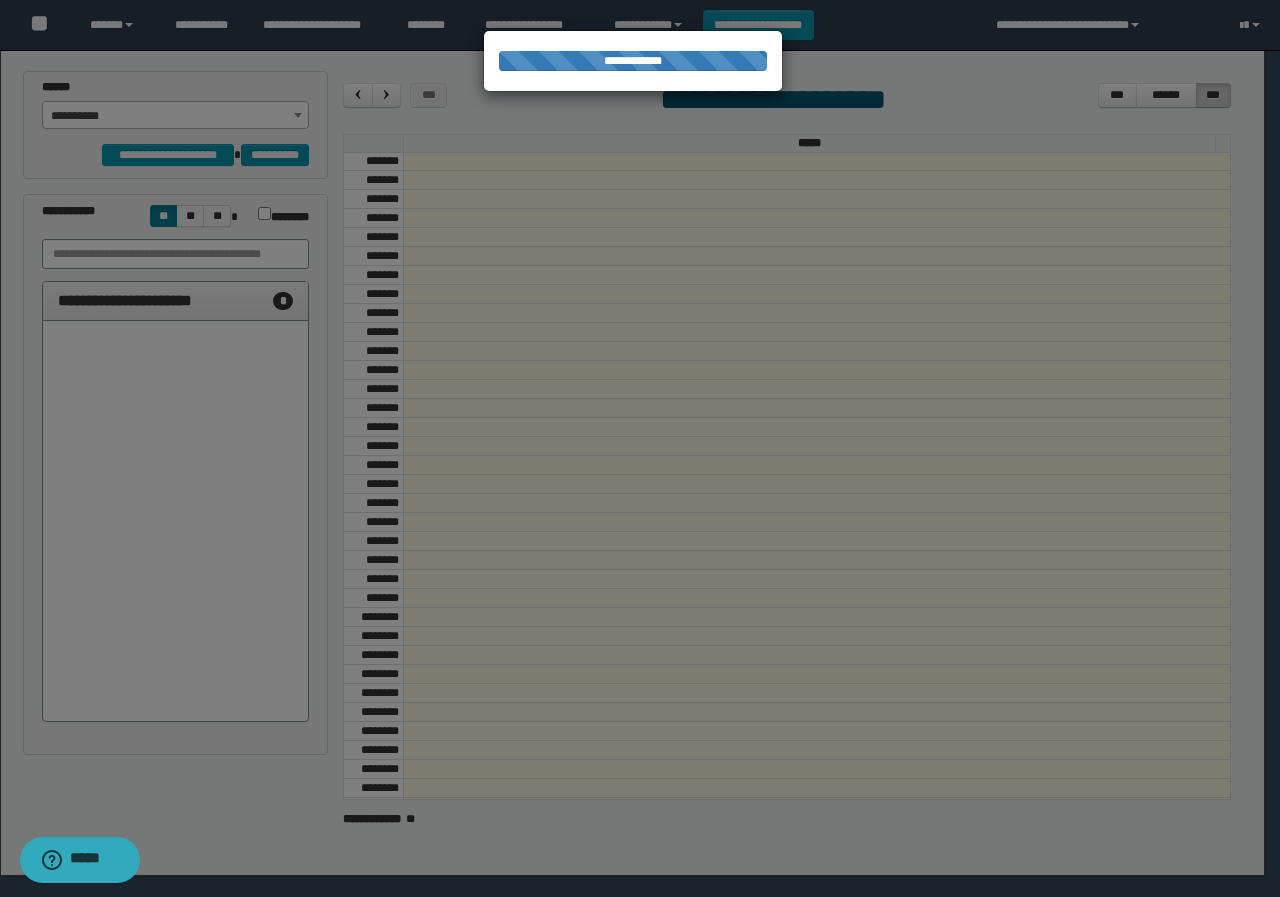 select on "******" 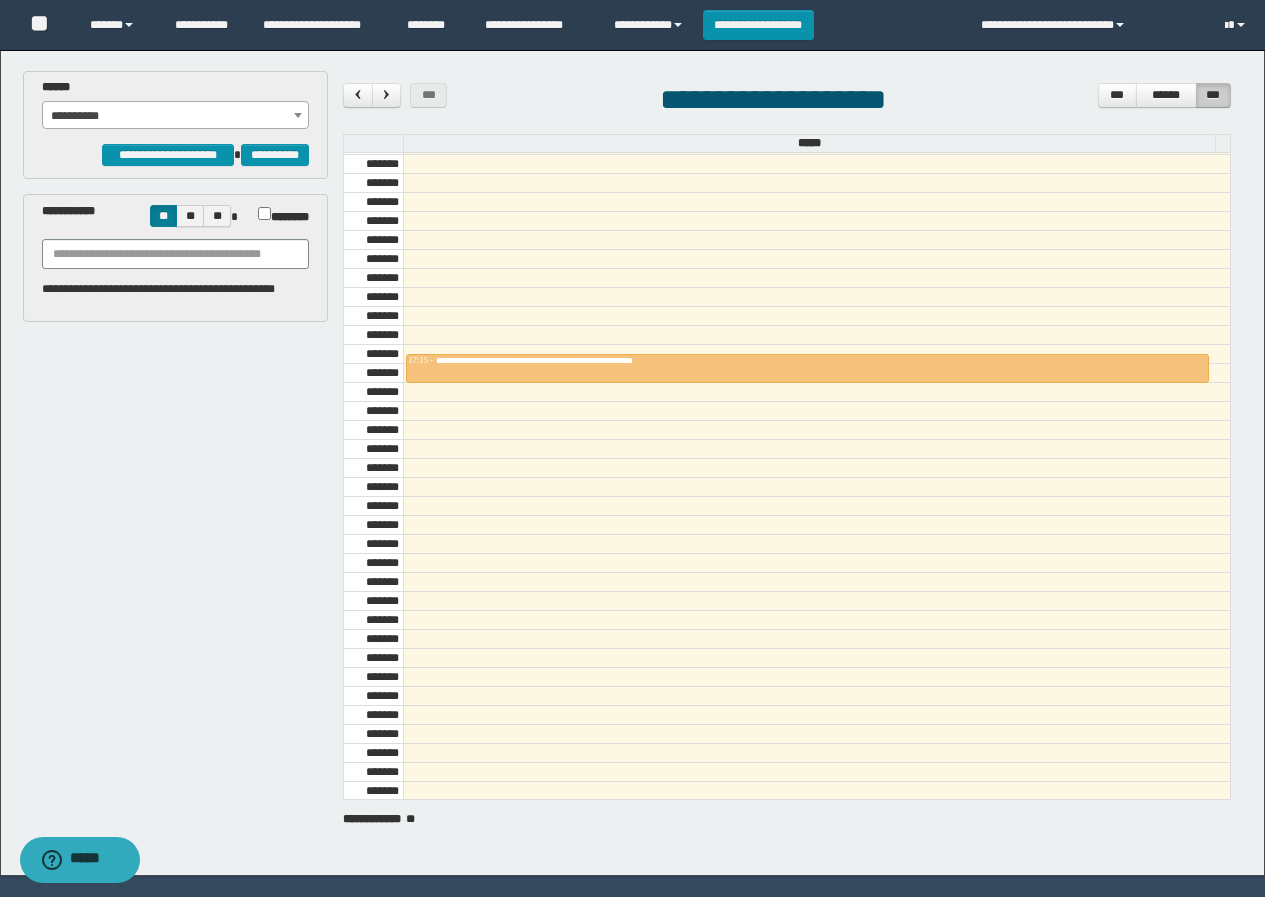 scroll, scrollTop: 1800, scrollLeft: 0, axis: vertical 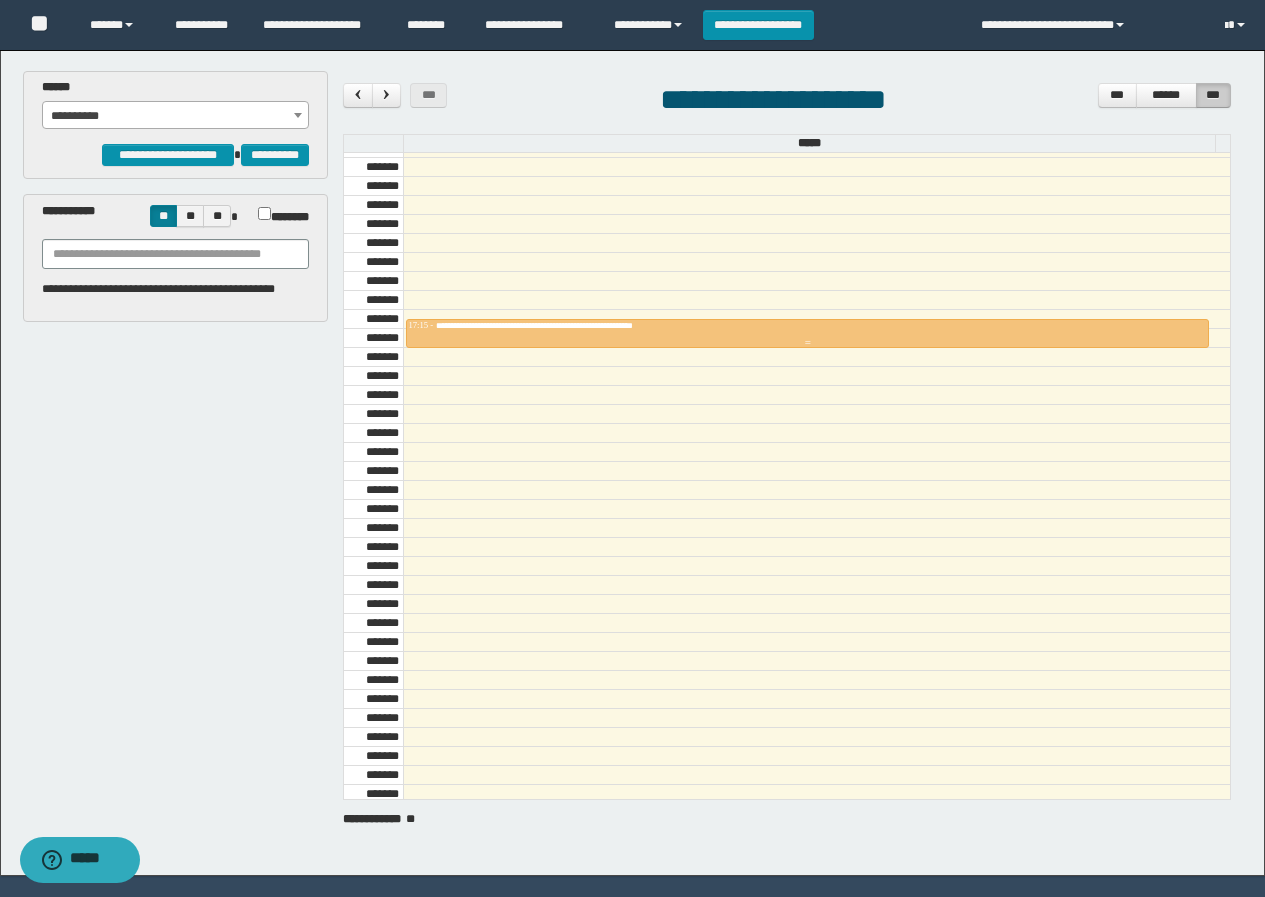 click at bounding box center (807, 343) 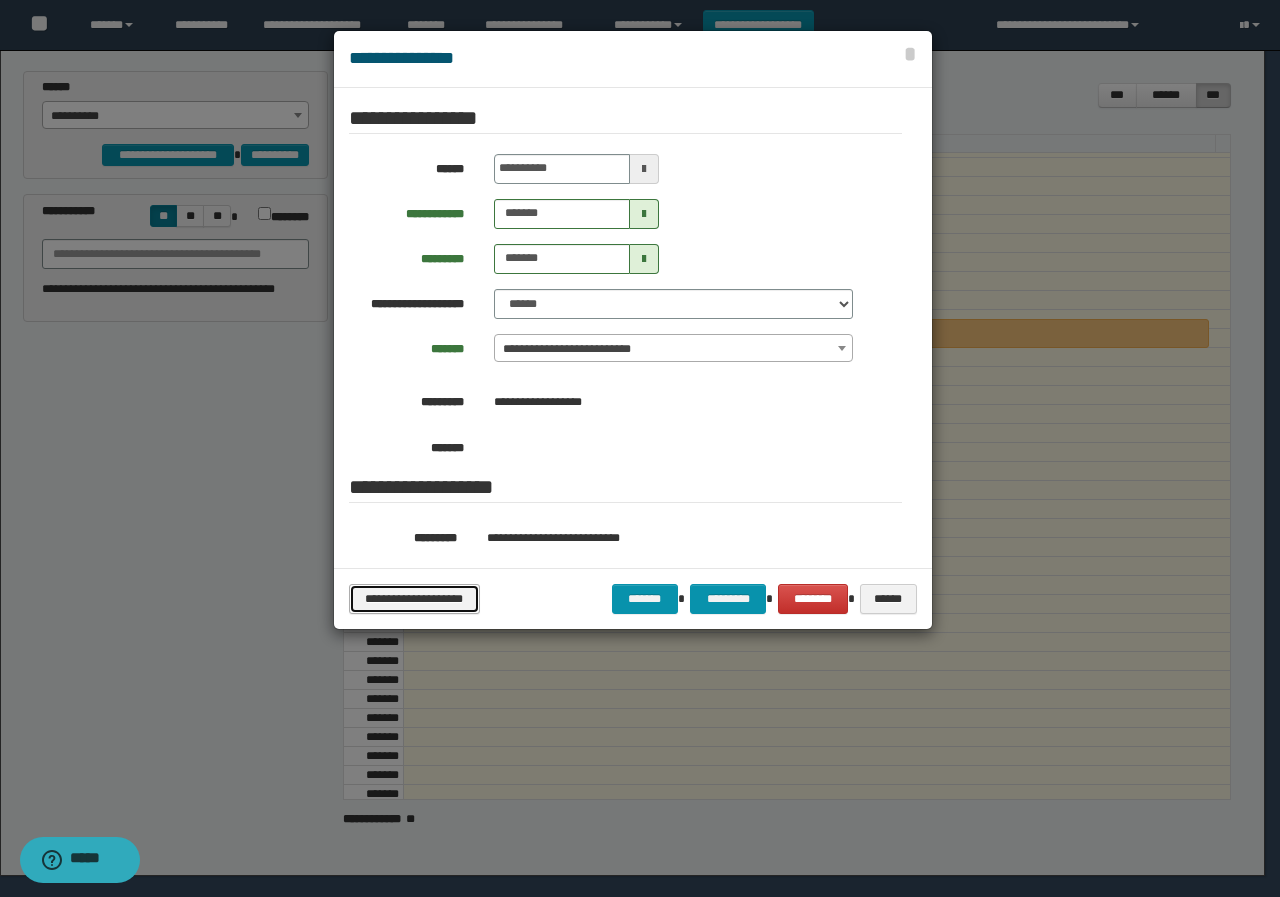 click on "**********" at bounding box center [414, 599] 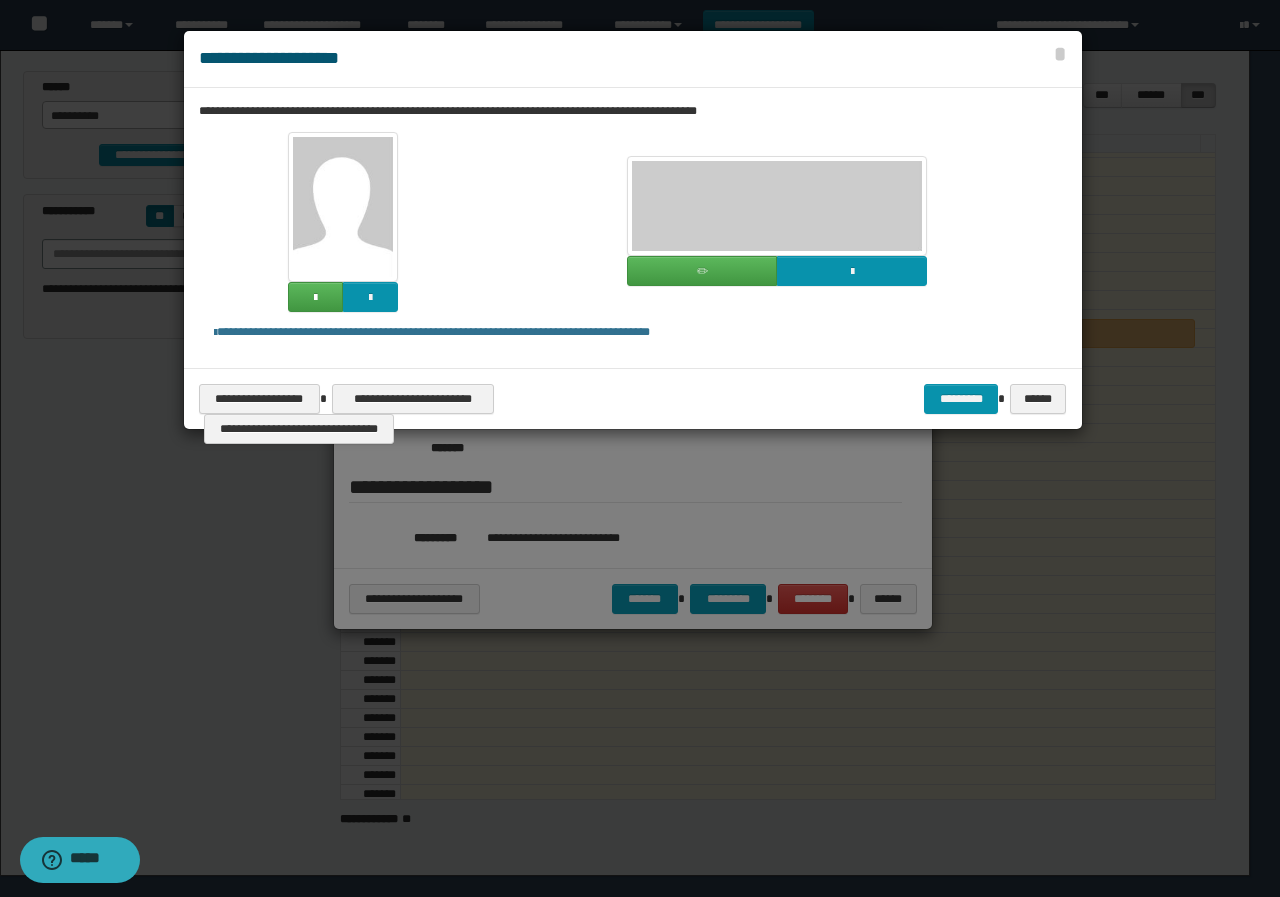 click at bounding box center (777, 206) 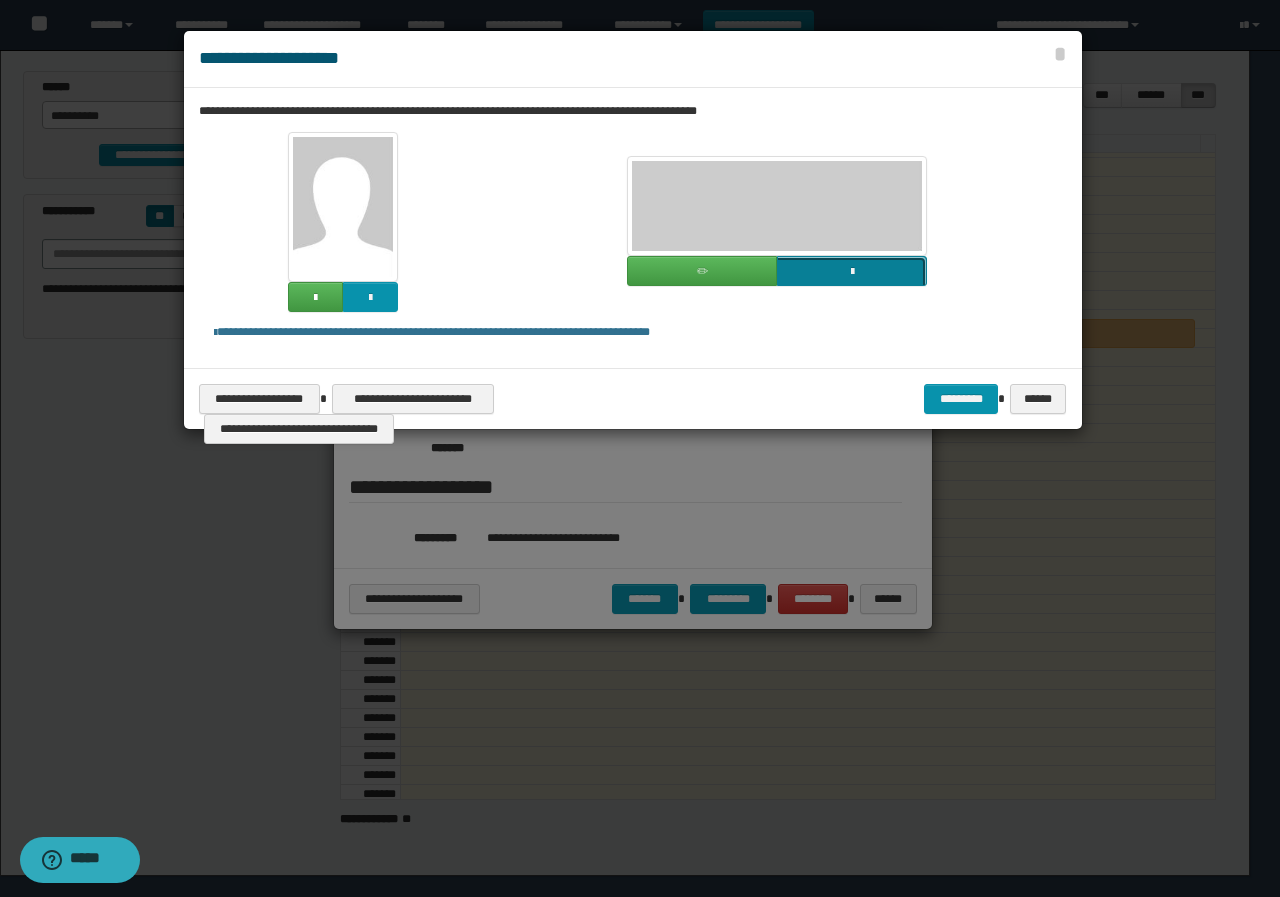 click at bounding box center [-965, 407] 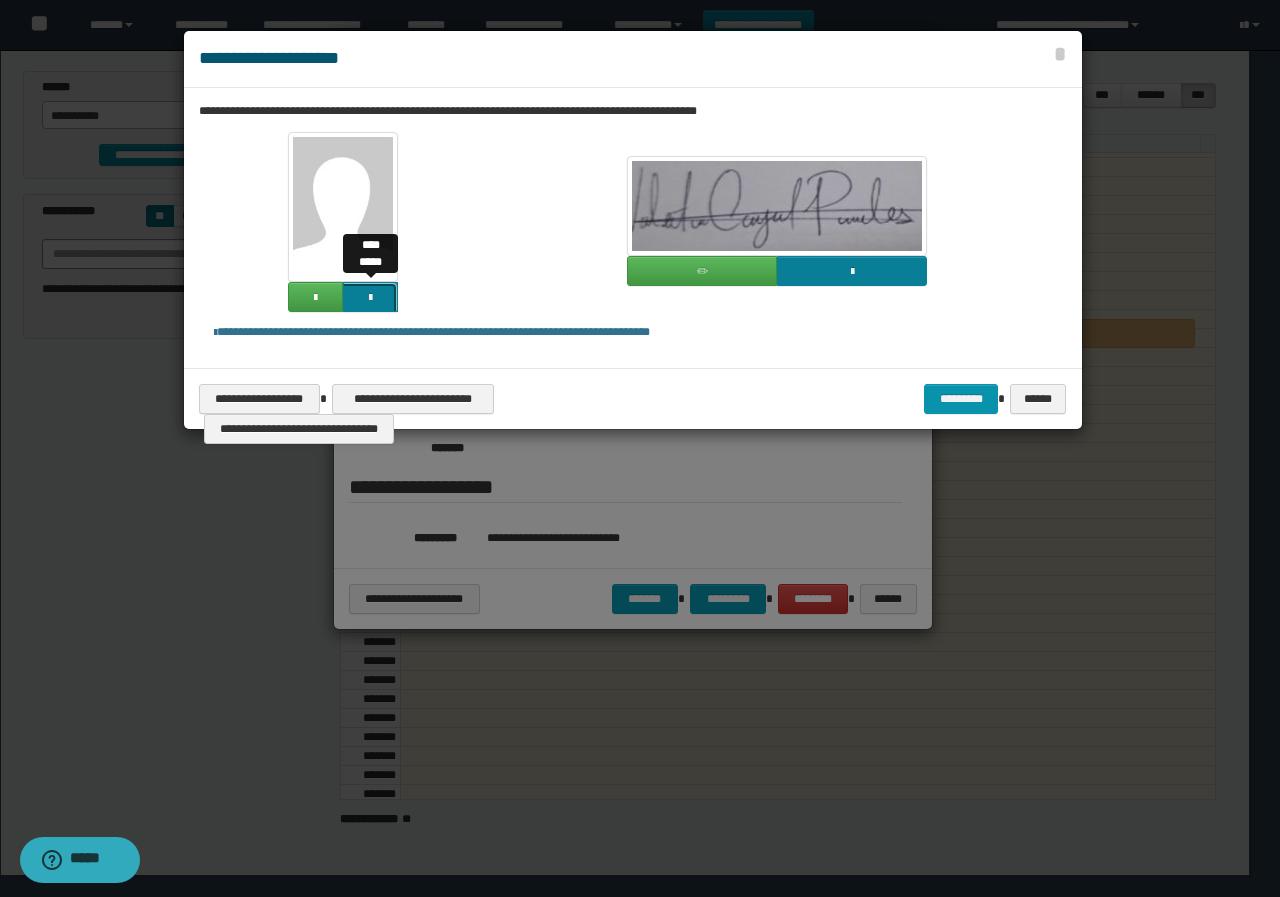 click at bounding box center [-1494, 433] 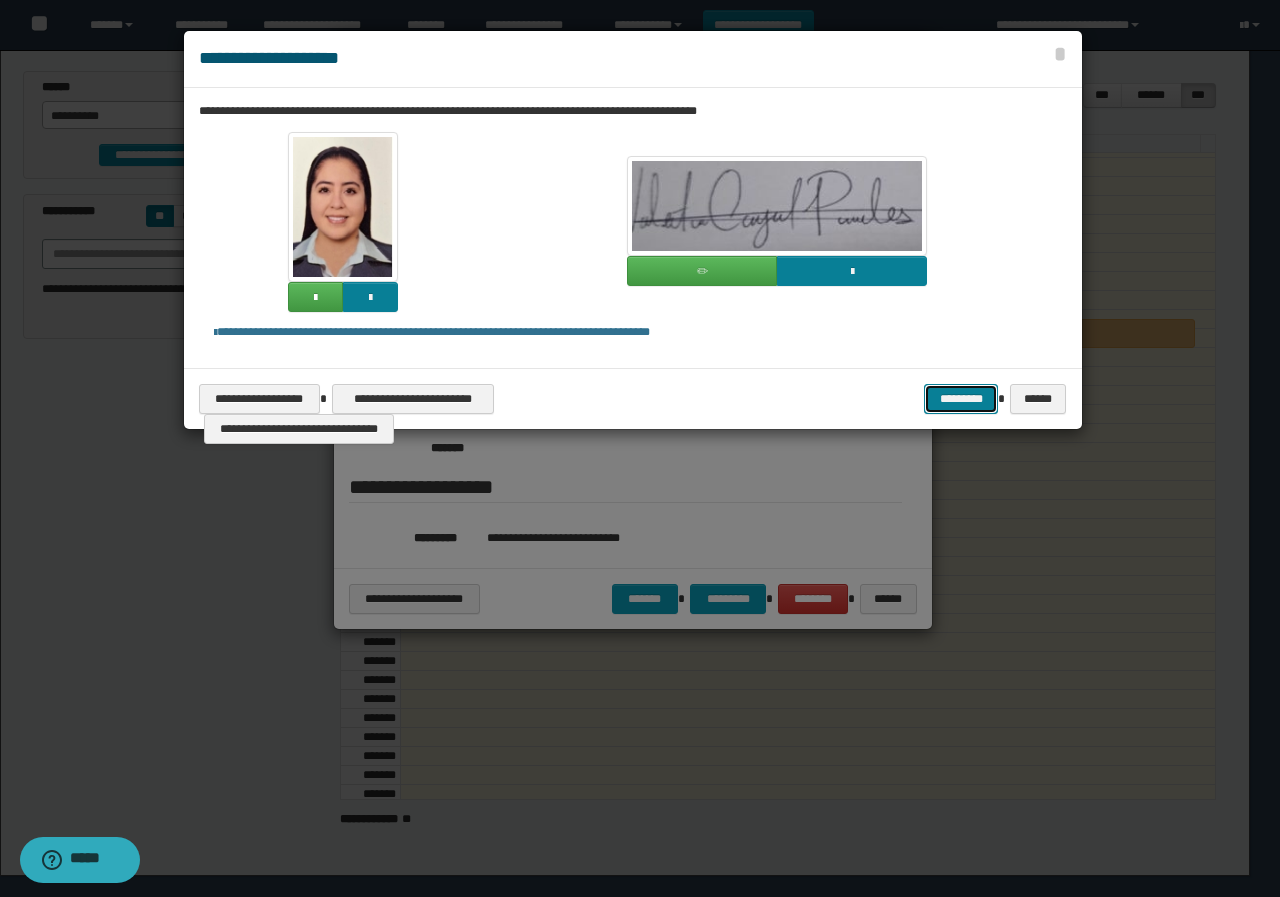 click on "*********" at bounding box center (961, 399) 